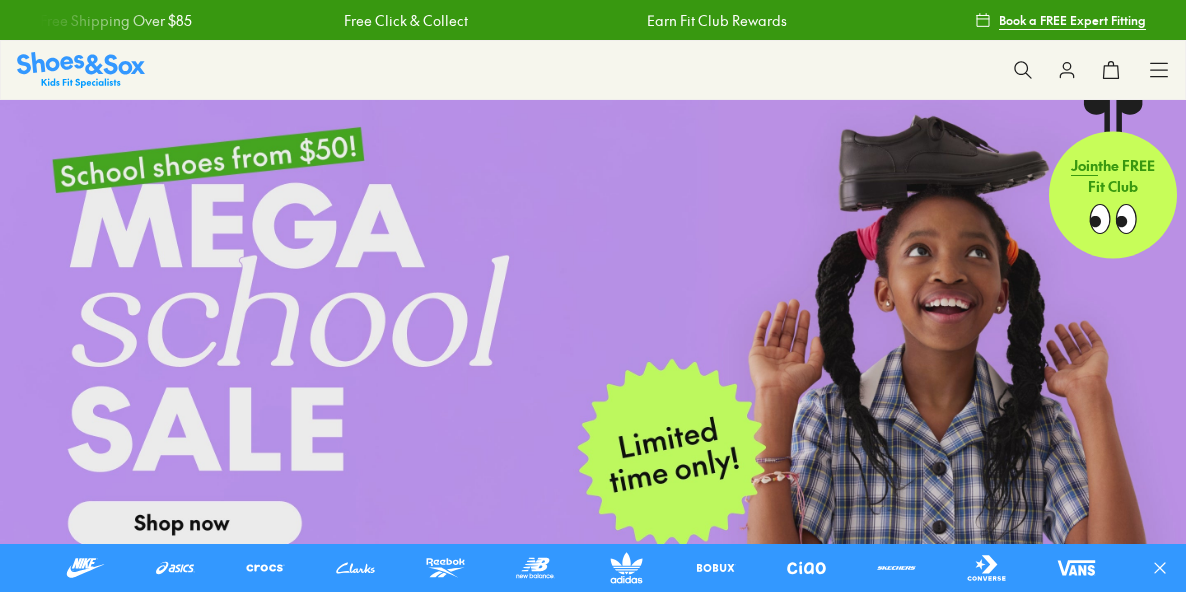 scroll, scrollTop: 0, scrollLeft: 0, axis: both 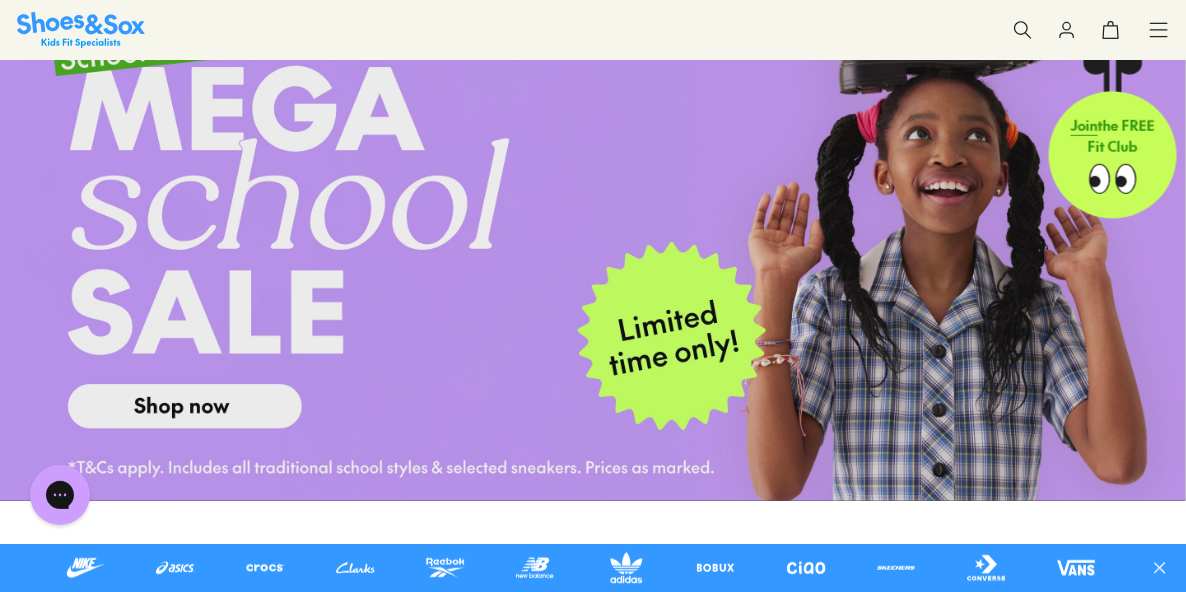 click on "Mary Jane & T-Bar" at bounding box center (0, 0) 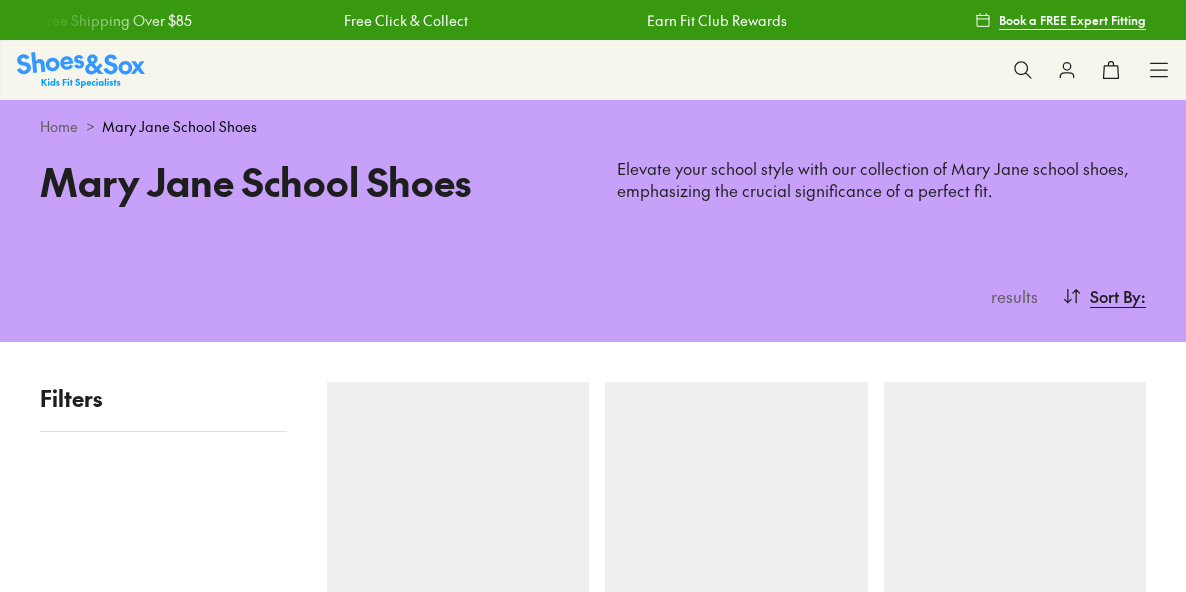 scroll, scrollTop: 0, scrollLeft: 0, axis: both 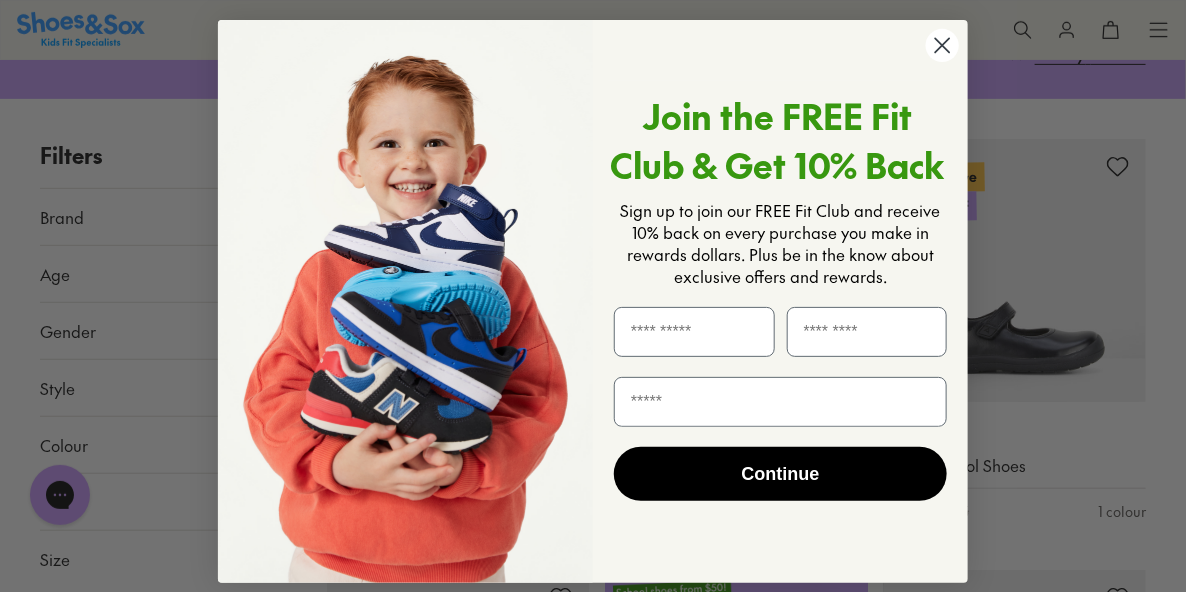 click 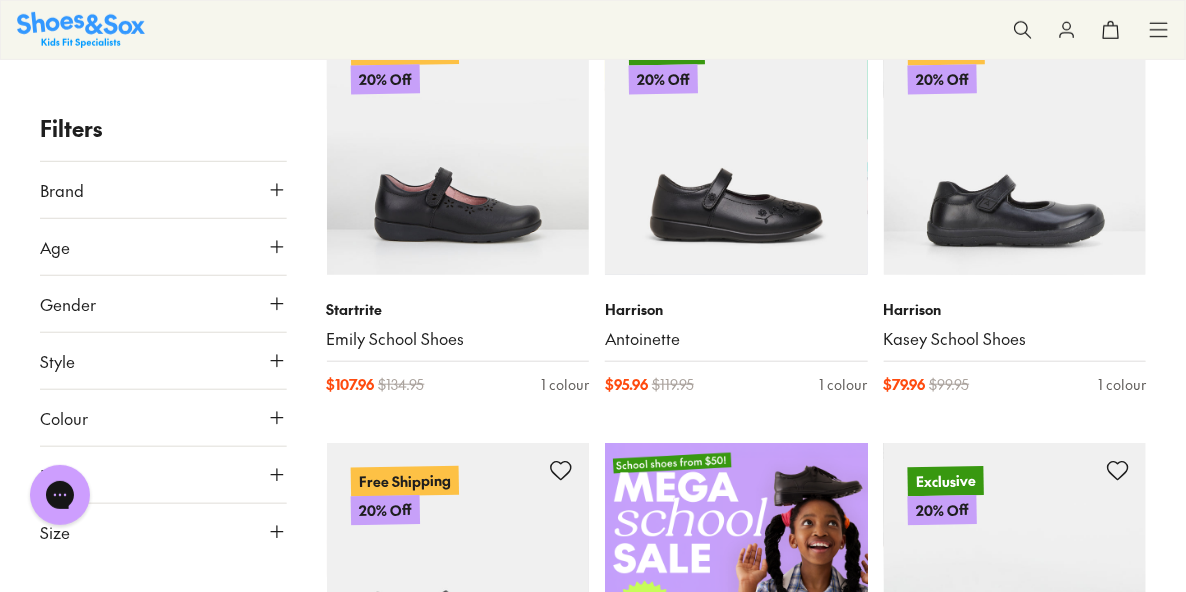 scroll, scrollTop: 372, scrollLeft: 0, axis: vertical 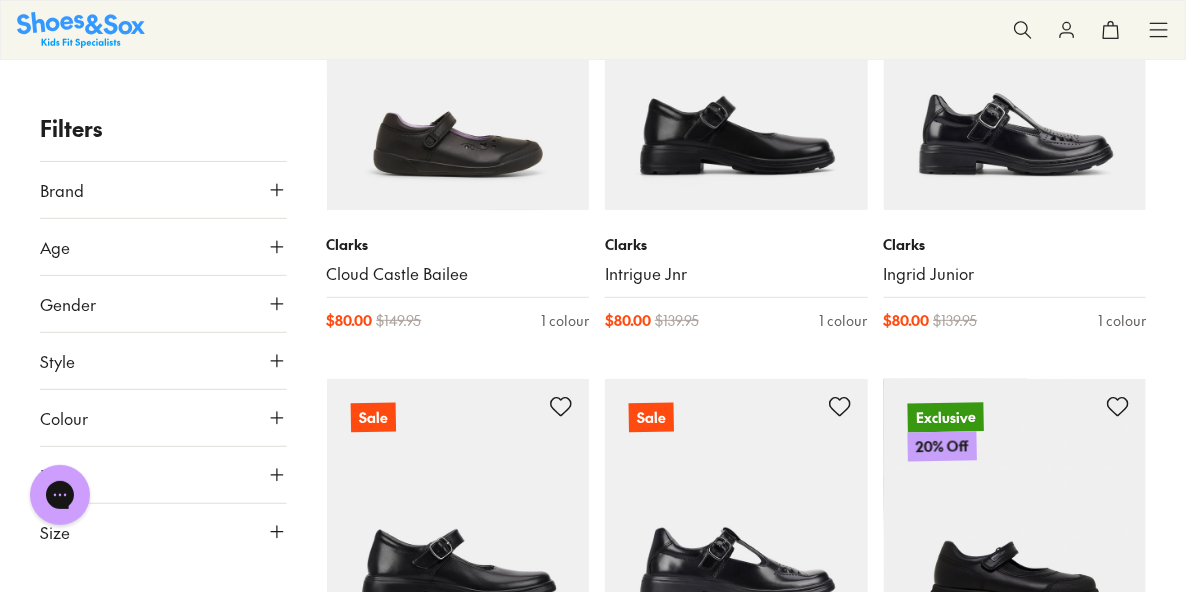 click on "Brand" at bounding box center [163, 190] 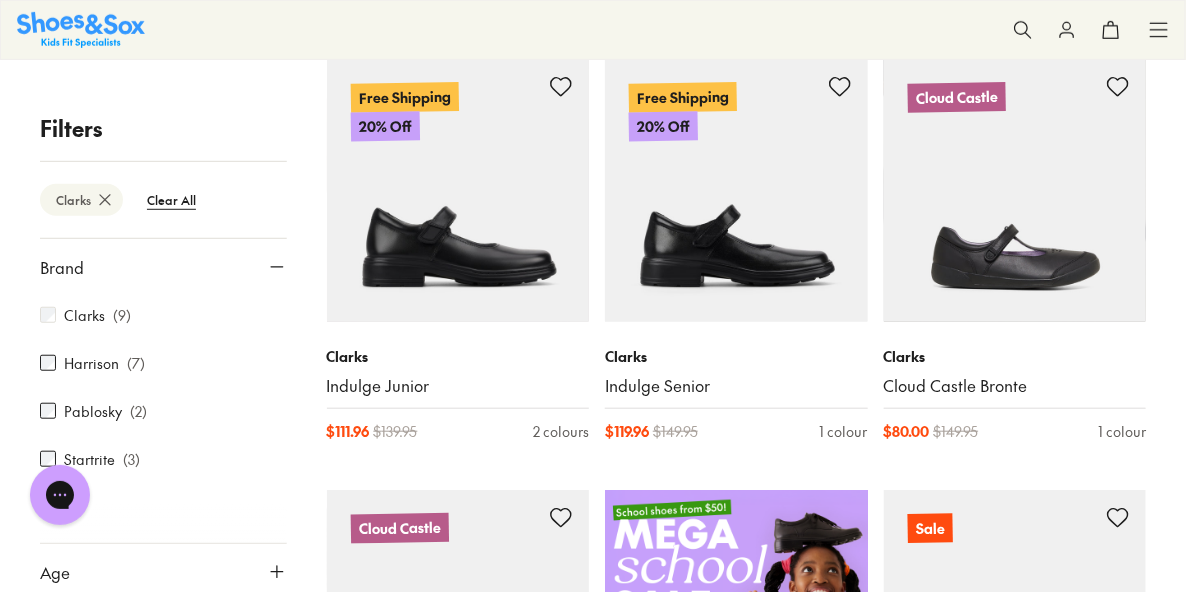 scroll, scrollTop: 322, scrollLeft: 0, axis: vertical 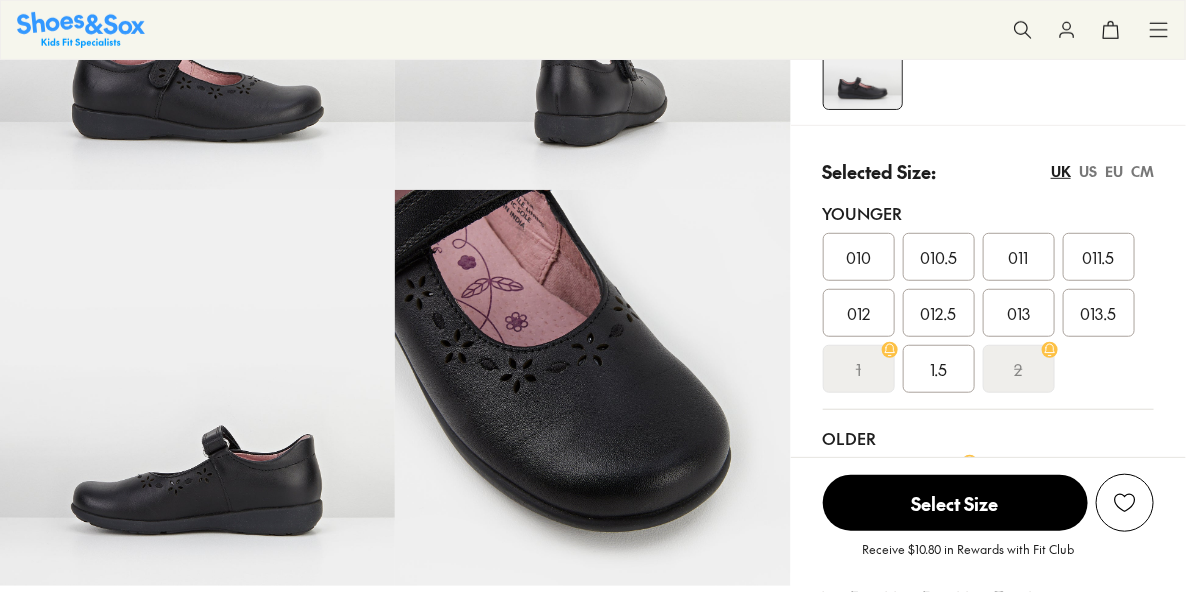 select on "*" 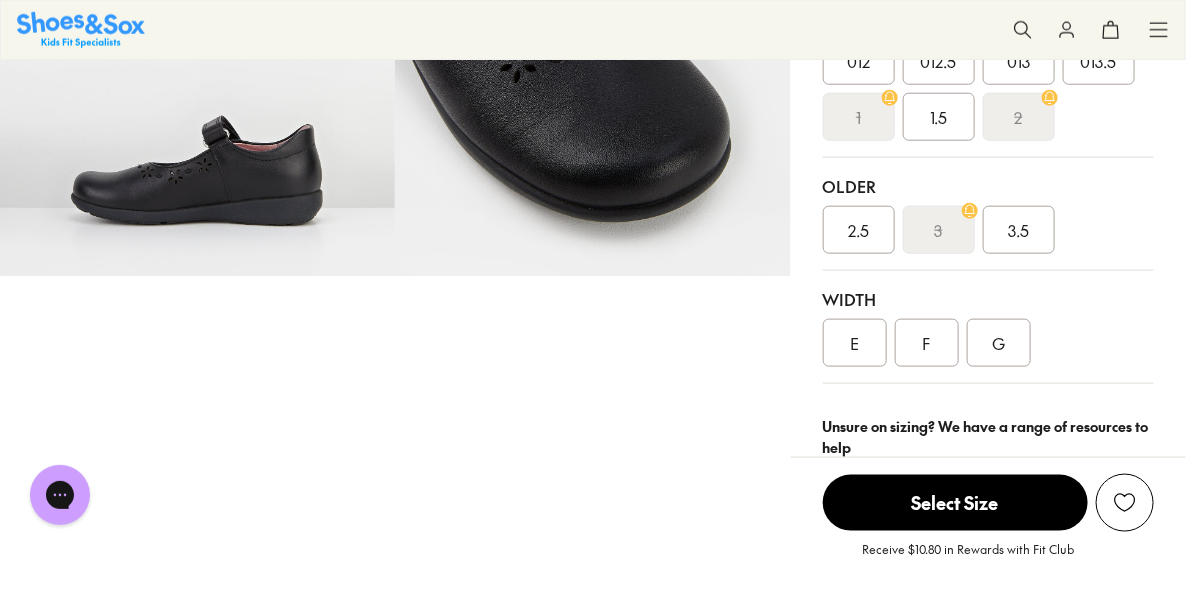 scroll, scrollTop: 621, scrollLeft: 0, axis: vertical 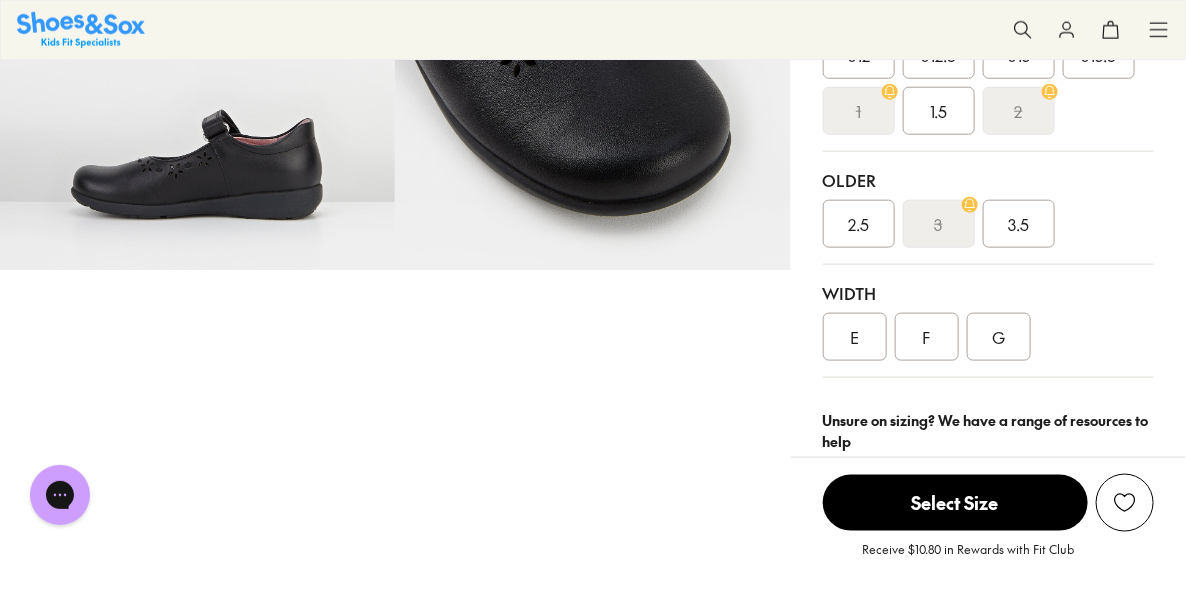 click on "E" at bounding box center [855, 337] 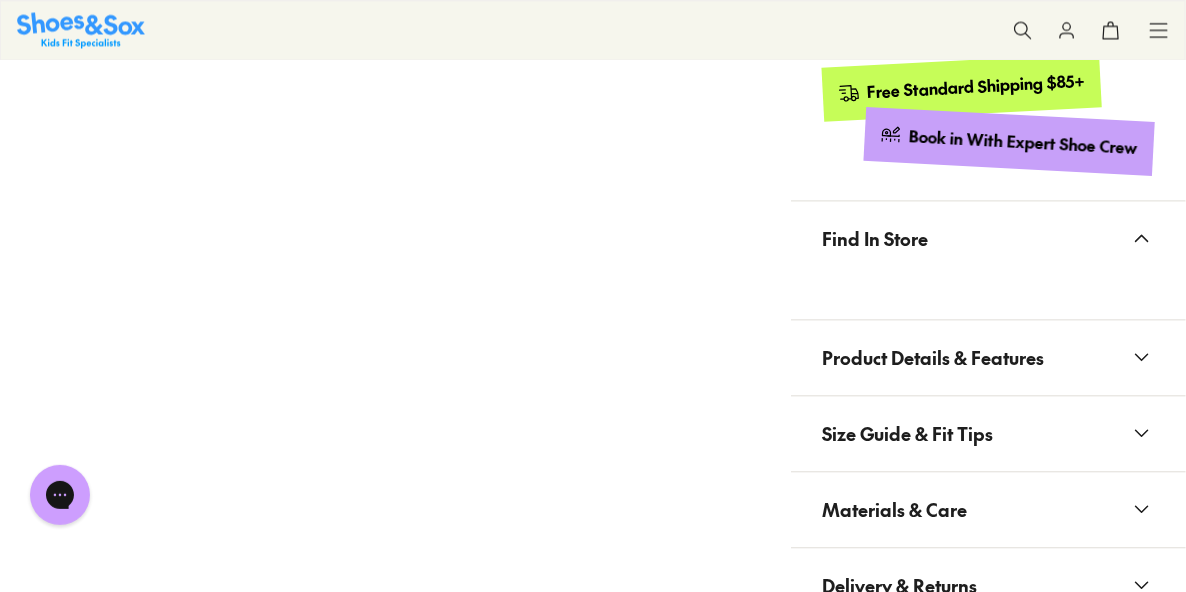 scroll, scrollTop: 1275, scrollLeft: 0, axis: vertical 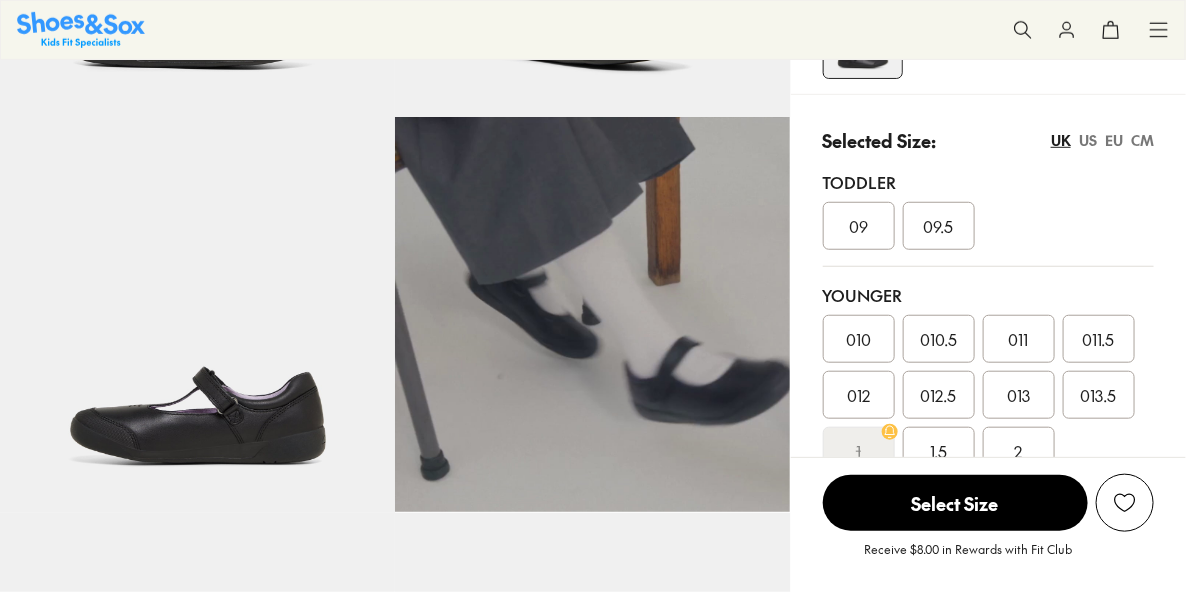 select on "*" 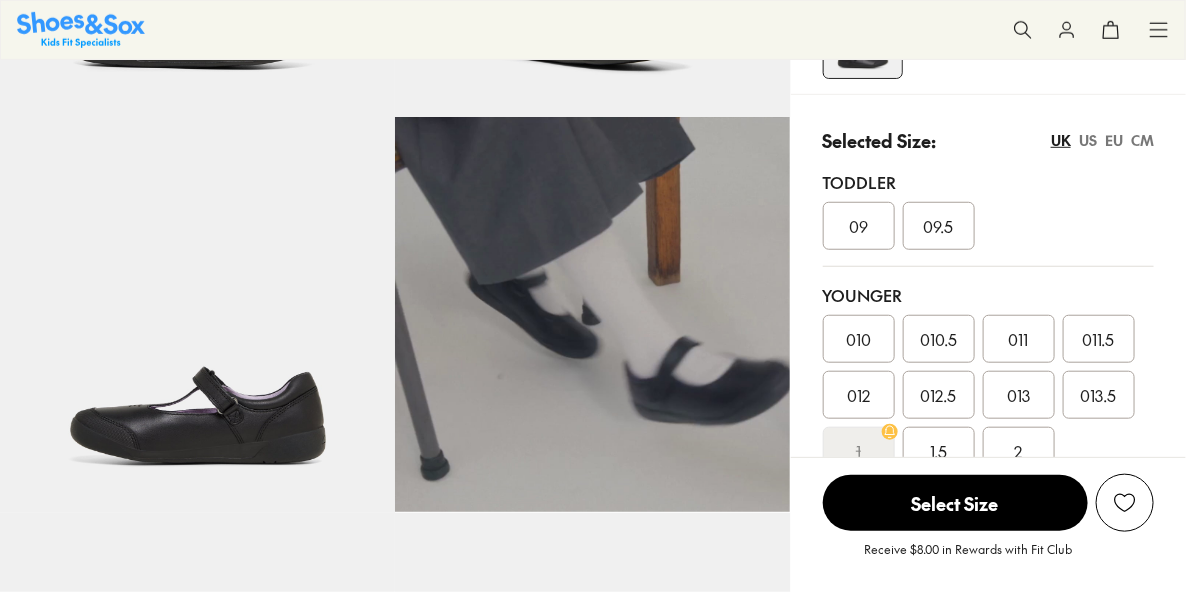 scroll, scrollTop: 400, scrollLeft: 0, axis: vertical 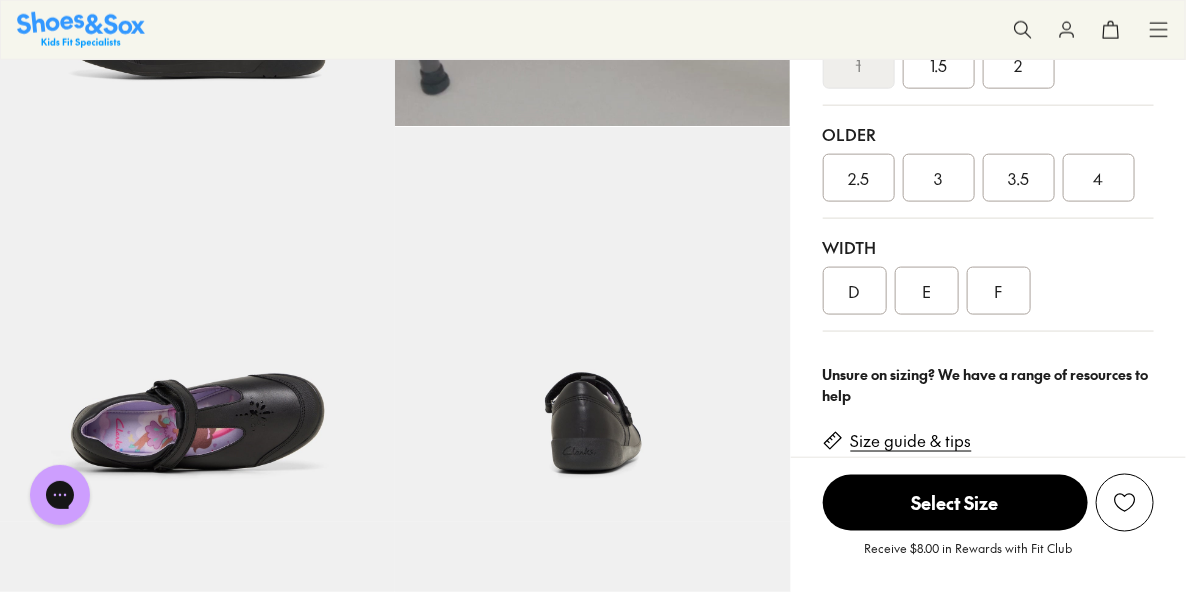 click on "E" at bounding box center [927, 291] 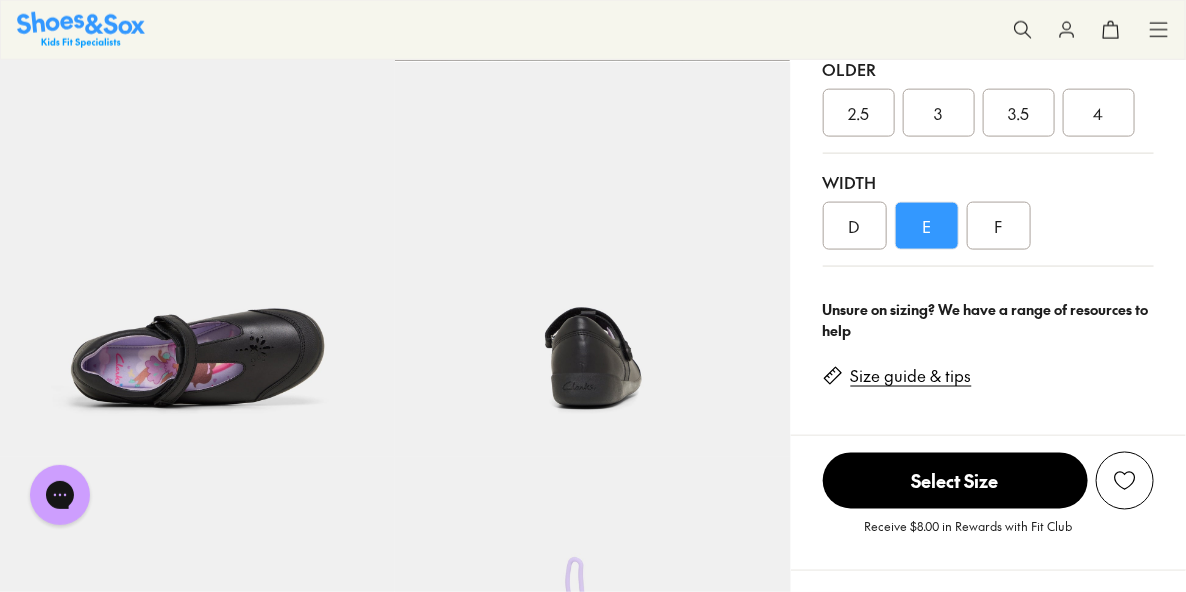scroll, scrollTop: 827, scrollLeft: 0, axis: vertical 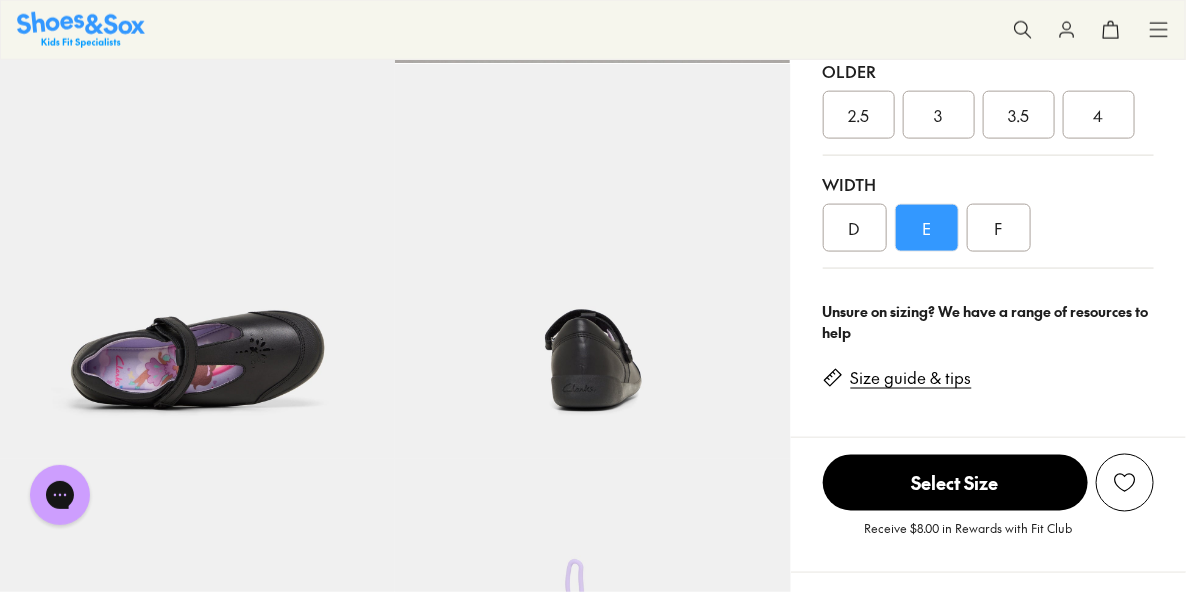 click on "F" at bounding box center (999, 228) 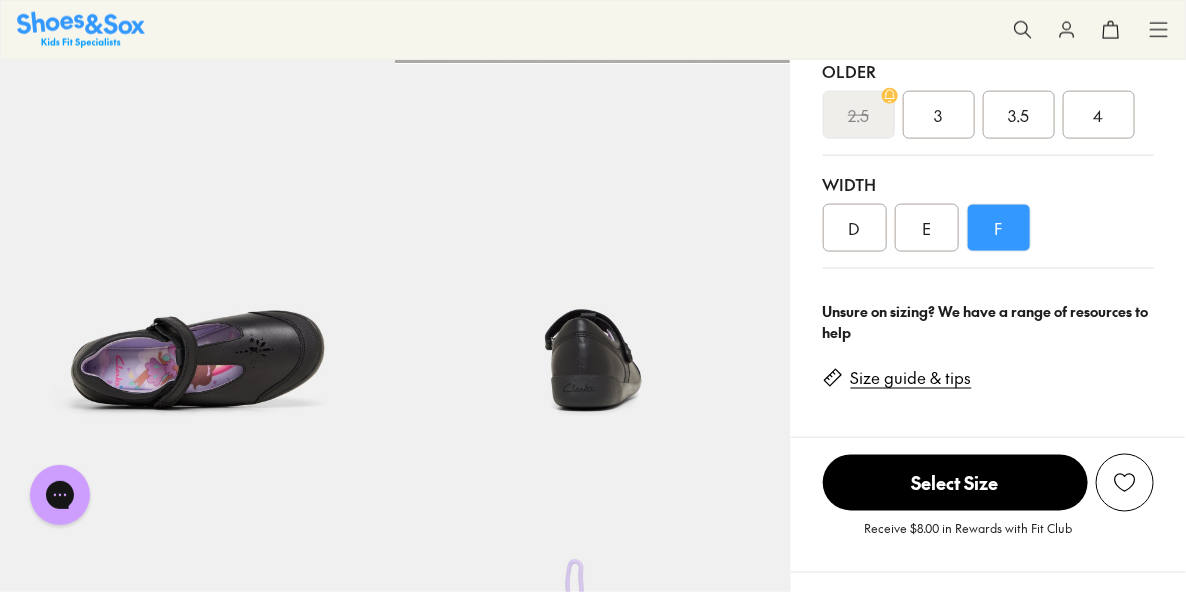 click on "E" at bounding box center [927, 228] 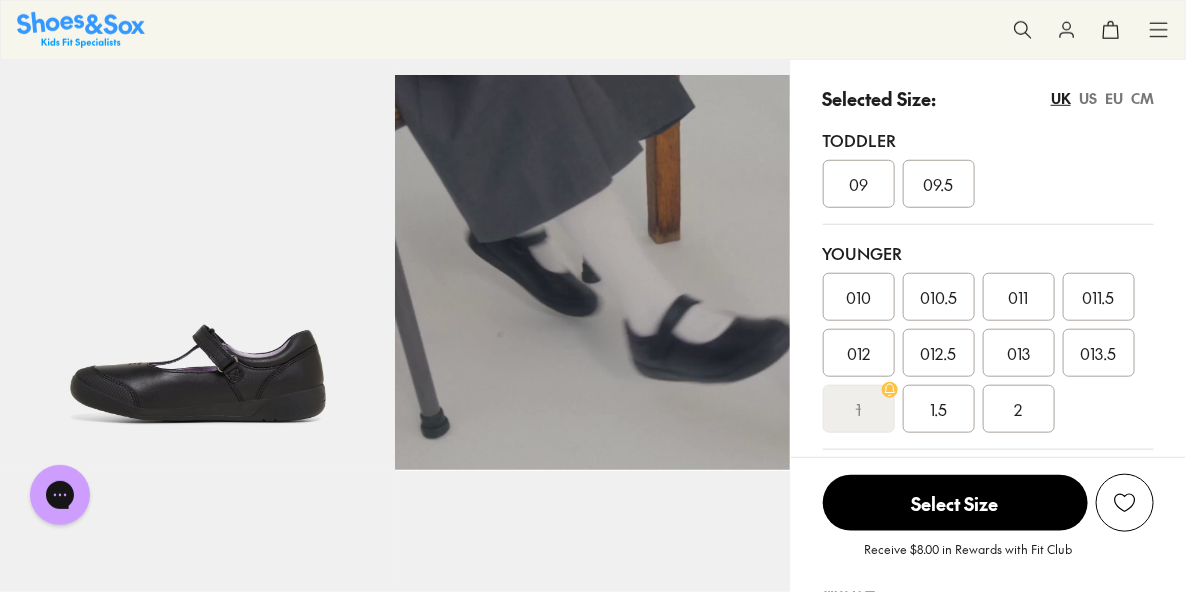 scroll, scrollTop: 417, scrollLeft: 0, axis: vertical 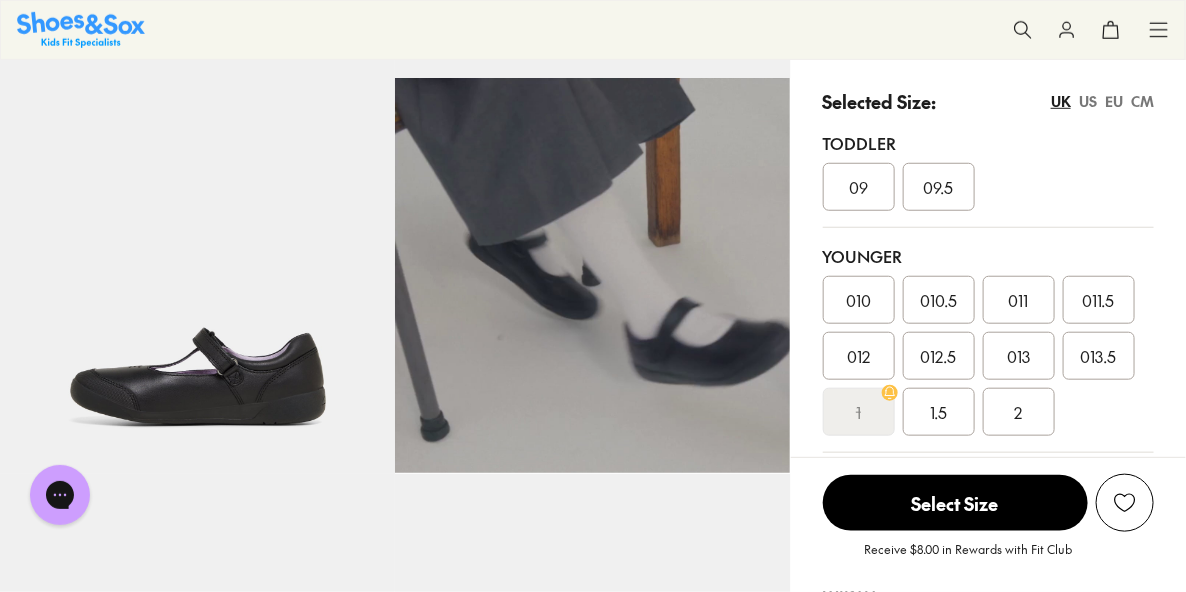 click on "UK US EU CM" at bounding box center (1102, 101) 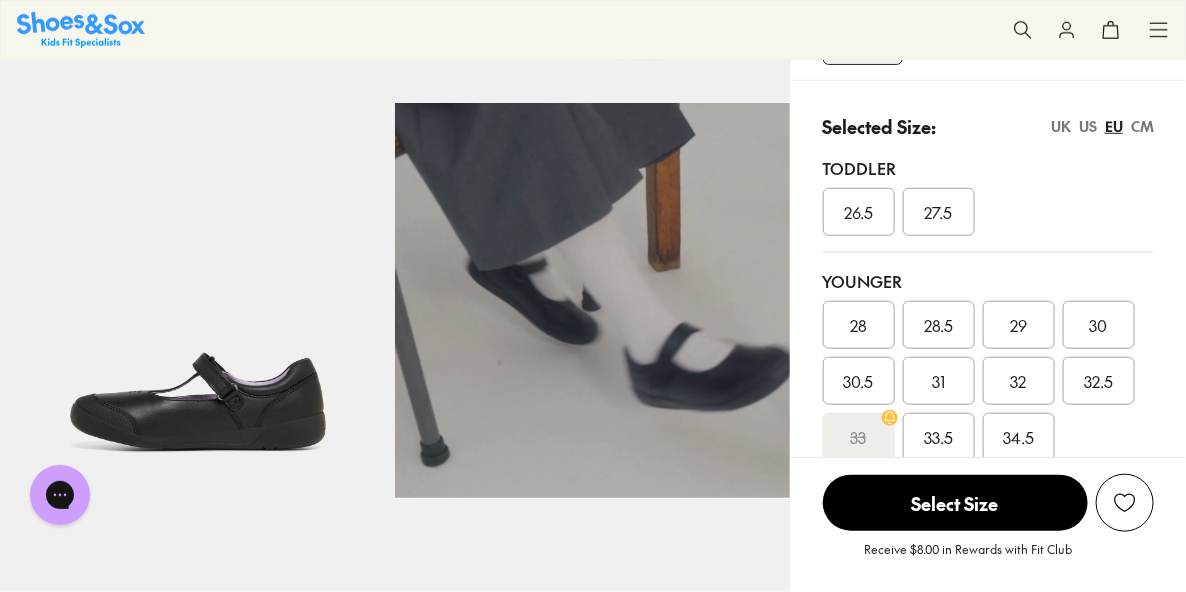 scroll, scrollTop: 353, scrollLeft: 0, axis: vertical 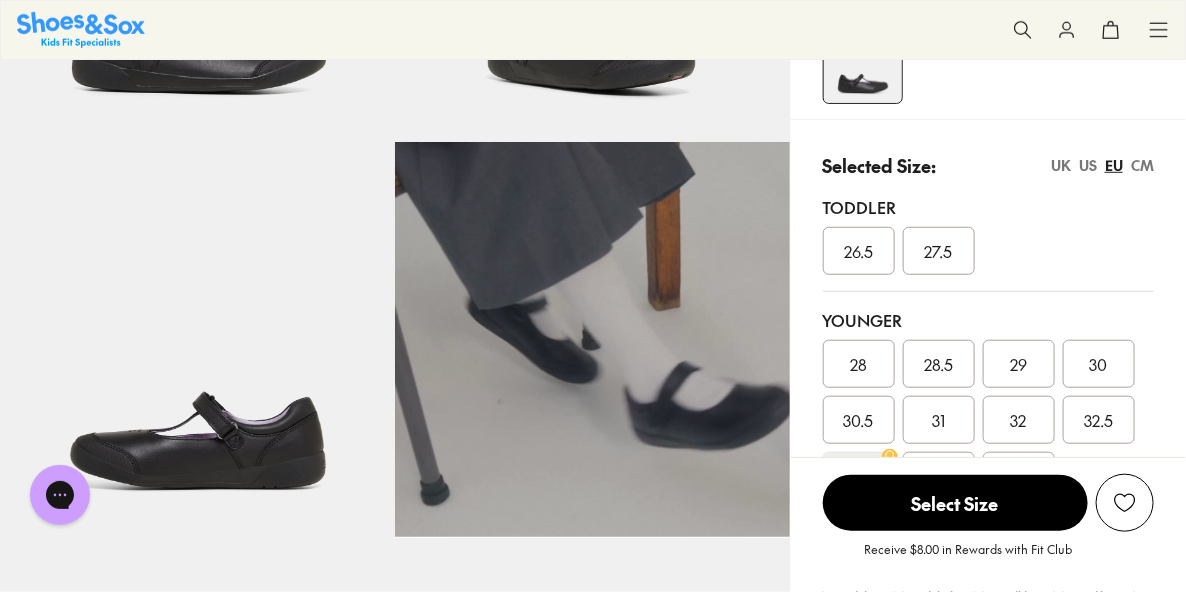 click on "US" at bounding box center [1088, 165] 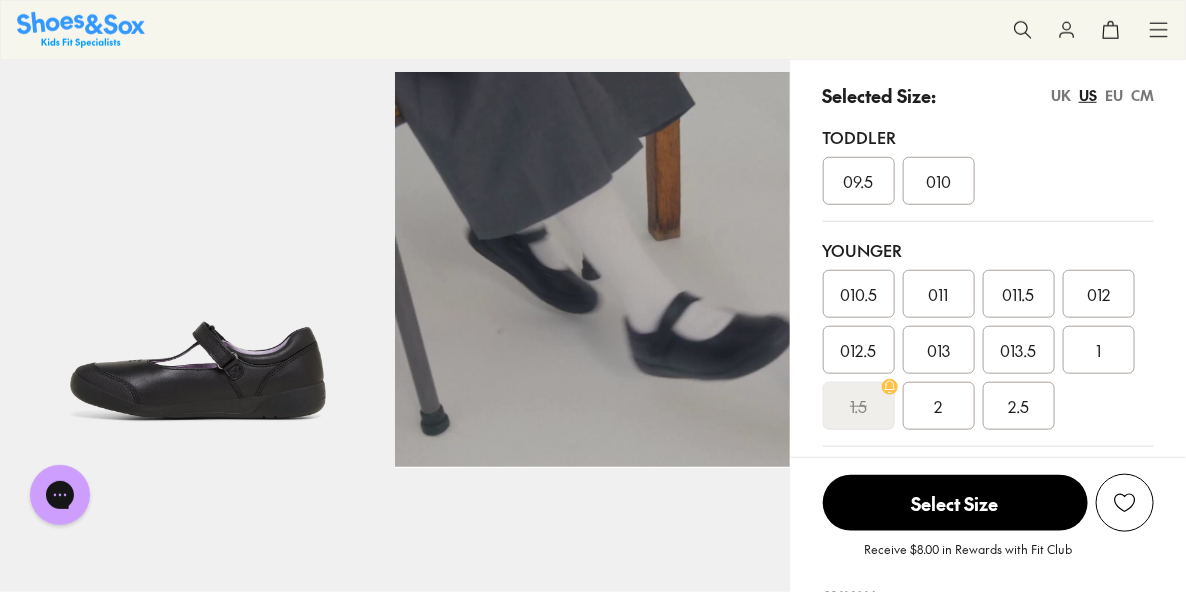 scroll, scrollTop: 425, scrollLeft: 0, axis: vertical 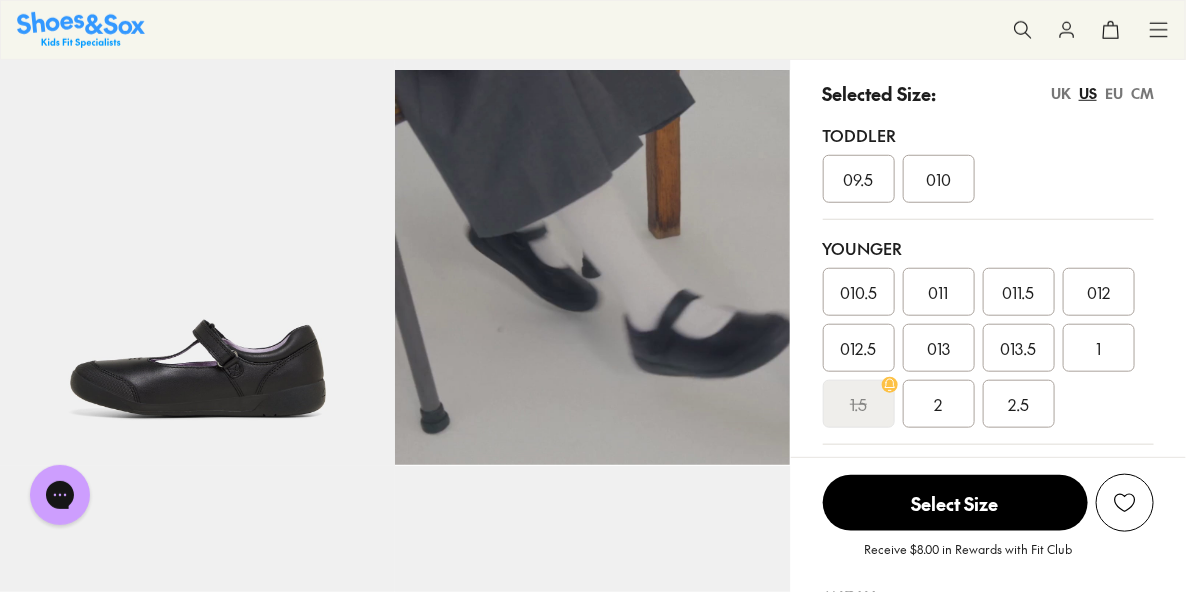 click on "EU" at bounding box center (1114, 93) 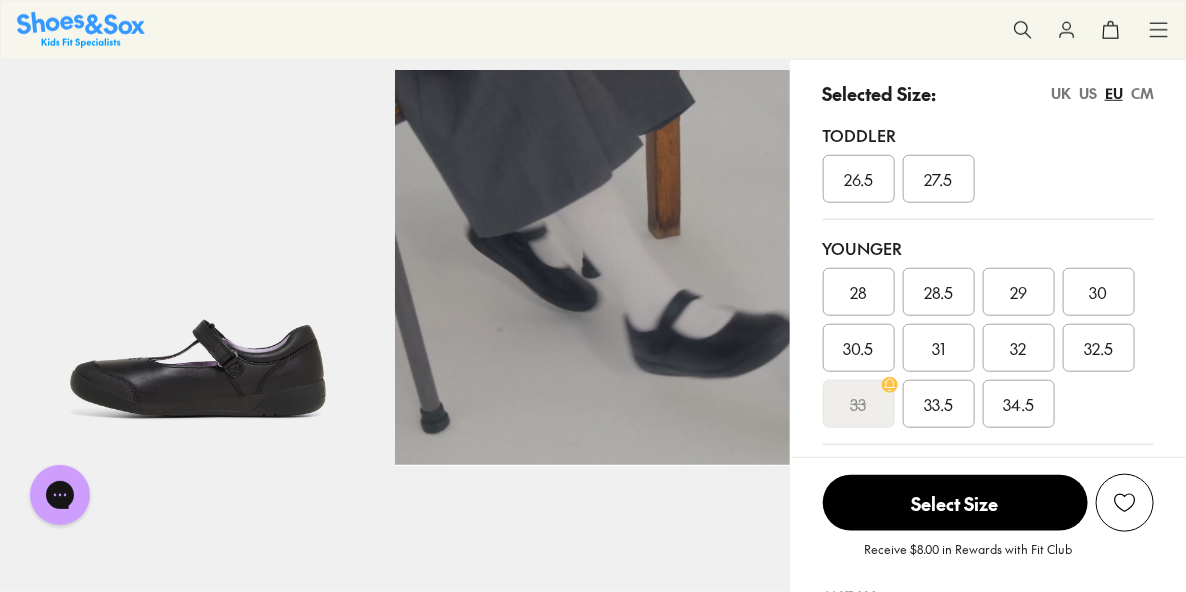 click on "US" at bounding box center [1088, 93] 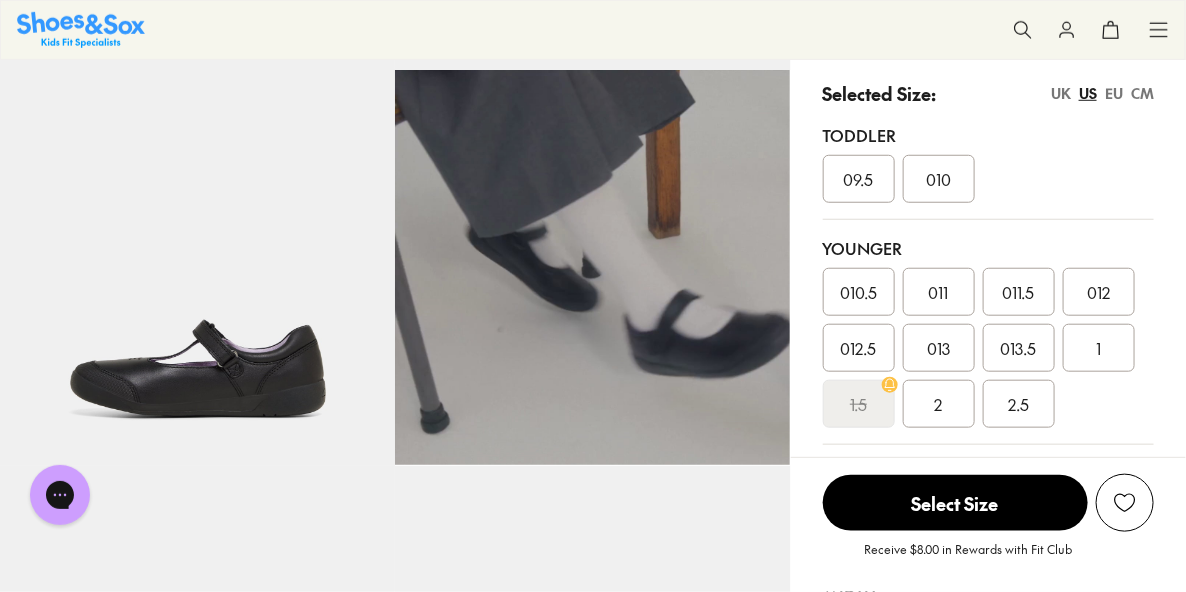 drag, startPoint x: 948, startPoint y: 363, endPoint x: 922, endPoint y: 280, distance: 86.977005 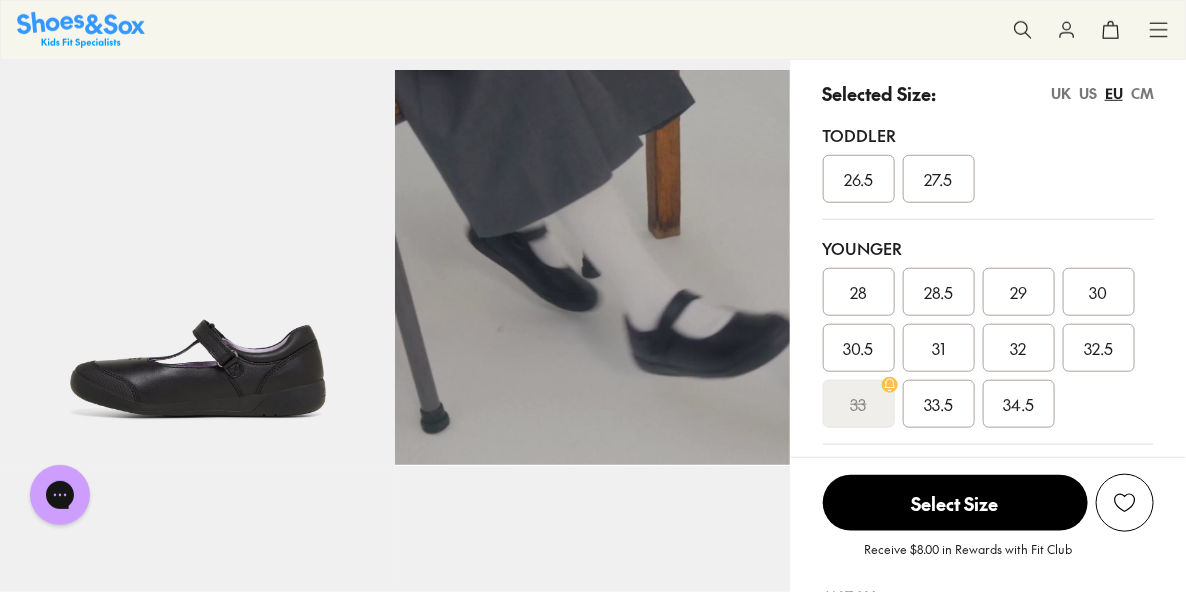 click on "US" at bounding box center (1088, 93) 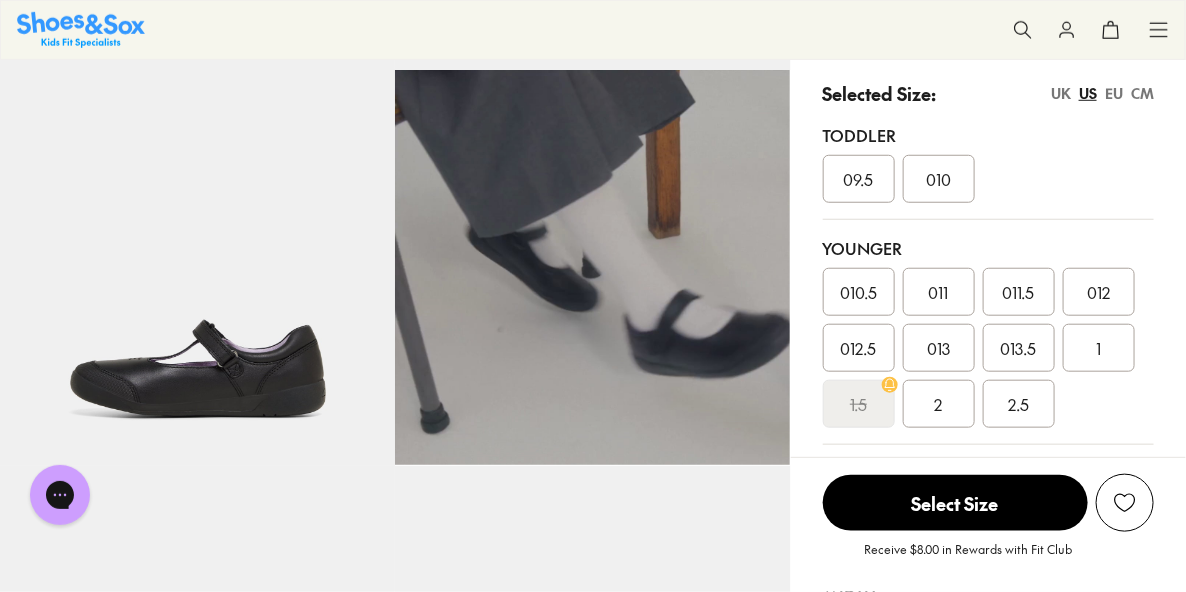 click on "013" at bounding box center [938, 348] 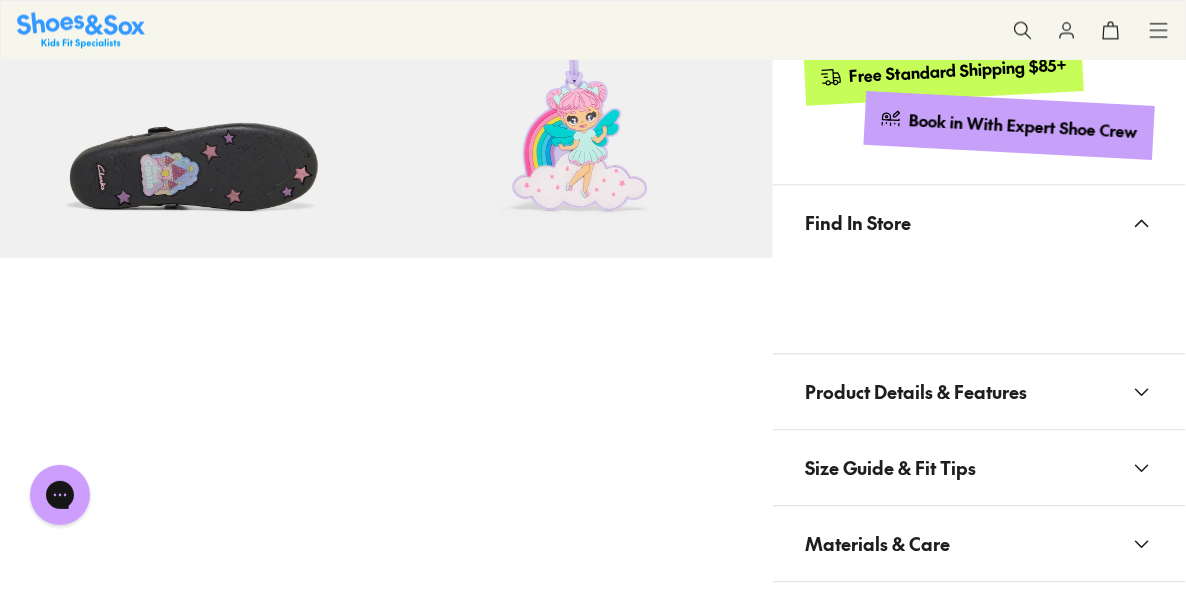 scroll, scrollTop: 1389, scrollLeft: 0, axis: vertical 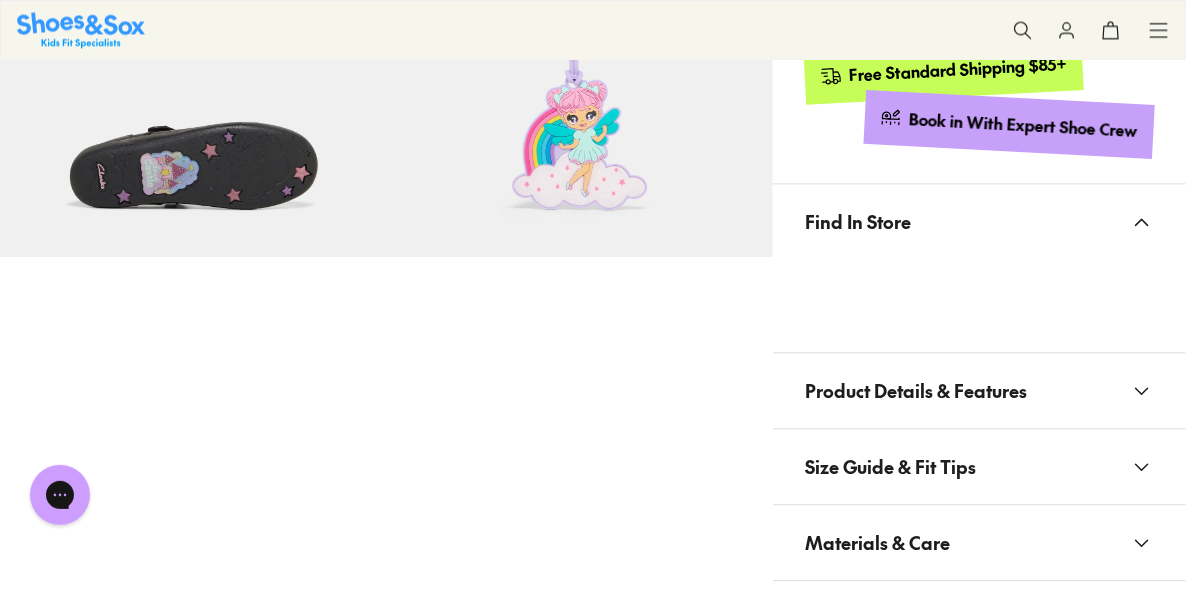 click on "Product Details & Features" at bounding box center [916, 390] 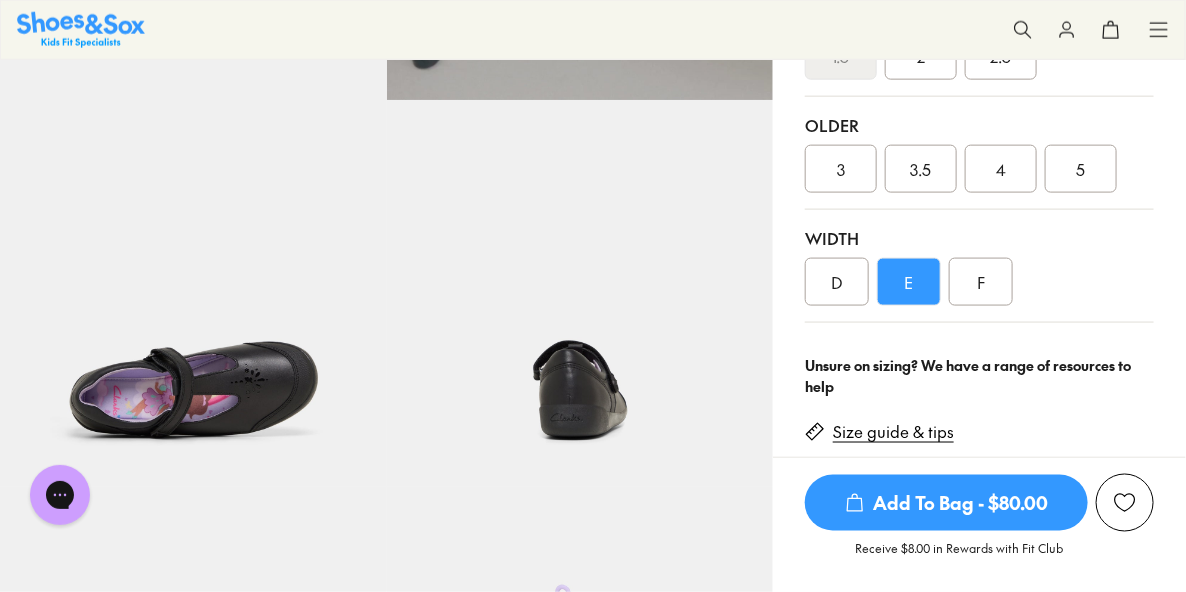 scroll, scrollTop: 765, scrollLeft: 0, axis: vertical 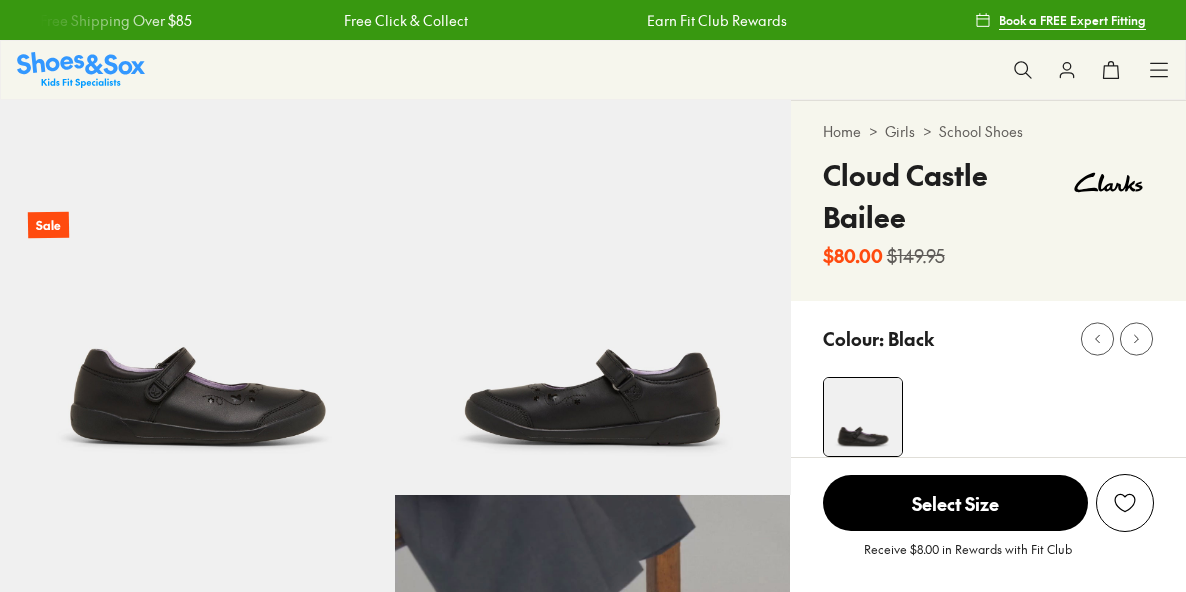 select on "*" 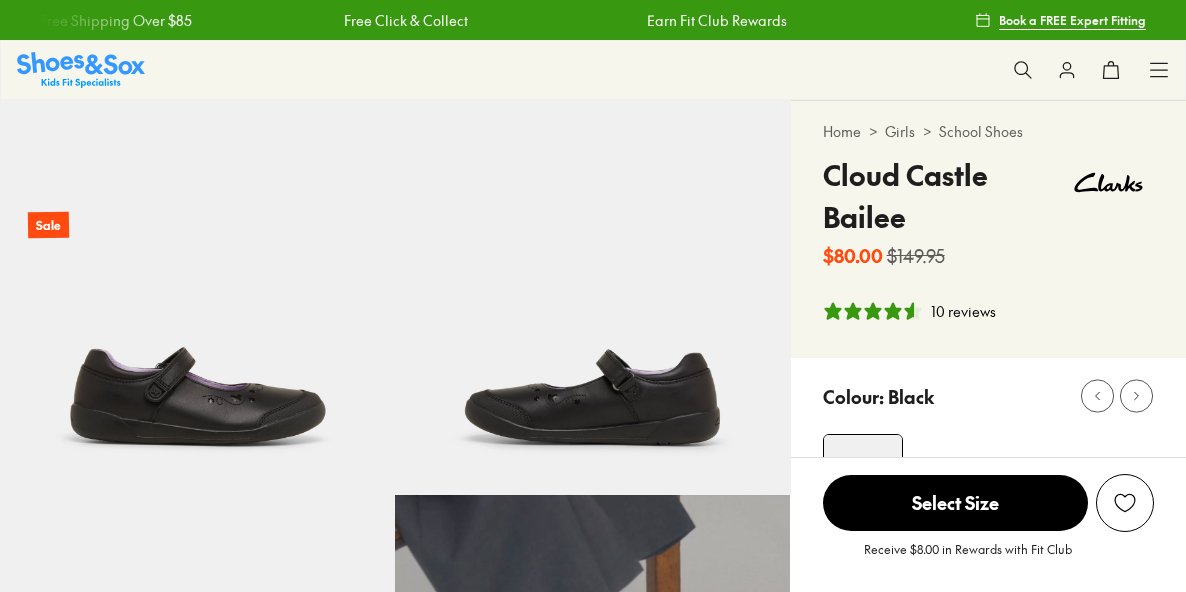 scroll, scrollTop: 0, scrollLeft: 0, axis: both 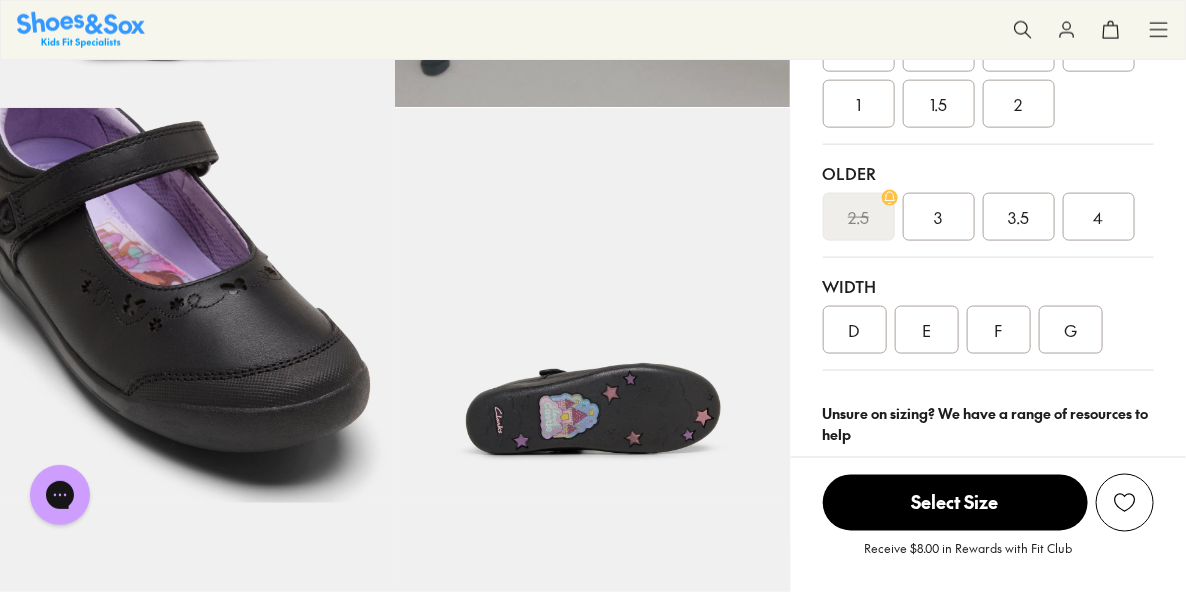 click on "E" at bounding box center [927, 330] 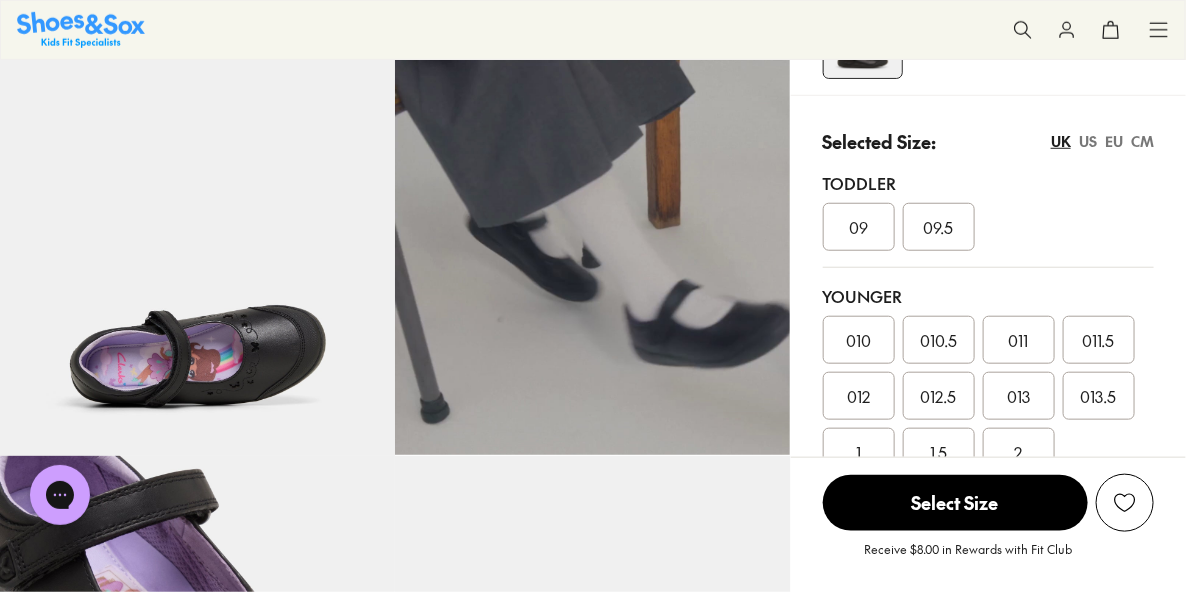 scroll, scrollTop: 436, scrollLeft: 0, axis: vertical 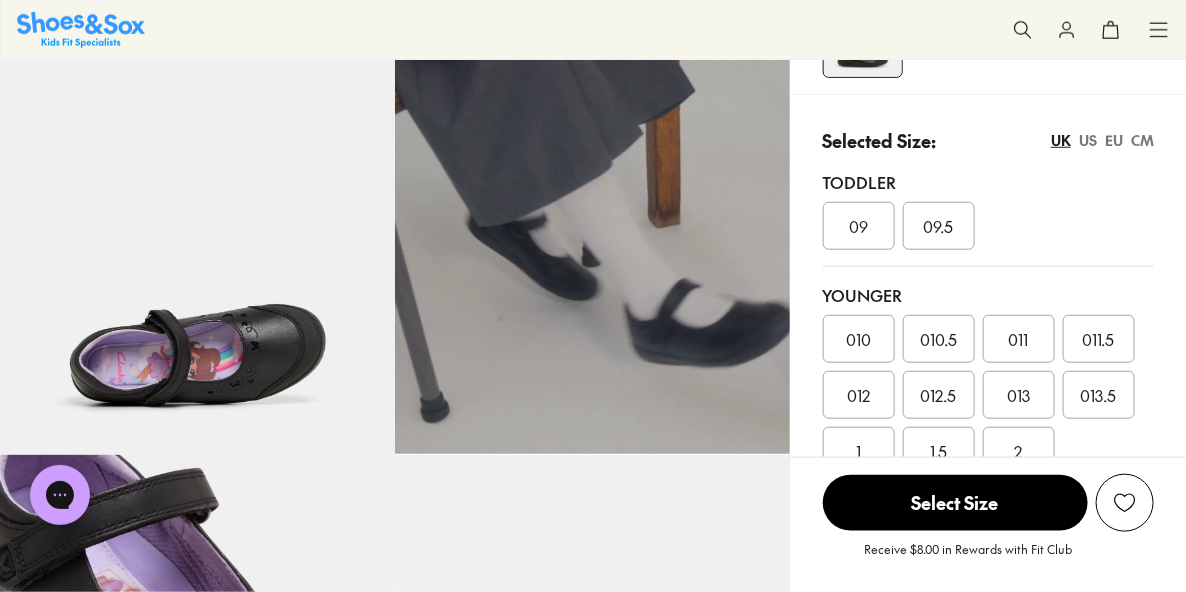 click on "US" at bounding box center (1088, 140) 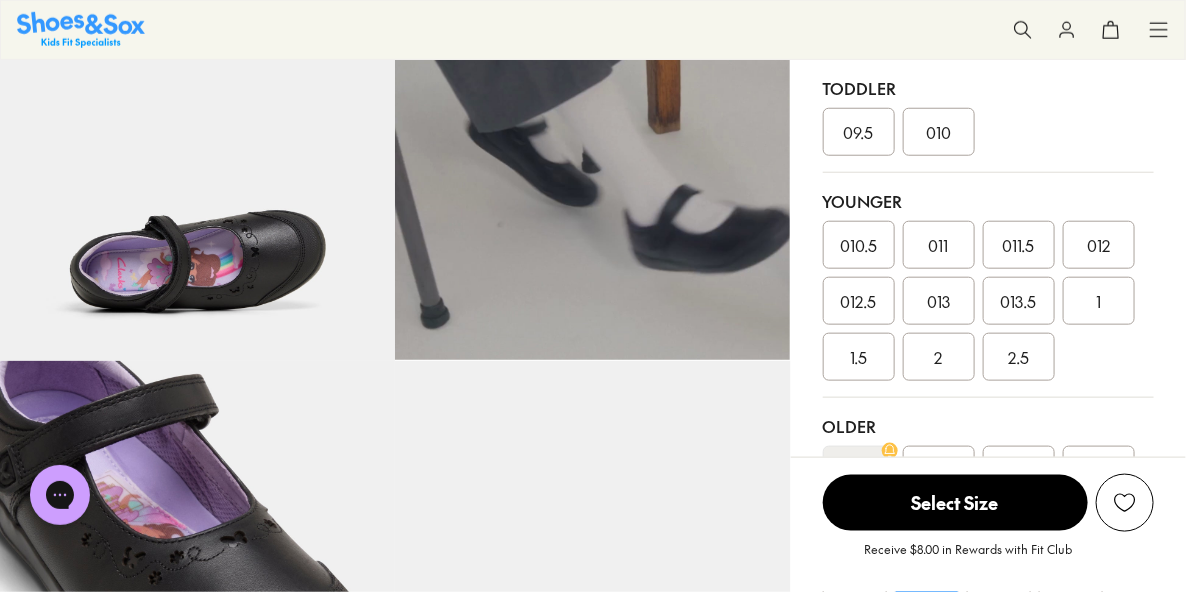 click on "013" at bounding box center (938, 301) 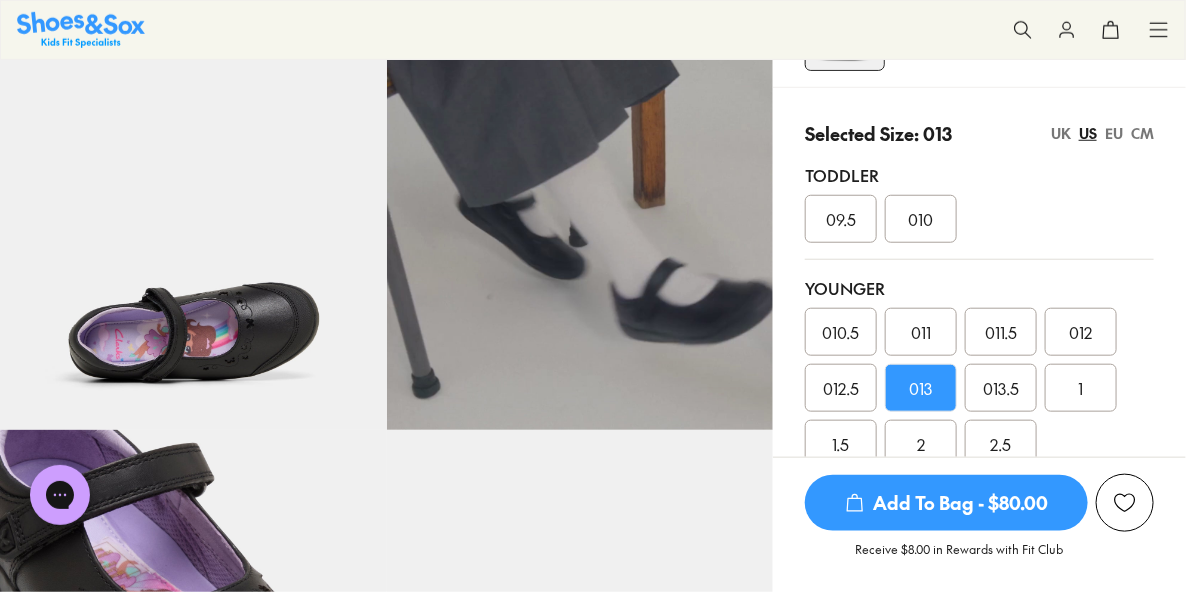 scroll, scrollTop: 442, scrollLeft: 0, axis: vertical 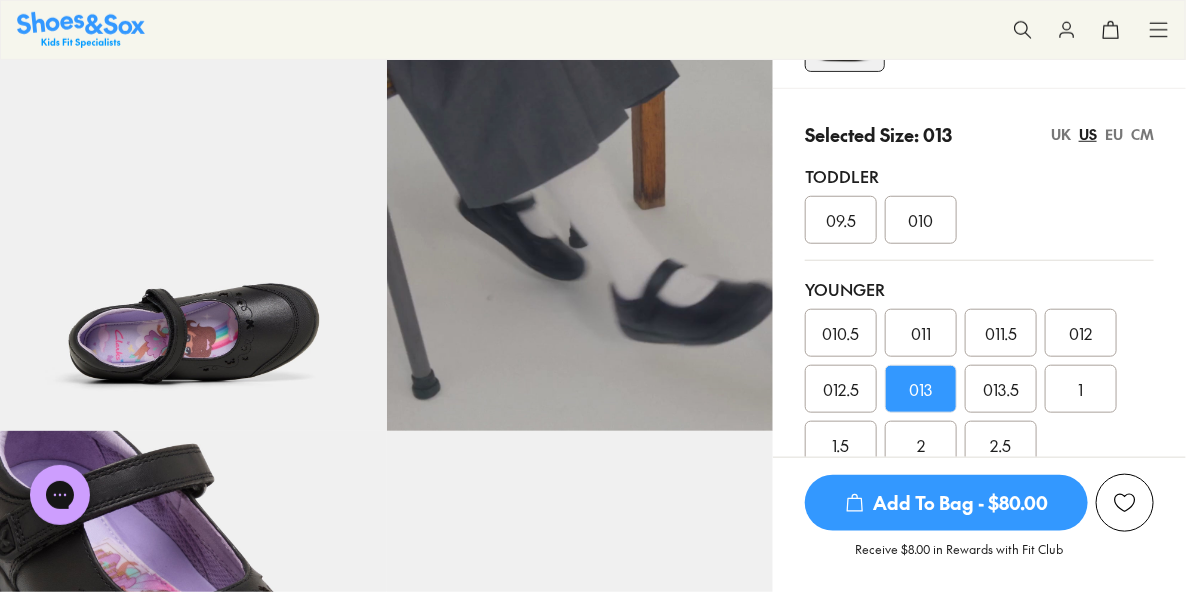 click on "EU" at bounding box center (1114, 134) 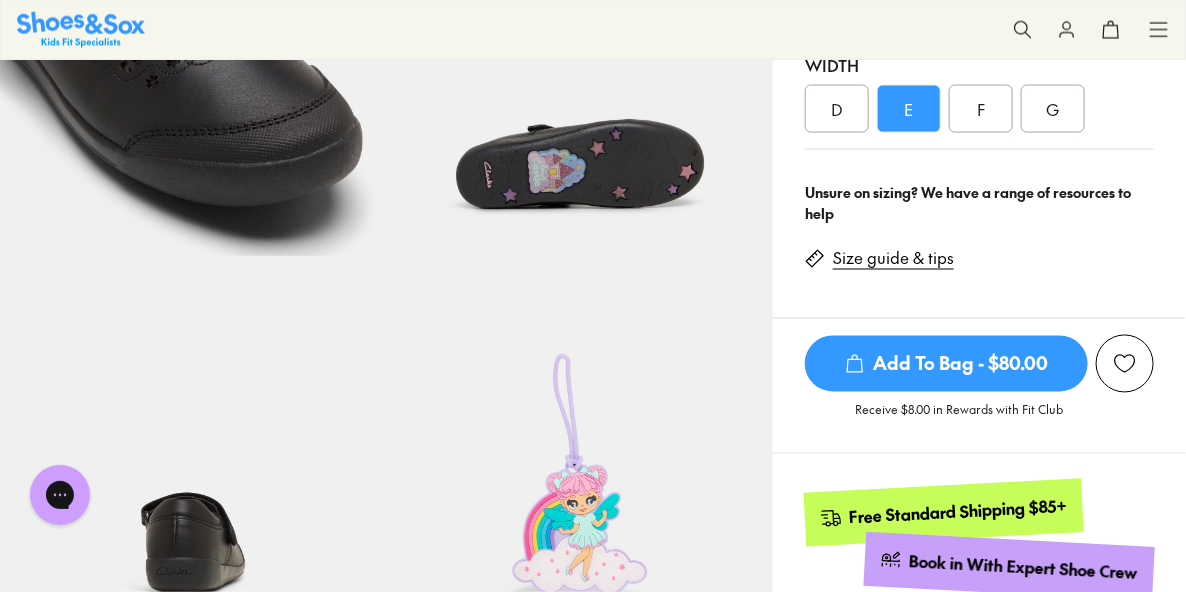 scroll, scrollTop: 977, scrollLeft: 0, axis: vertical 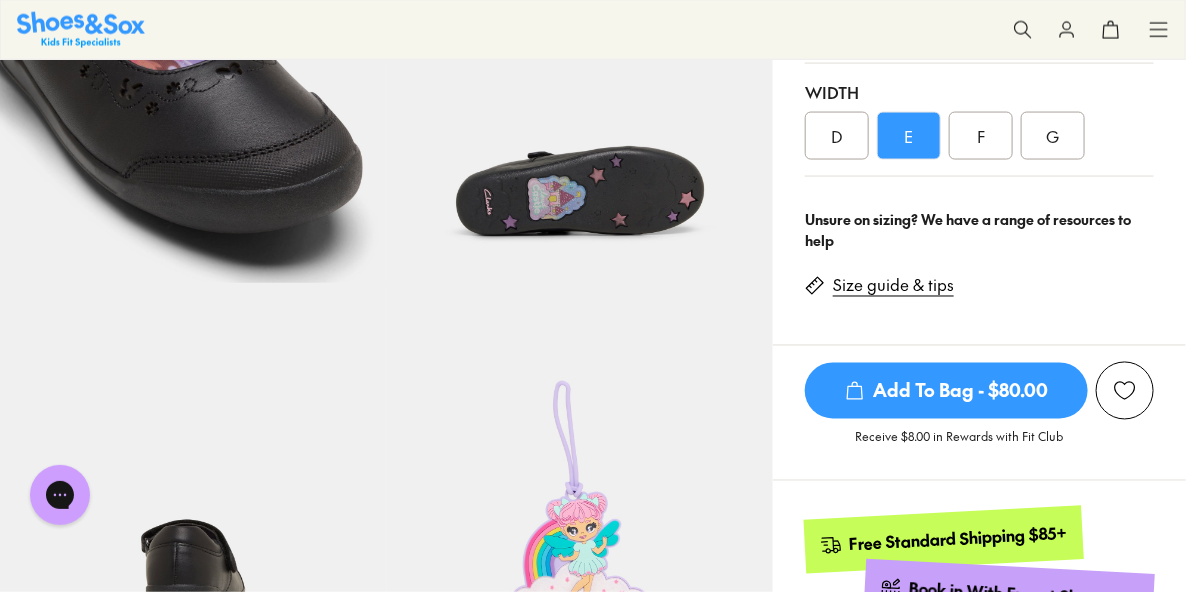 click on "Add To Bag - $80.00" at bounding box center (946, 391) 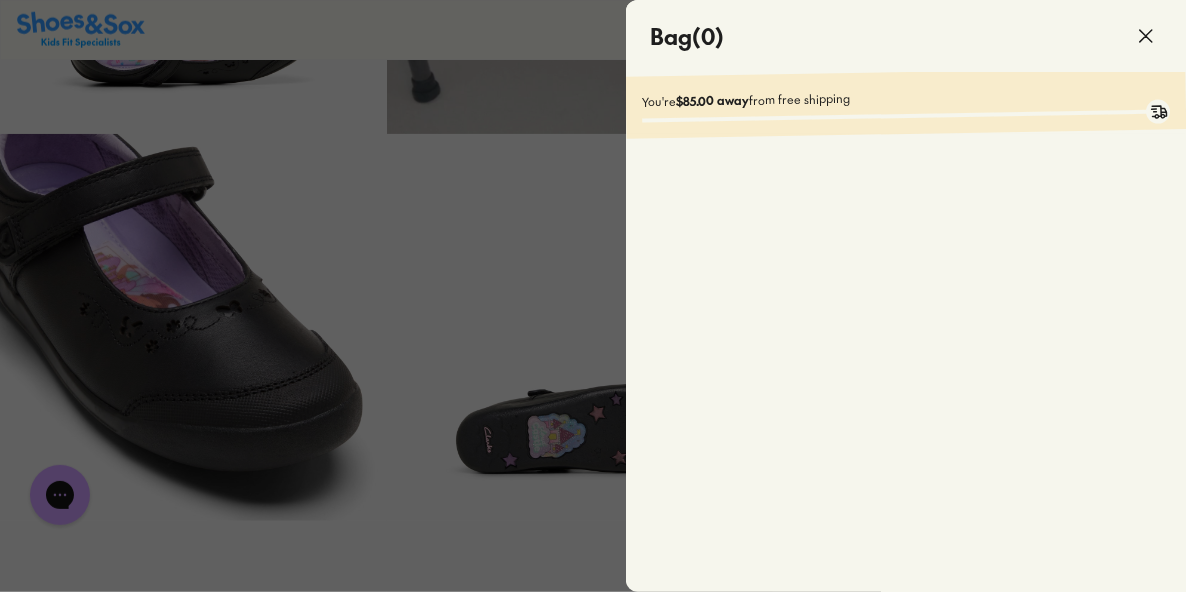 scroll, scrollTop: 737, scrollLeft: 0, axis: vertical 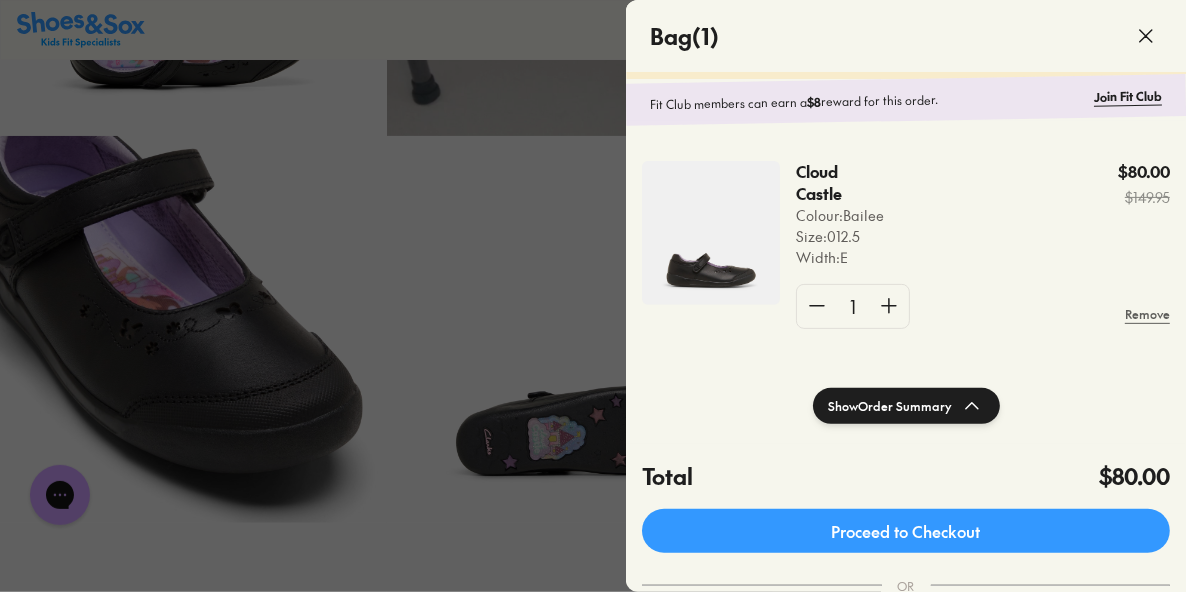 click 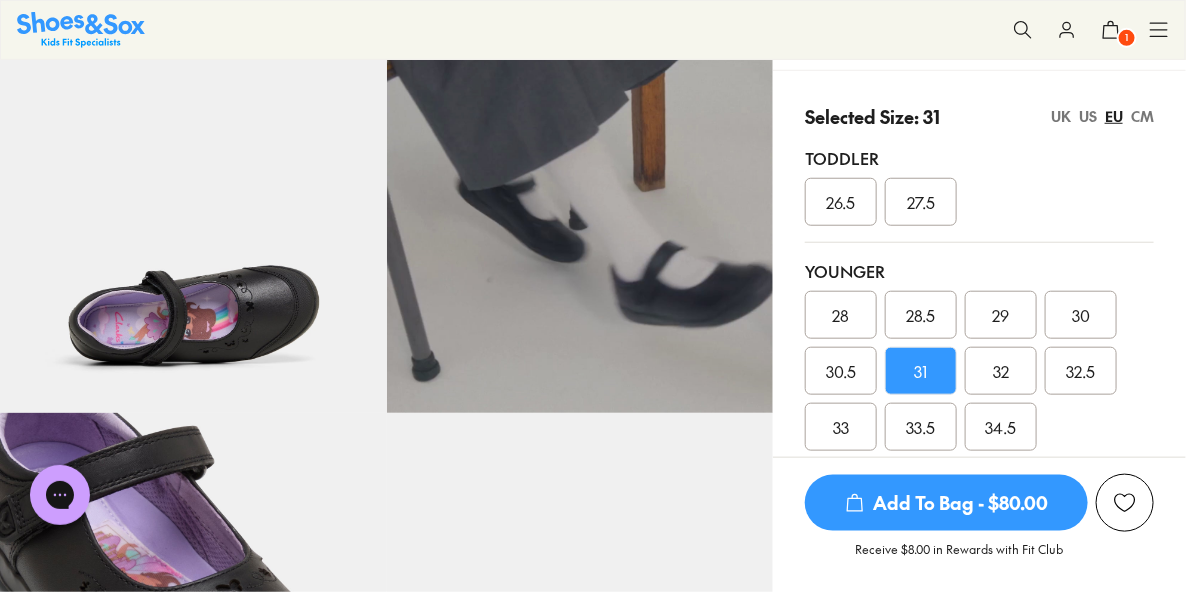 scroll, scrollTop: 453, scrollLeft: 0, axis: vertical 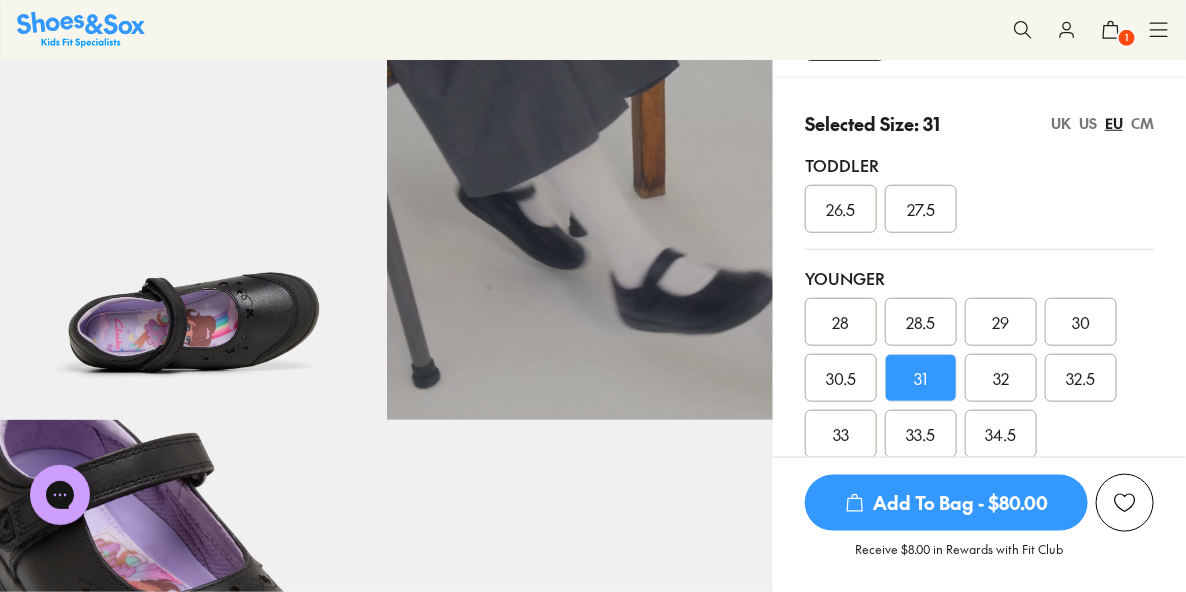 click on "US" at bounding box center [1088, 123] 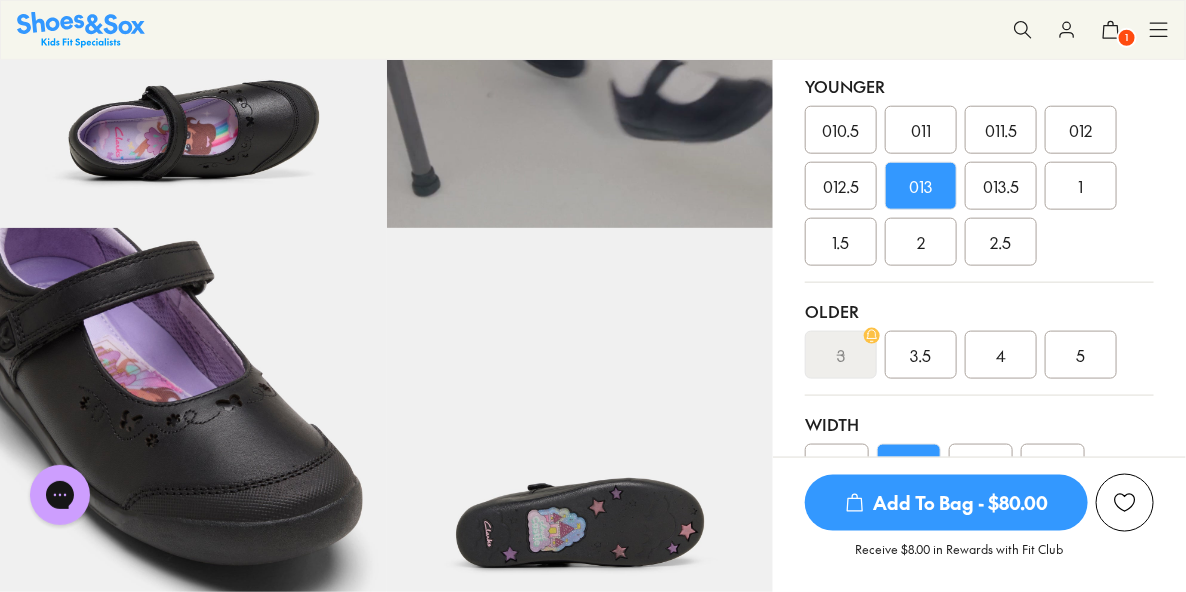 scroll, scrollTop: 650, scrollLeft: 0, axis: vertical 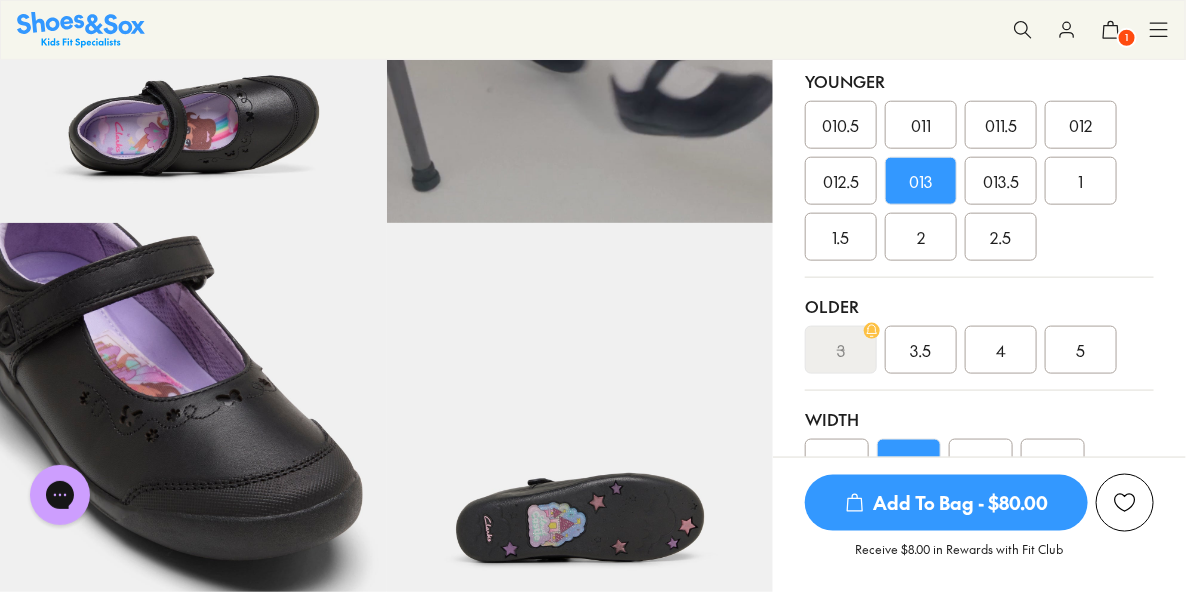click on "1" at bounding box center [1081, 181] 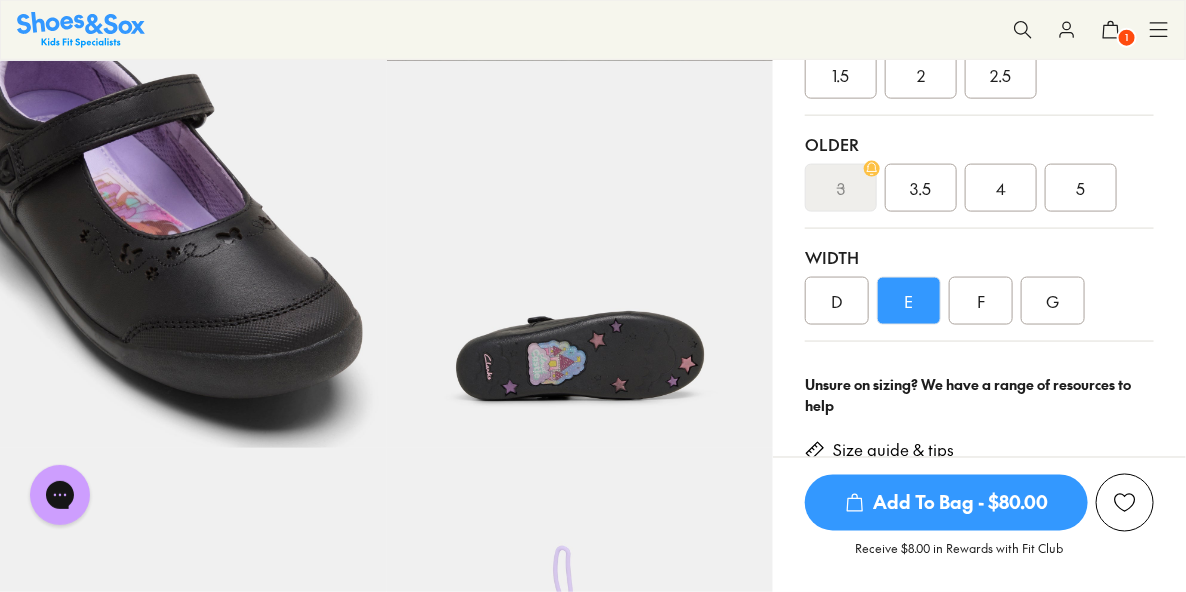 scroll, scrollTop: 815, scrollLeft: 0, axis: vertical 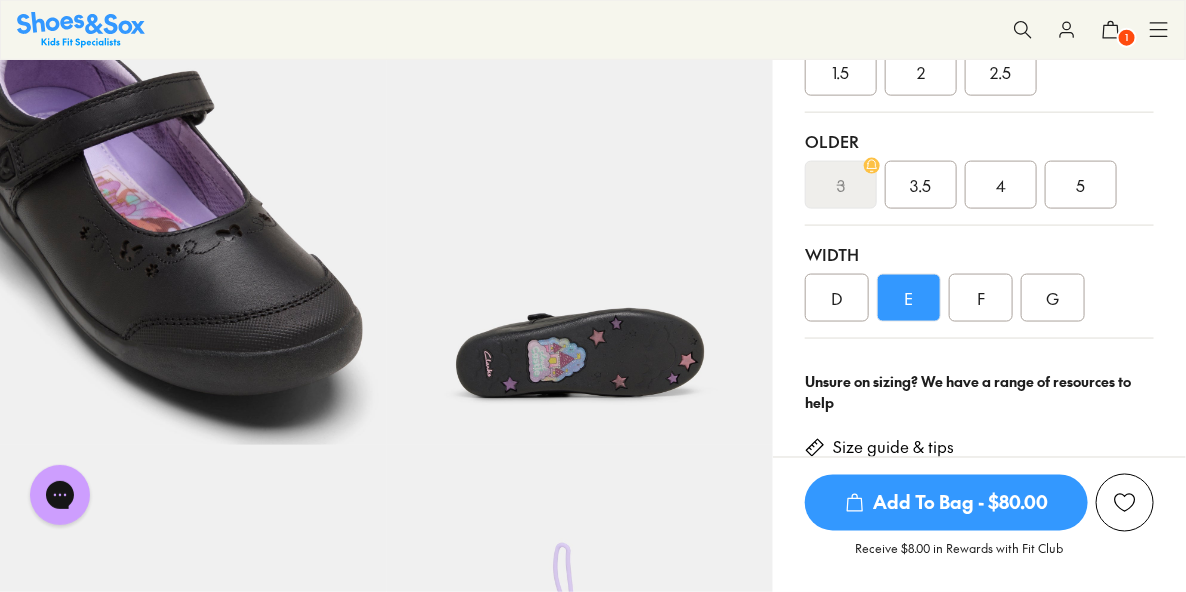 click on "Add To Bag - $80.00" at bounding box center [946, 503] 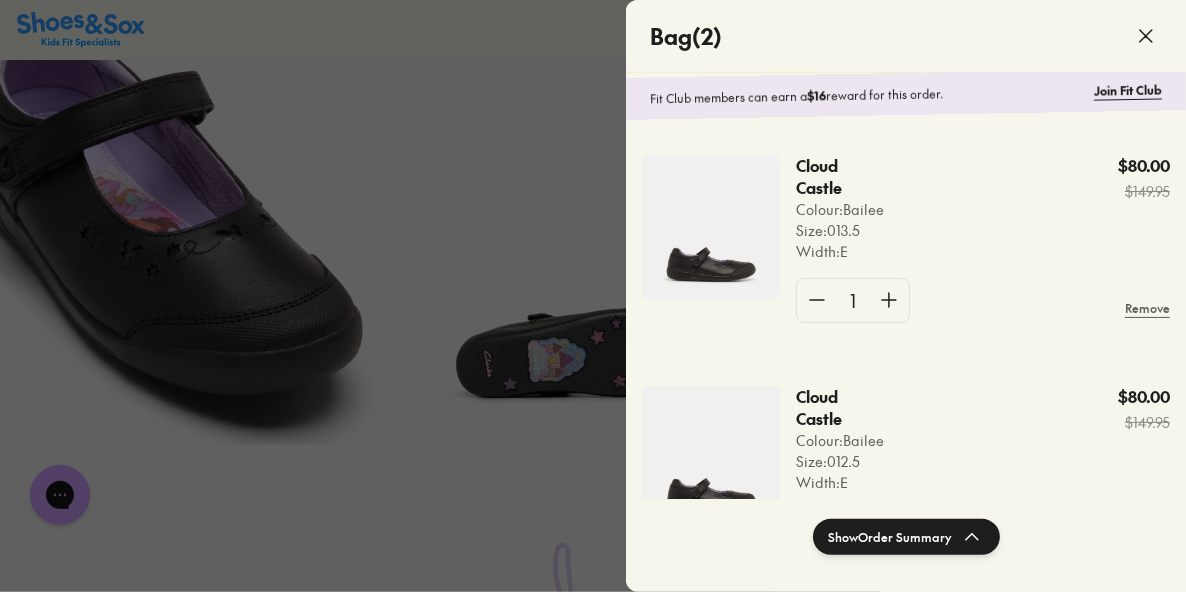 click 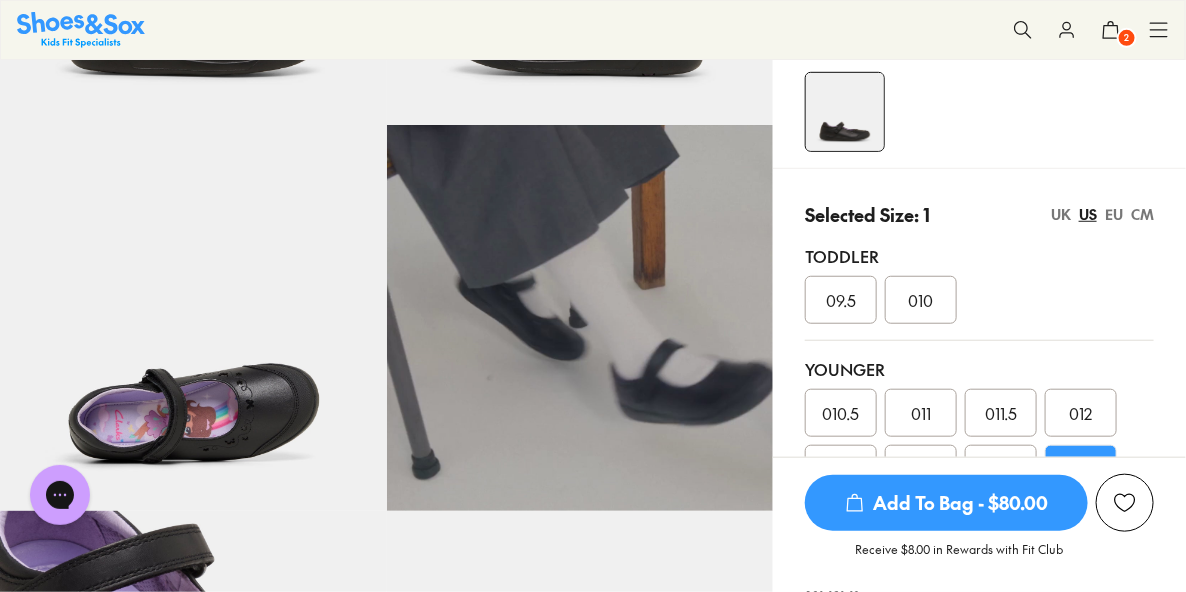 scroll, scrollTop: 361, scrollLeft: 0, axis: vertical 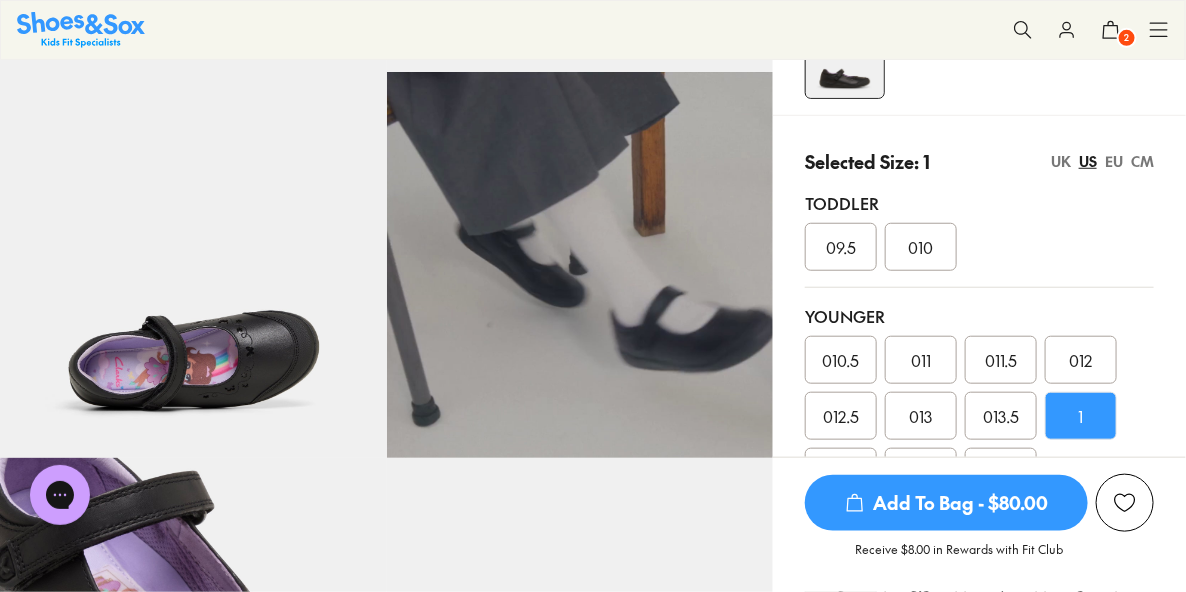 click on "EU" at bounding box center (1114, 161) 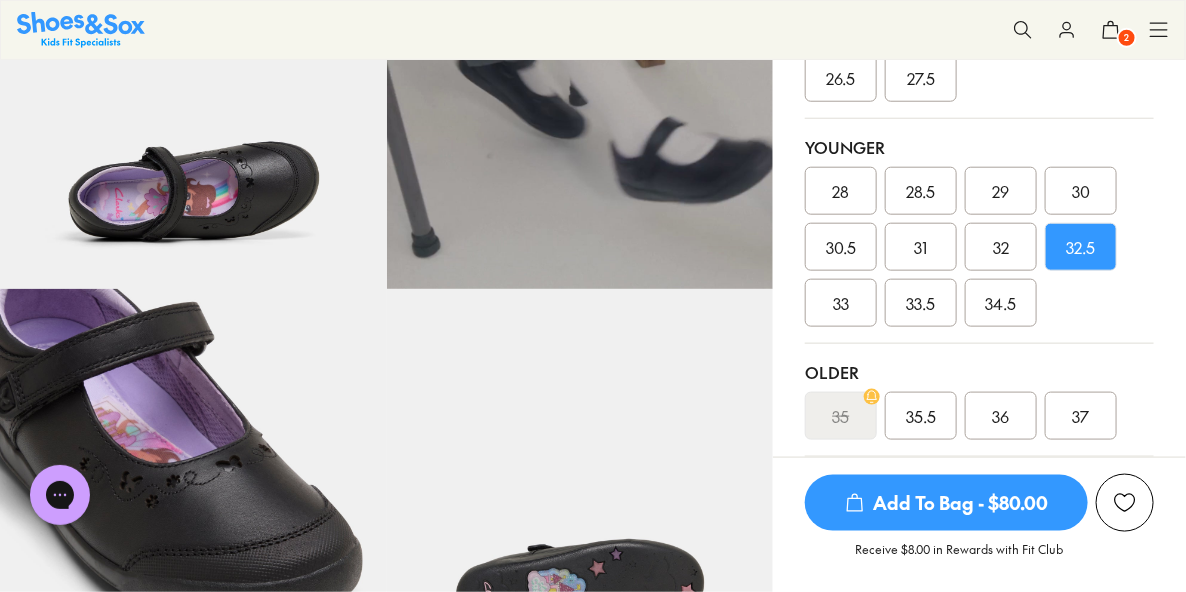 scroll, scrollTop: 585, scrollLeft: 0, axis: vertical 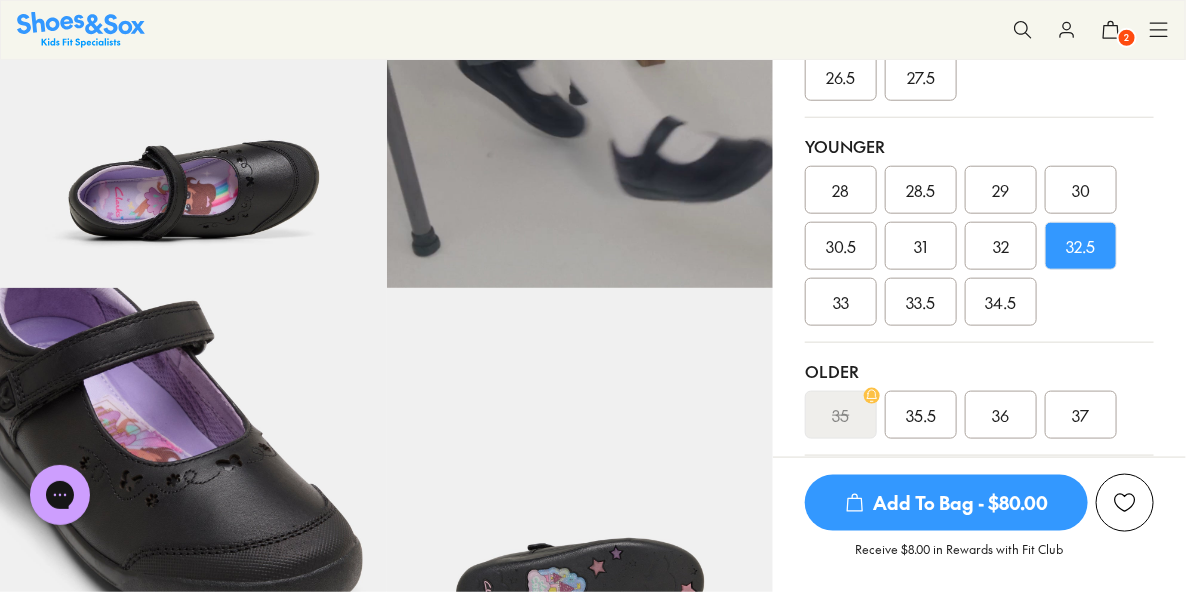 click on "33" at bounding box center [841, 302] 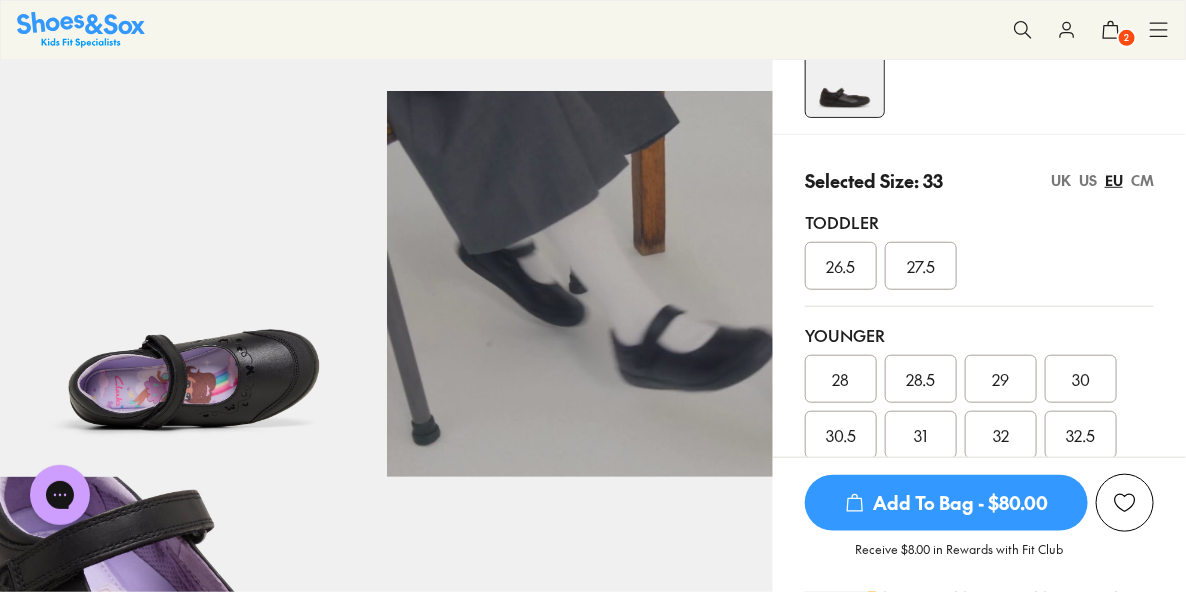 scroll, scrollTop: 398, scrollLeft: 0, axis: vertical 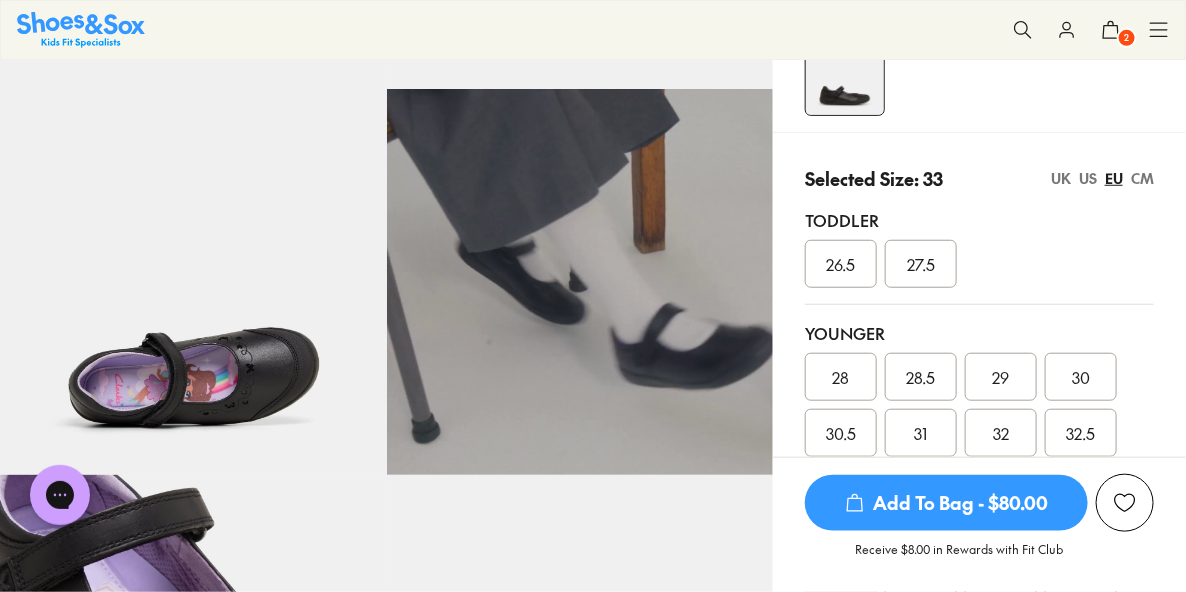 click on "US" at bounding box center (1088, 178) 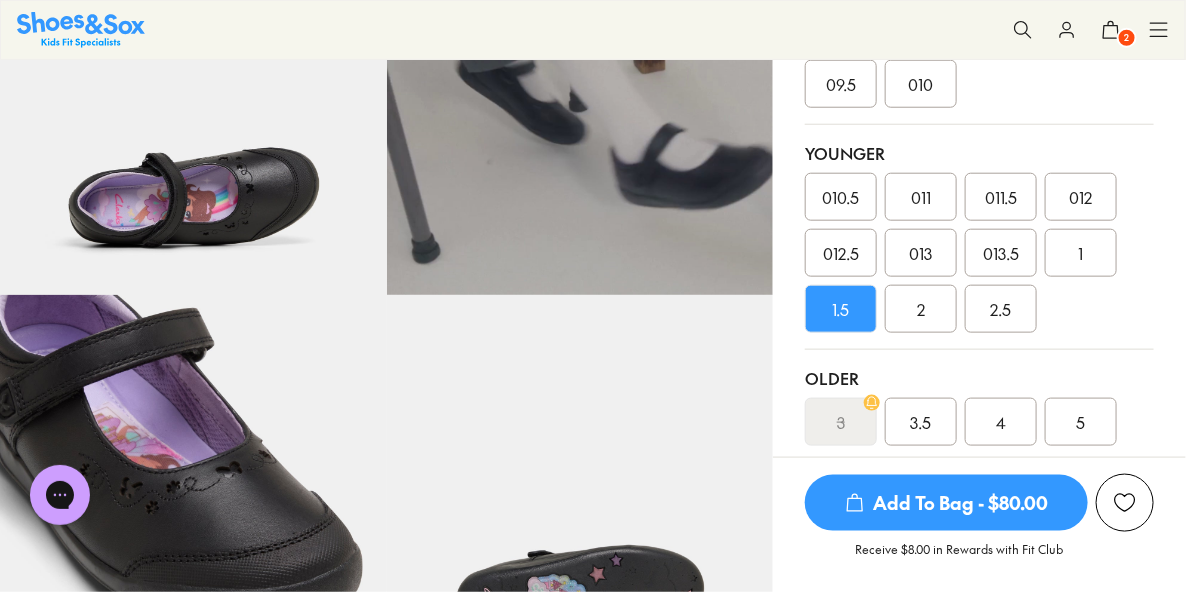 scroll, scrollTop: 577, scrollLeft: 0, axis: vertical 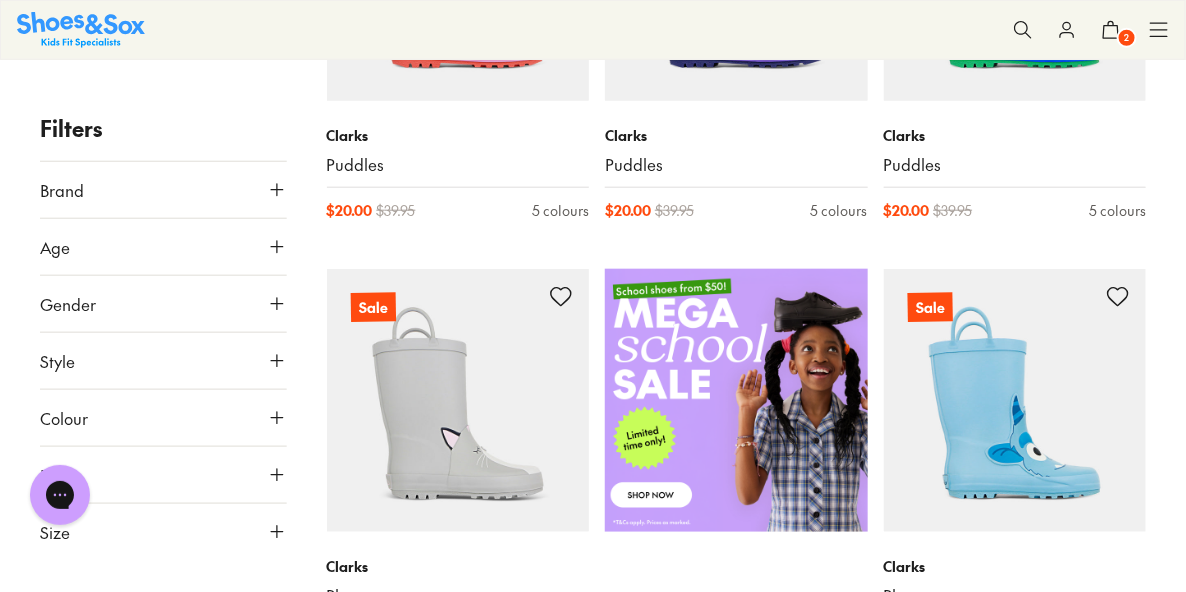 click on "Price" at bounding box center (163, 475) 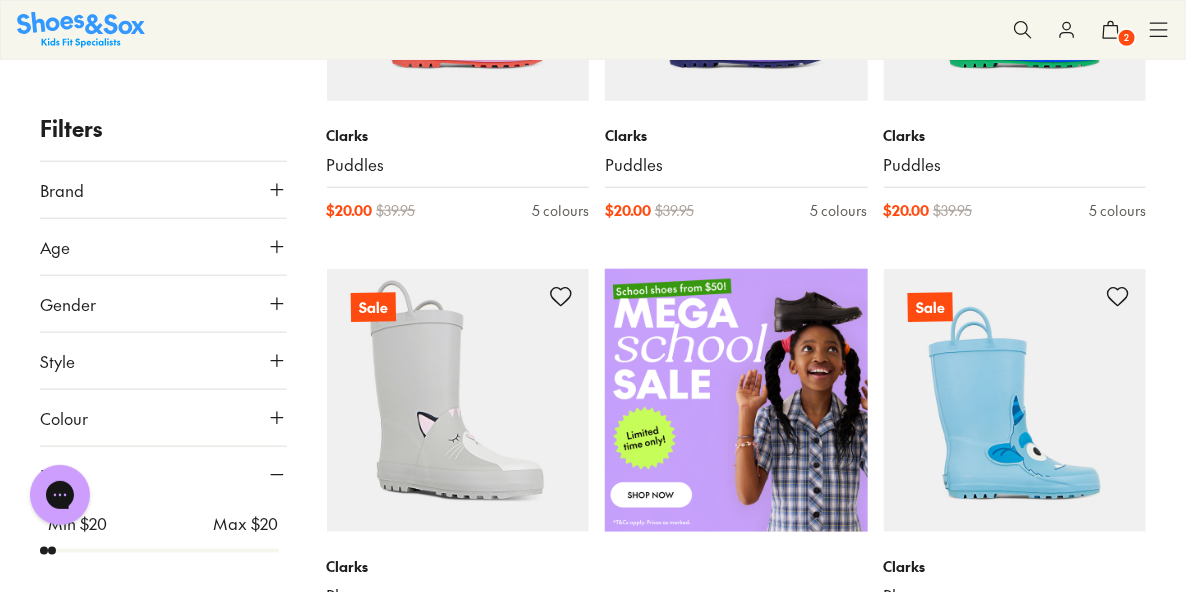 scroll, scrollTop: 370, scrollLeft: 0, axis: vertical 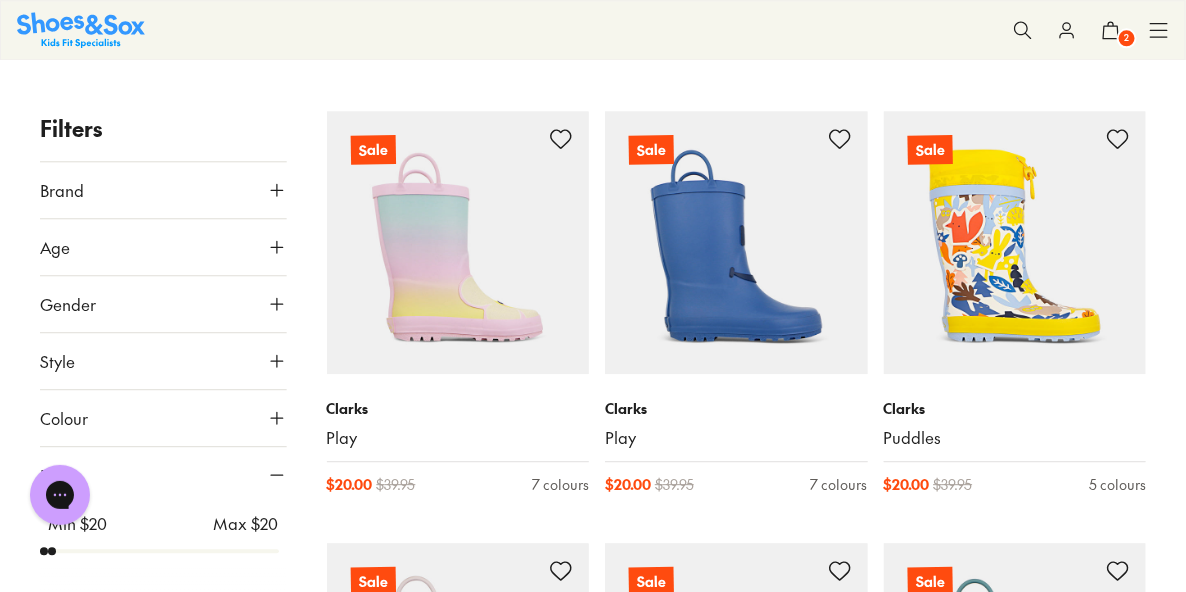 drag, startPoint x: 168, startPoint y: 320, endPoint x: 173, endPoint y: 341, distance: 21.587032 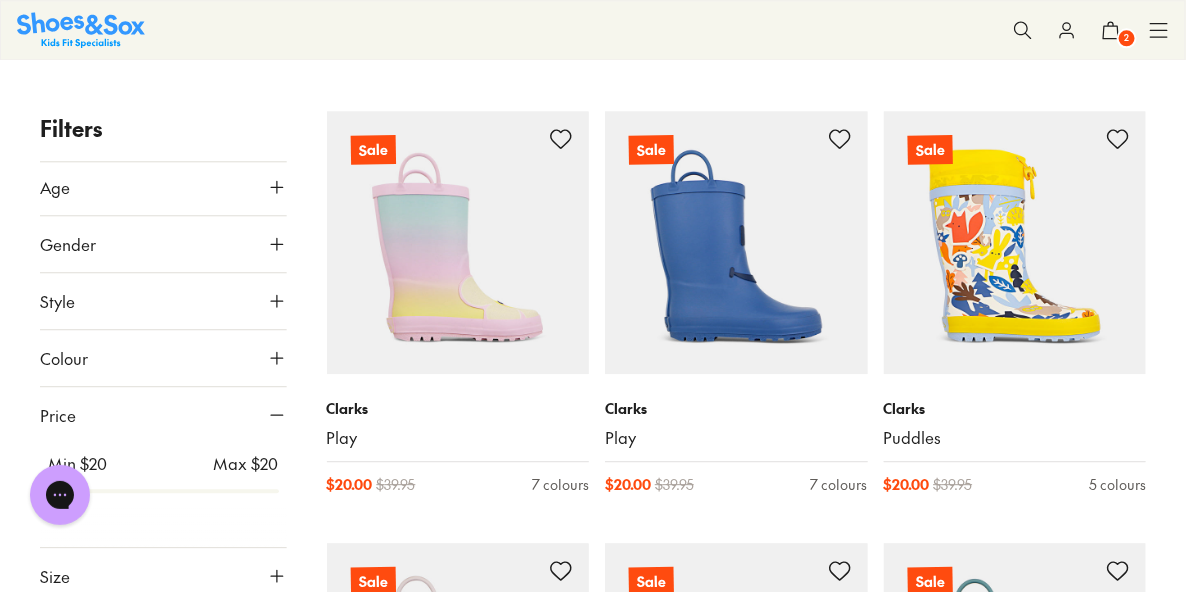 scroll, scrollTop: 71, scrollLeft: 0, axis: vertical 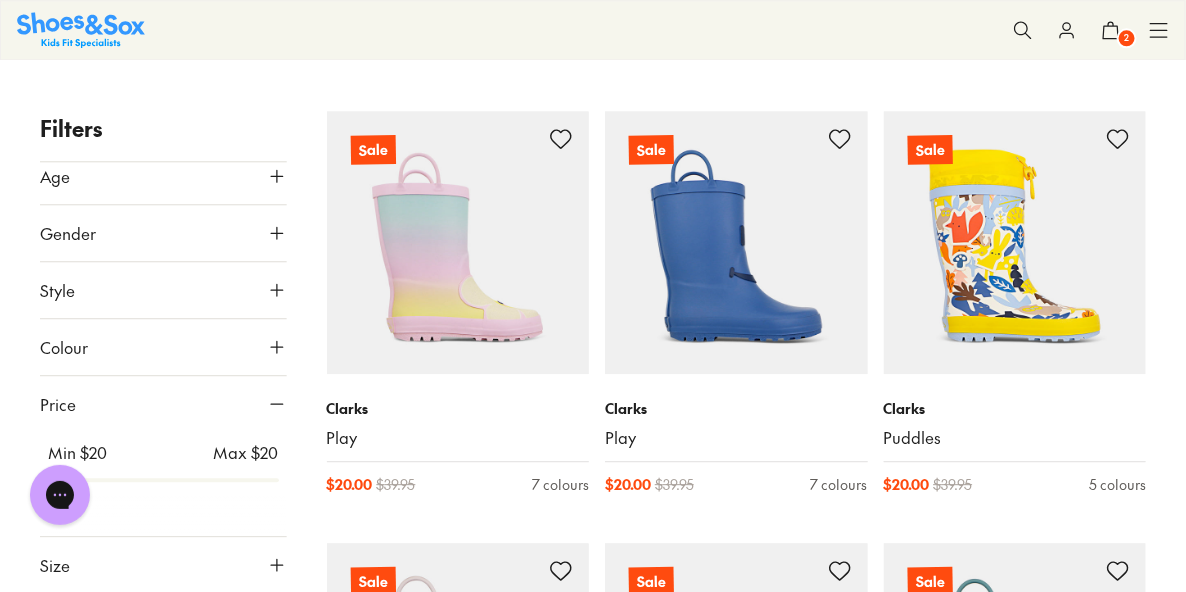 click on "Size" at bounding box center [163, 565] 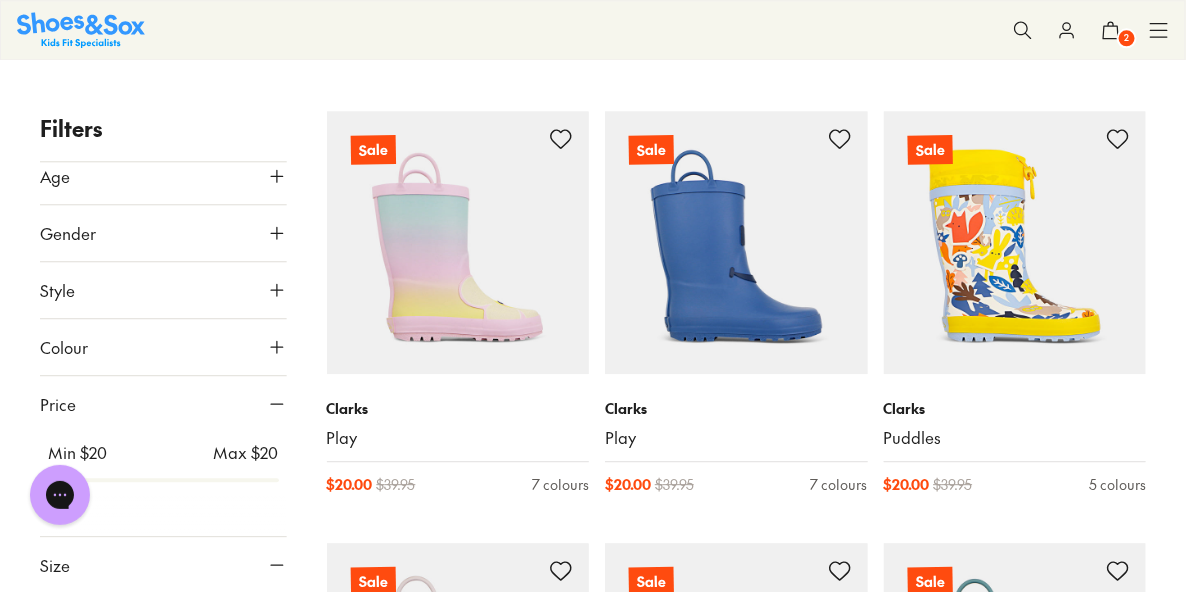 click on "Gender" at bounding box center [163, 233] 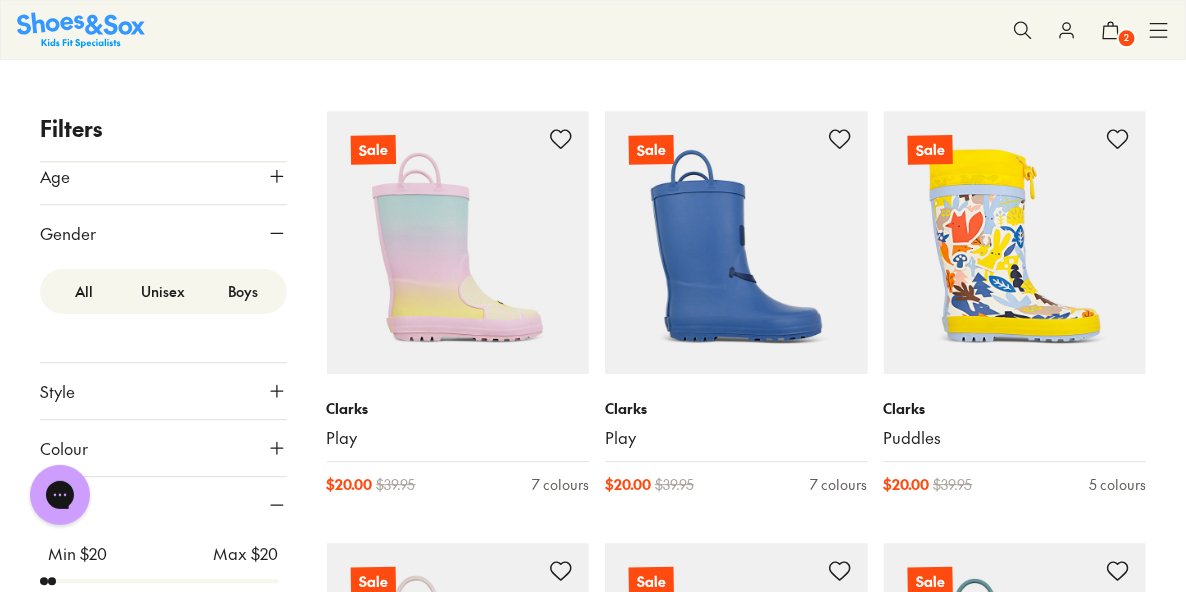 click on "Boys" at bounding box center (243, 291) 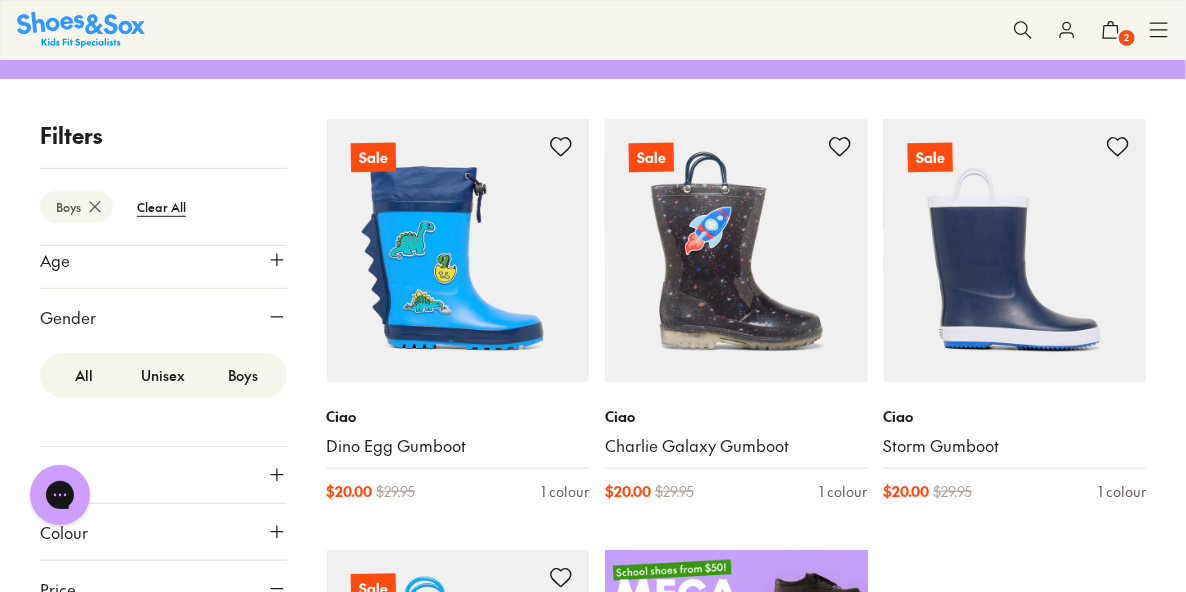 click on "Boys" at bounding box center [243, 375] 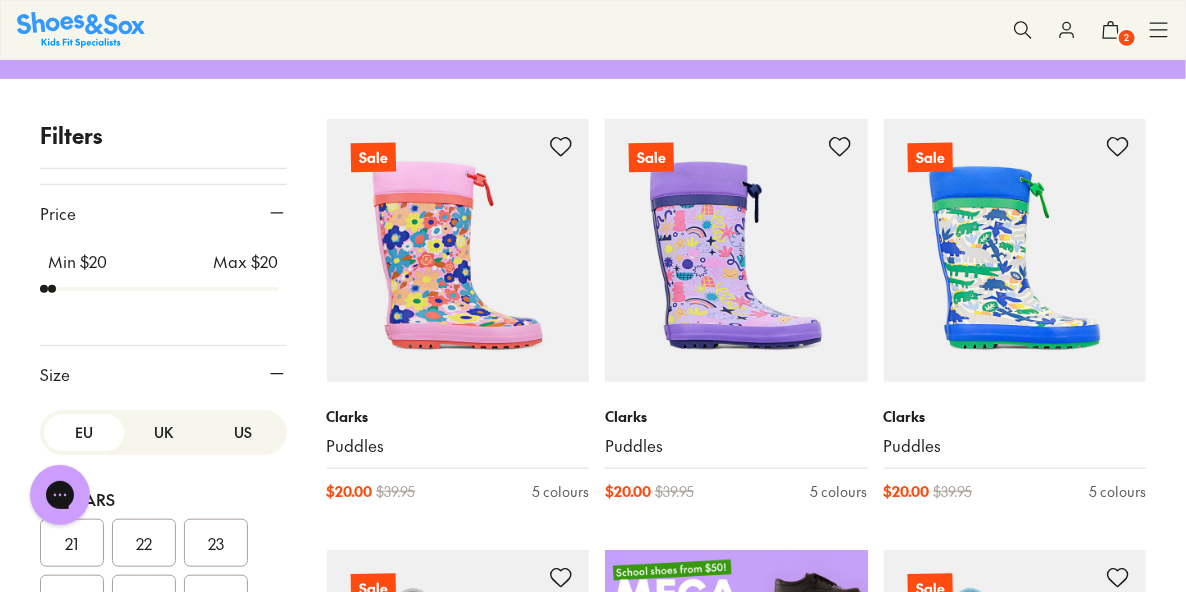 scroll, scrollTop: 382, scrollLeft: 0, axis: vertical 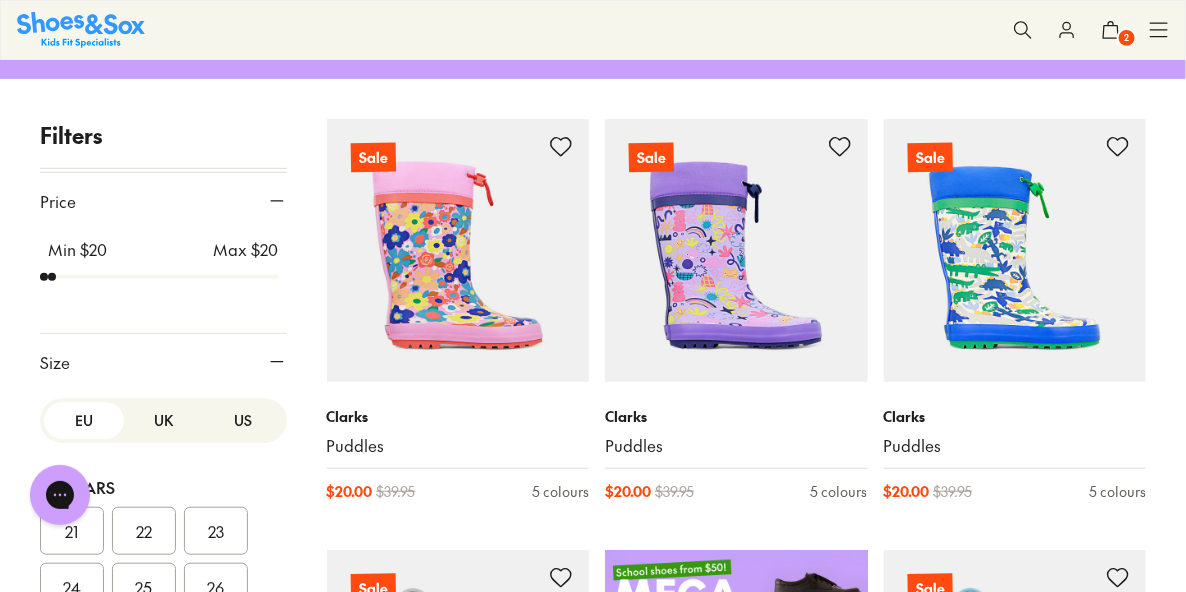 click on "US" at bounding box center [243, 420] 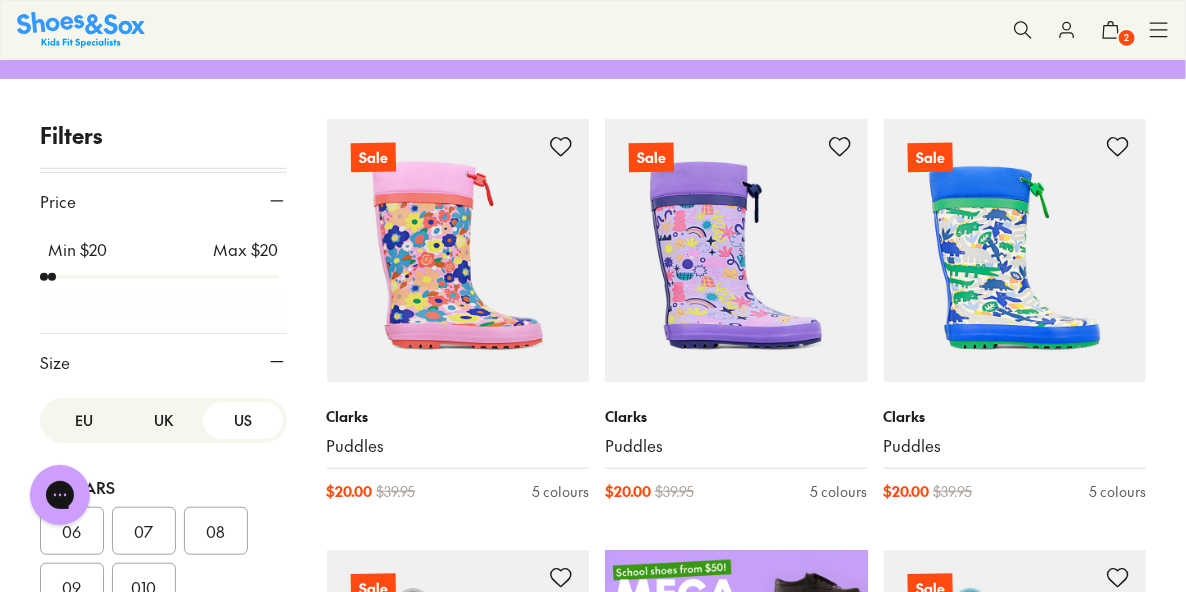 click on "US" at bounding box center (243, 420) 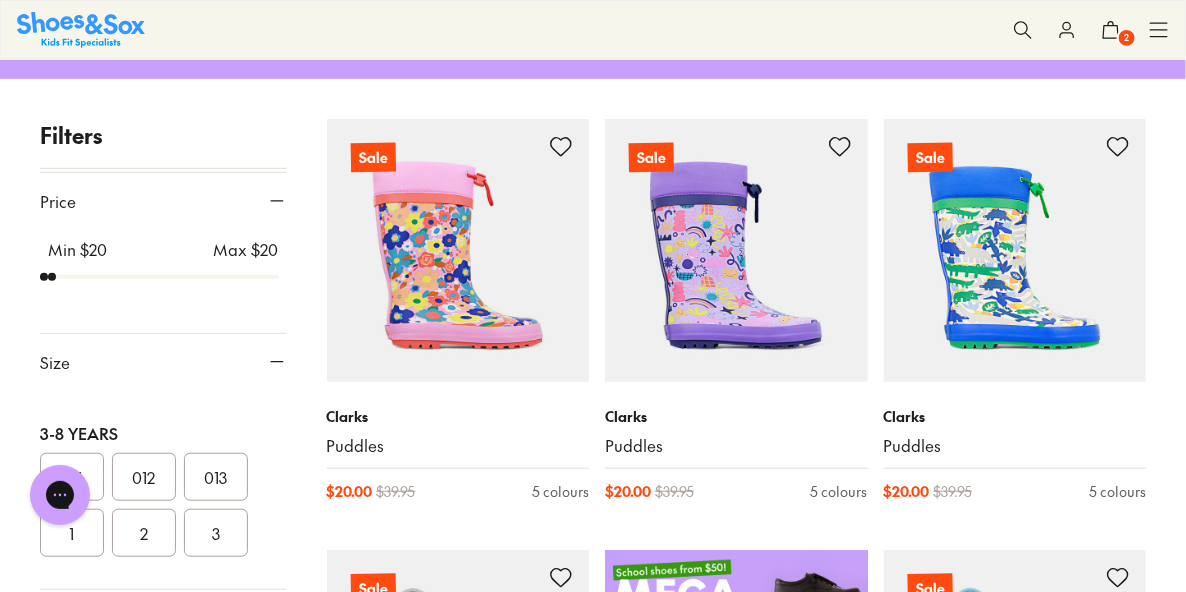 scroll, scrollTop: 263, scrollLeft: 0, axis: vertical 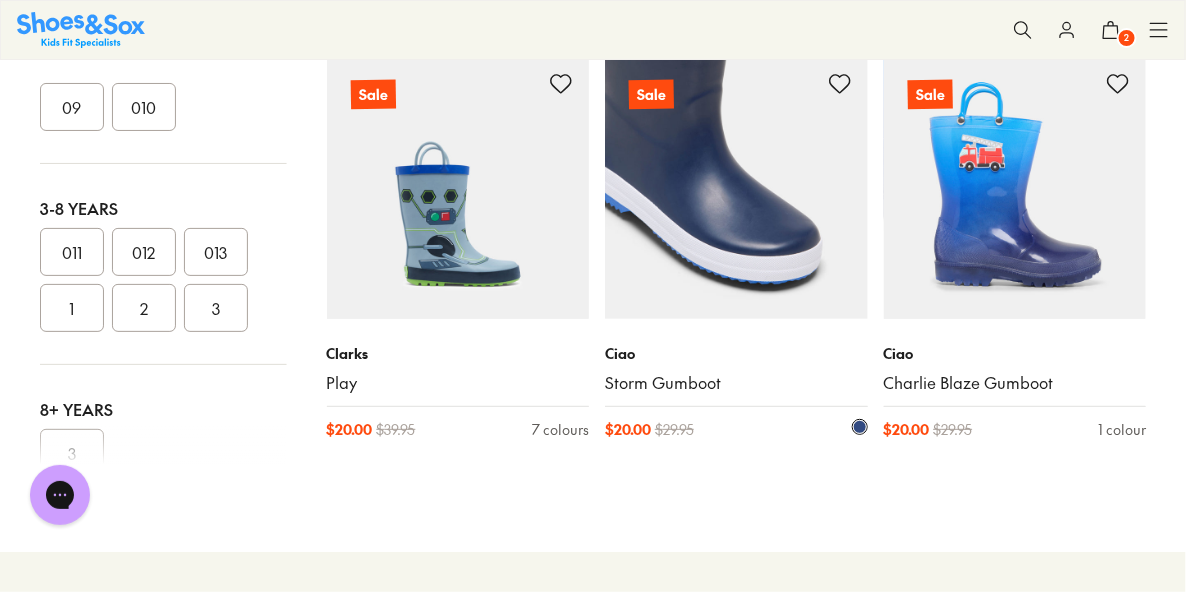 click at bounding box center (736, 187) 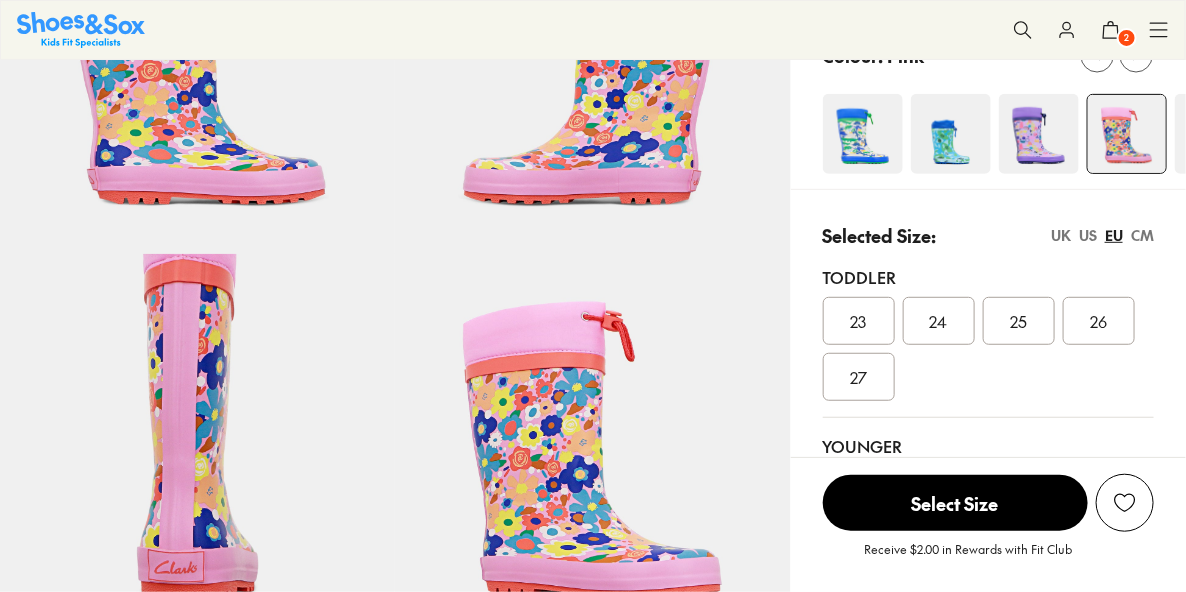select on "*" 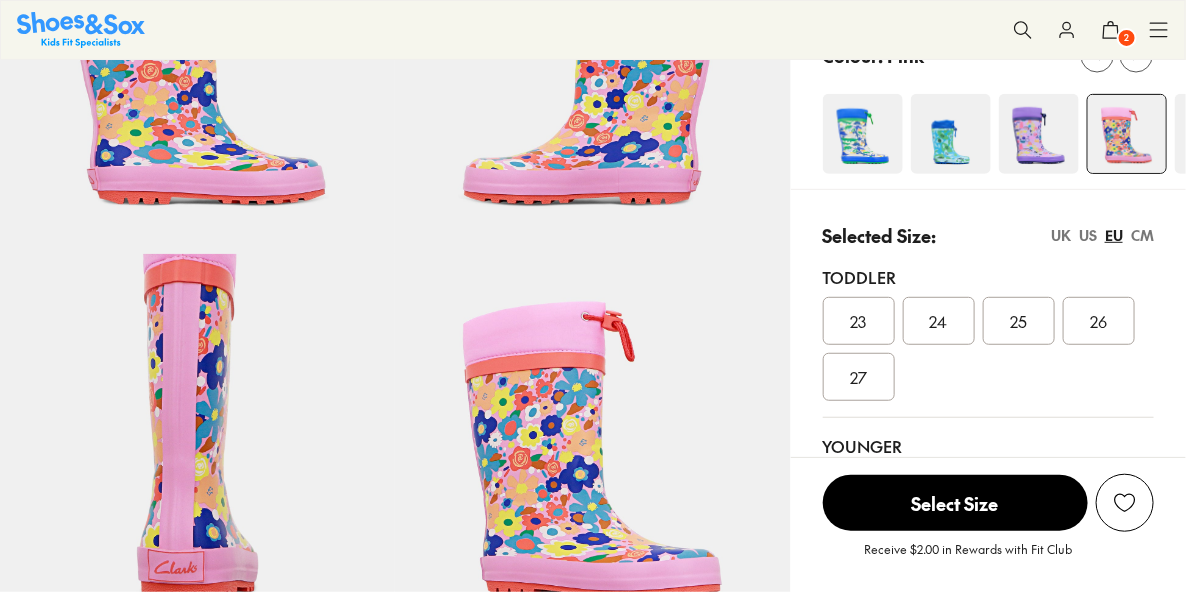 scroll, scrollTop: 241, scrollLeft: 0, axis: vertical 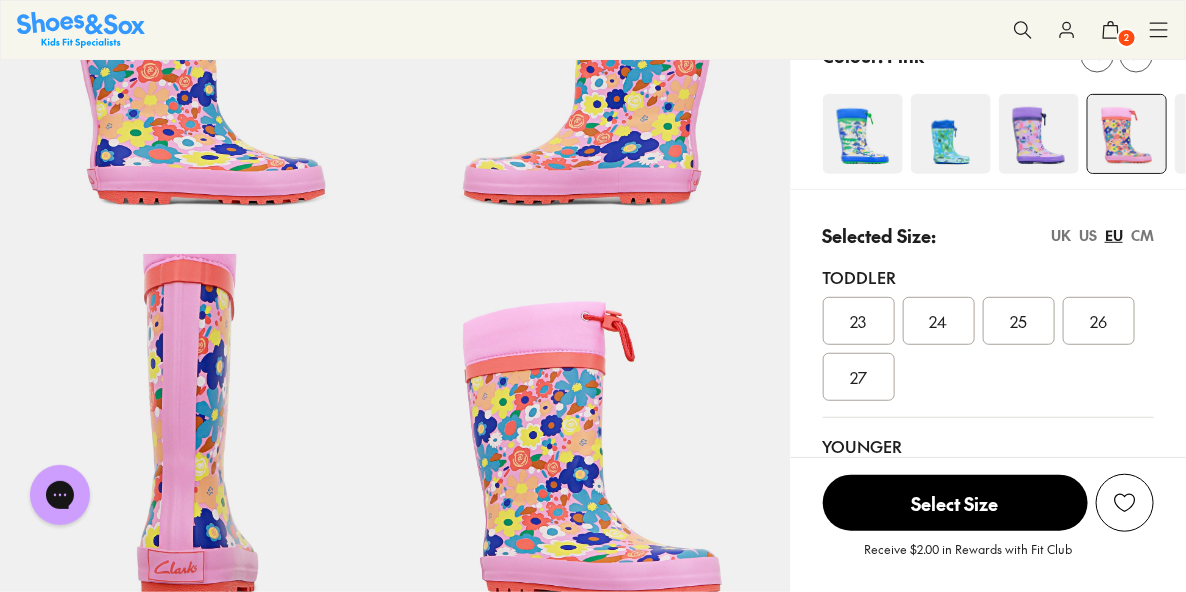 click on "US" at bounding box center (1088, 235) 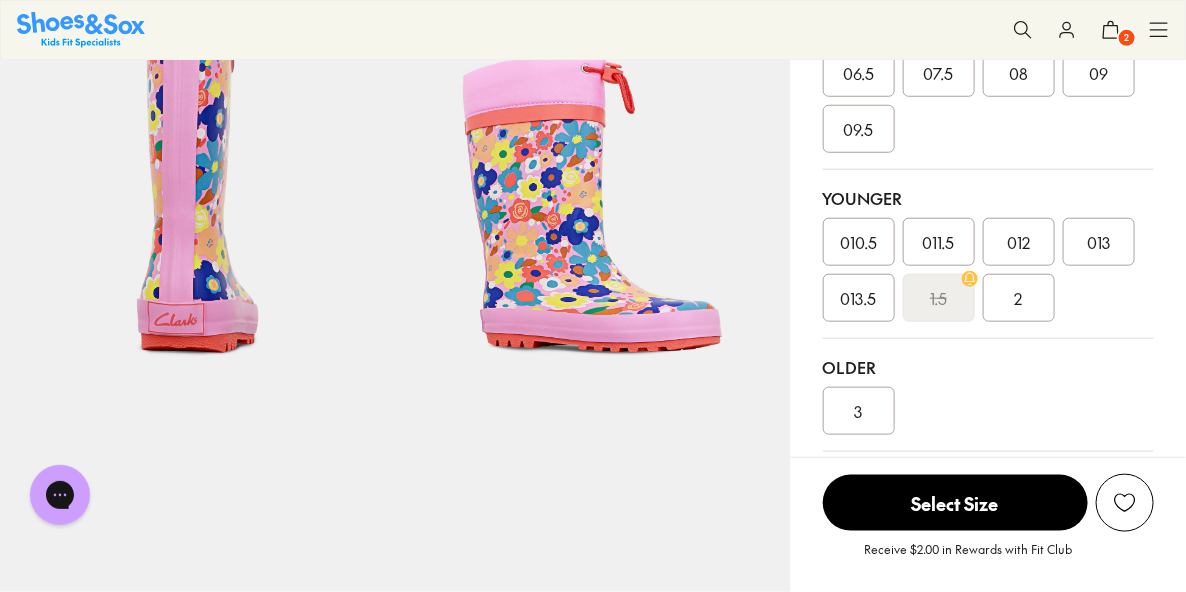 scroll, scrollTop: 477, scrollLeft: 0, axis: vertical 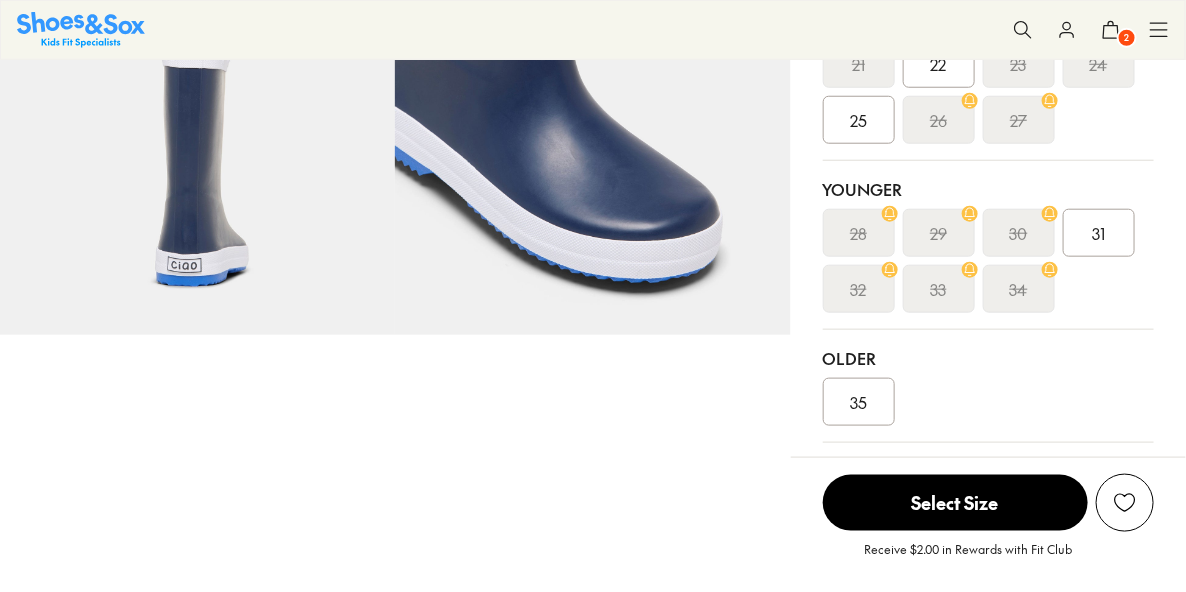 select on "*" 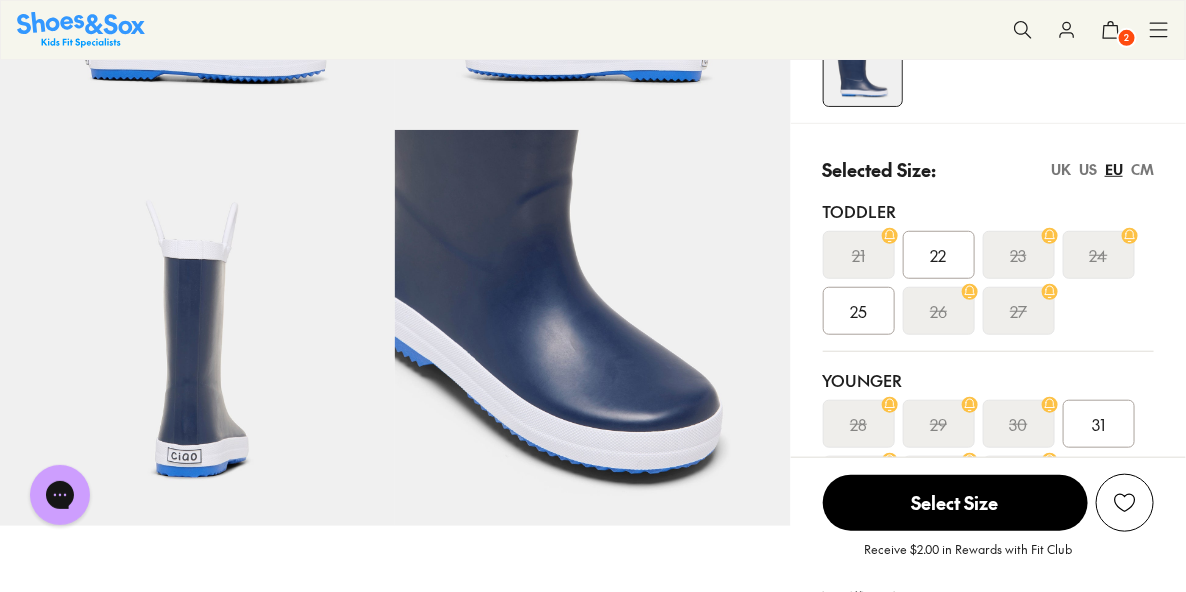 scroll, scrollTop: 359, scrollLeft: 0, axis: vertical 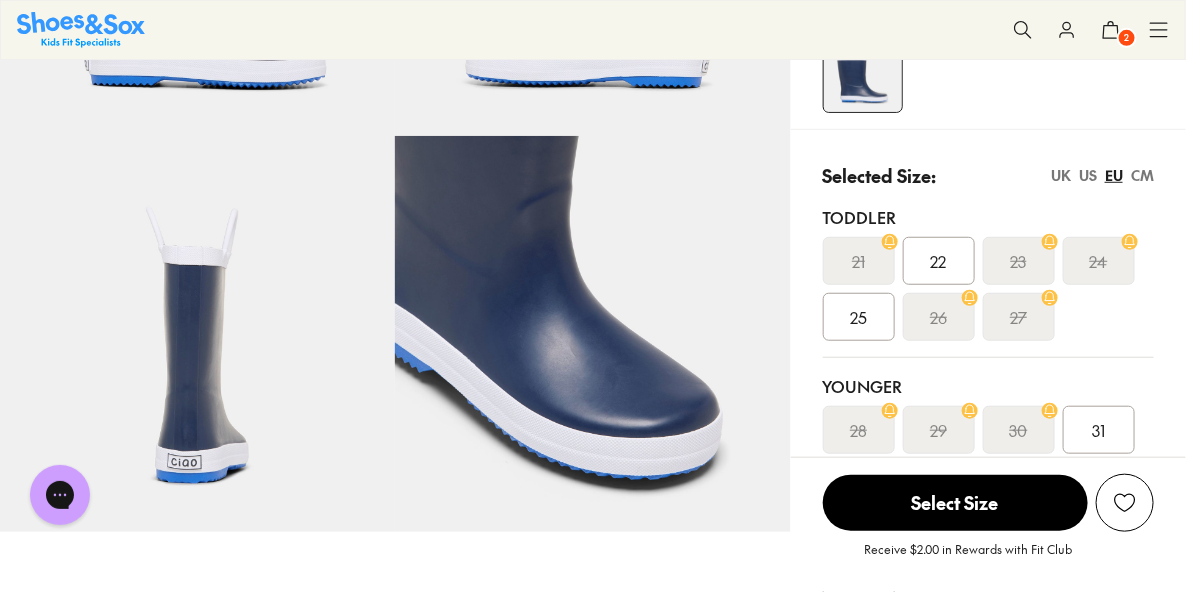 click on "US" at bounding box center [1088, 175] 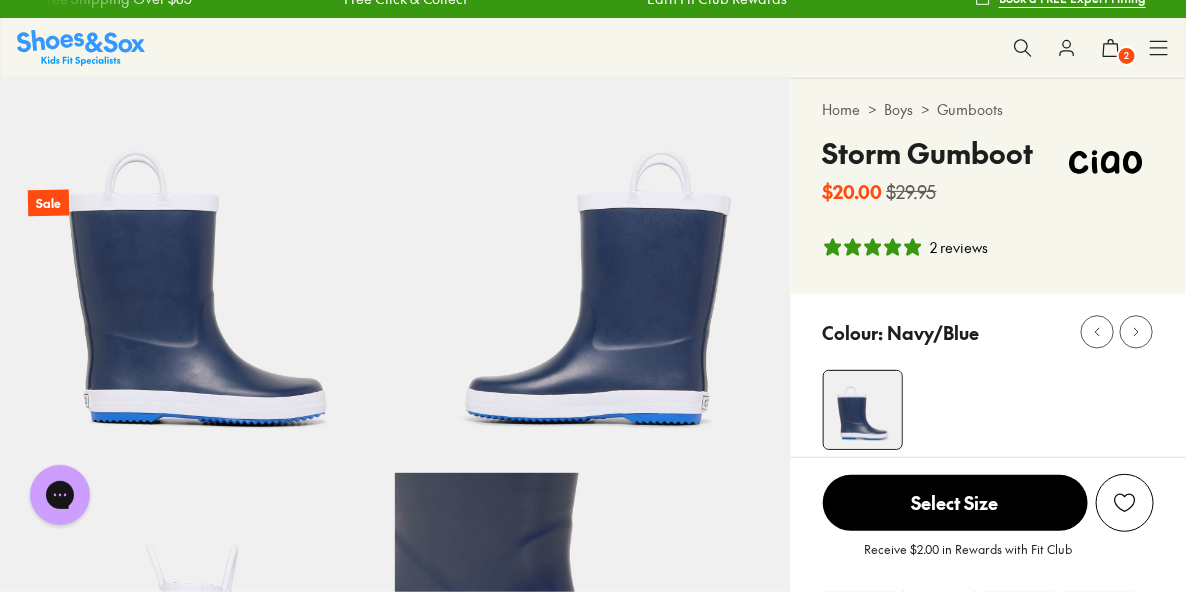 scroll, scrollTop: 0, scrollLeft: 0, axis: both 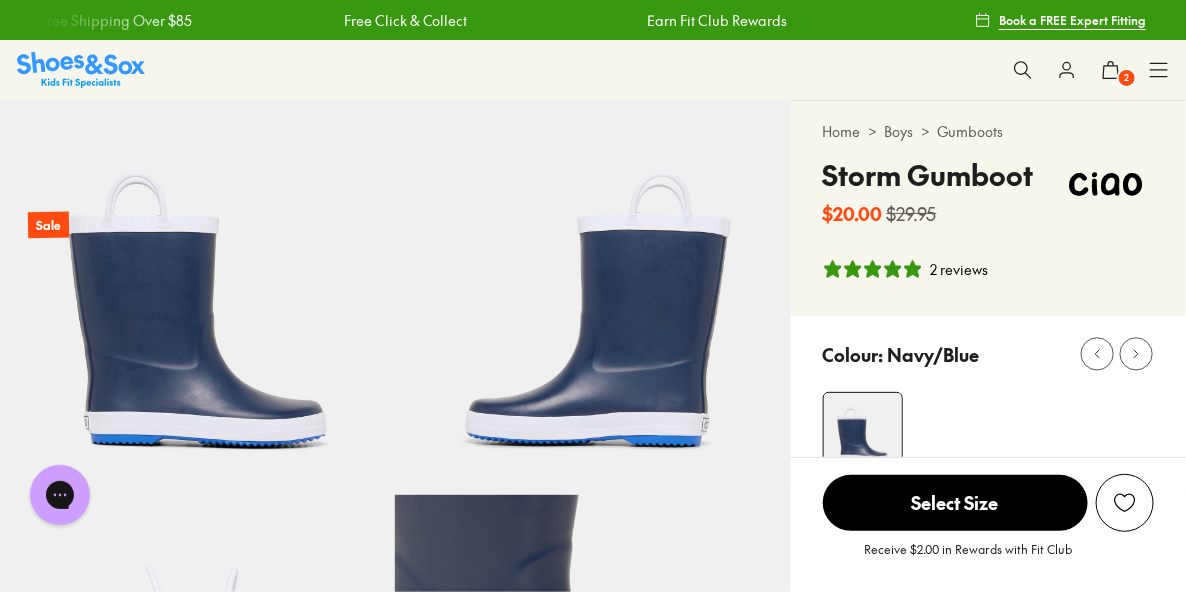 click on "Boys (8 years+)" at bounding box center (0, 0) 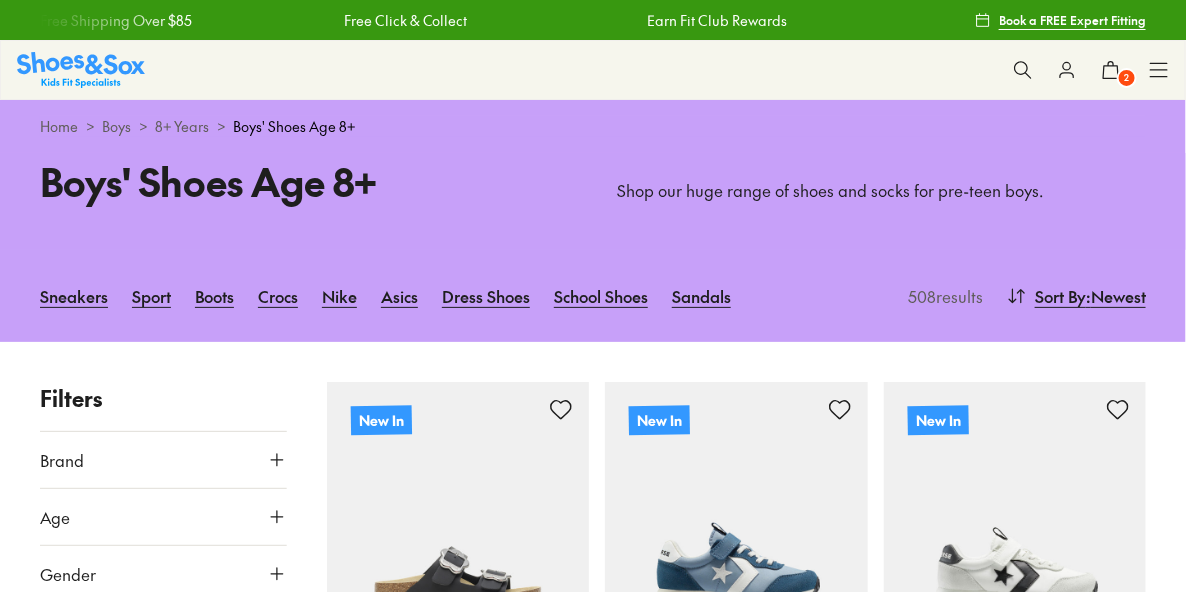 scroll, scrollTop: 260, scrollLeft: 0, axis: vertical 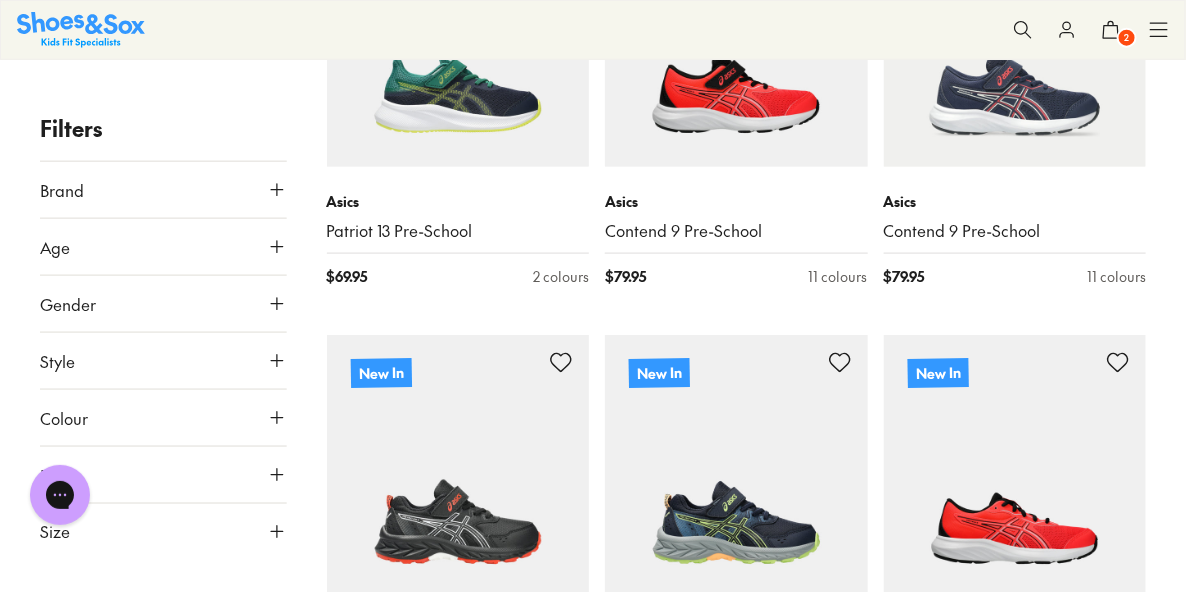 click on "Brand" at bounding box center (163, 190) 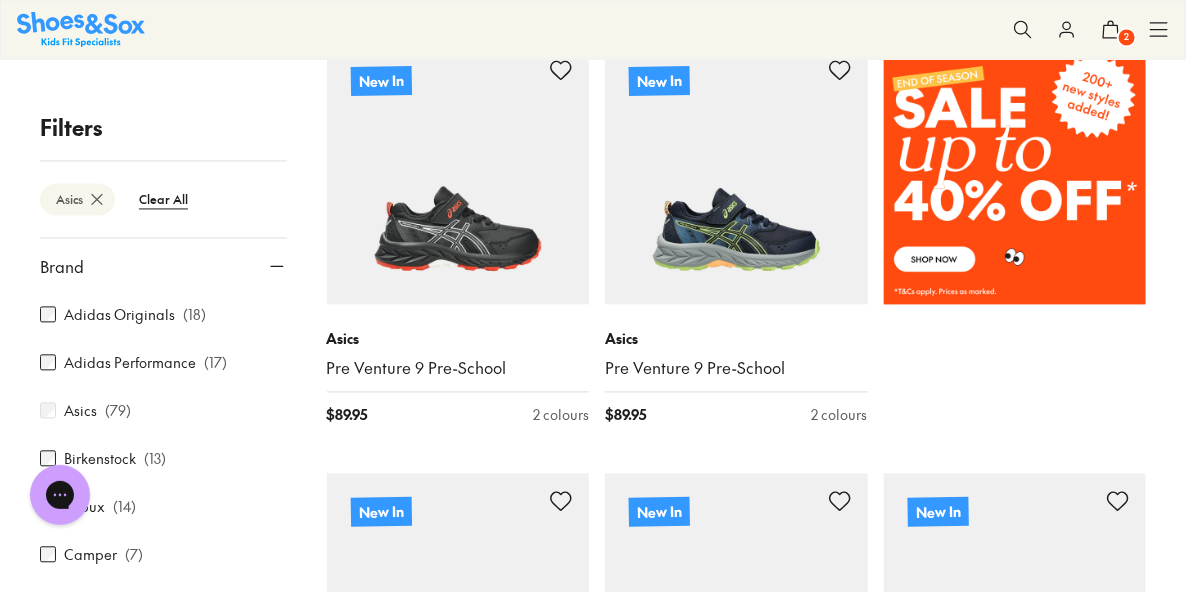 scroll, scrollTop: 1208, scrollLeft: 0, axis: vertical 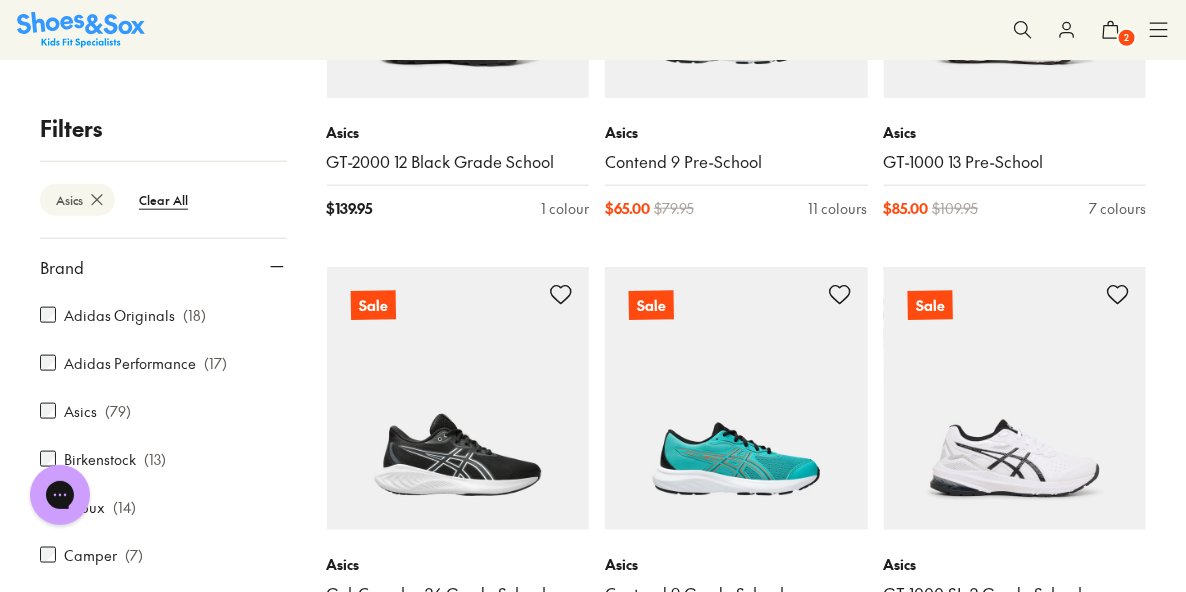 click on "Sneakers" at bounding box center (0, 0) 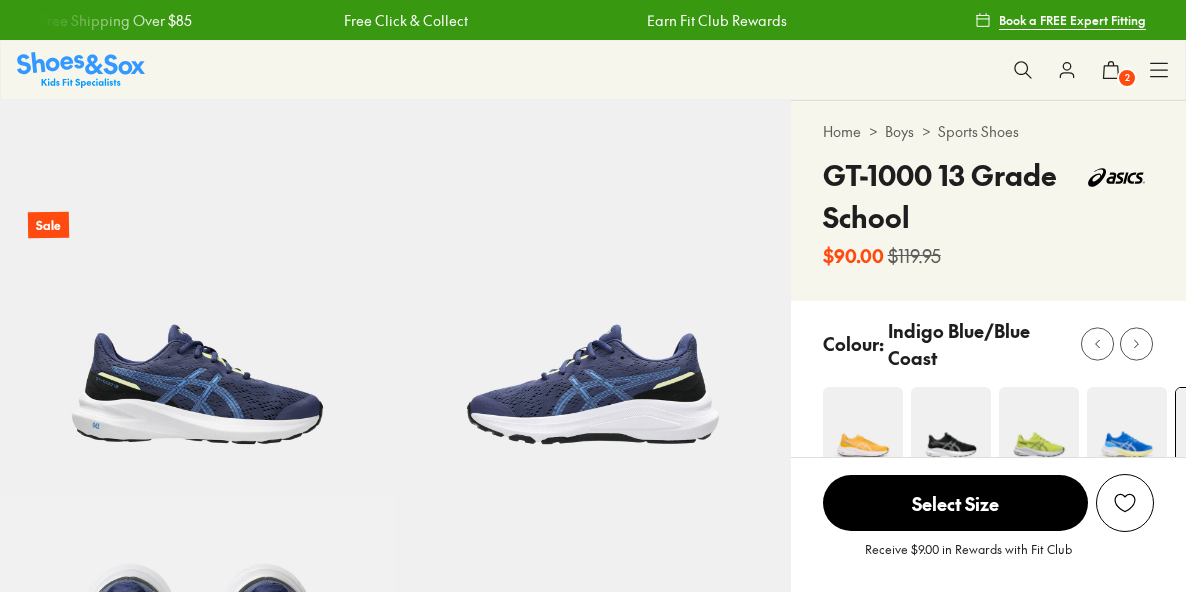 select on "*" 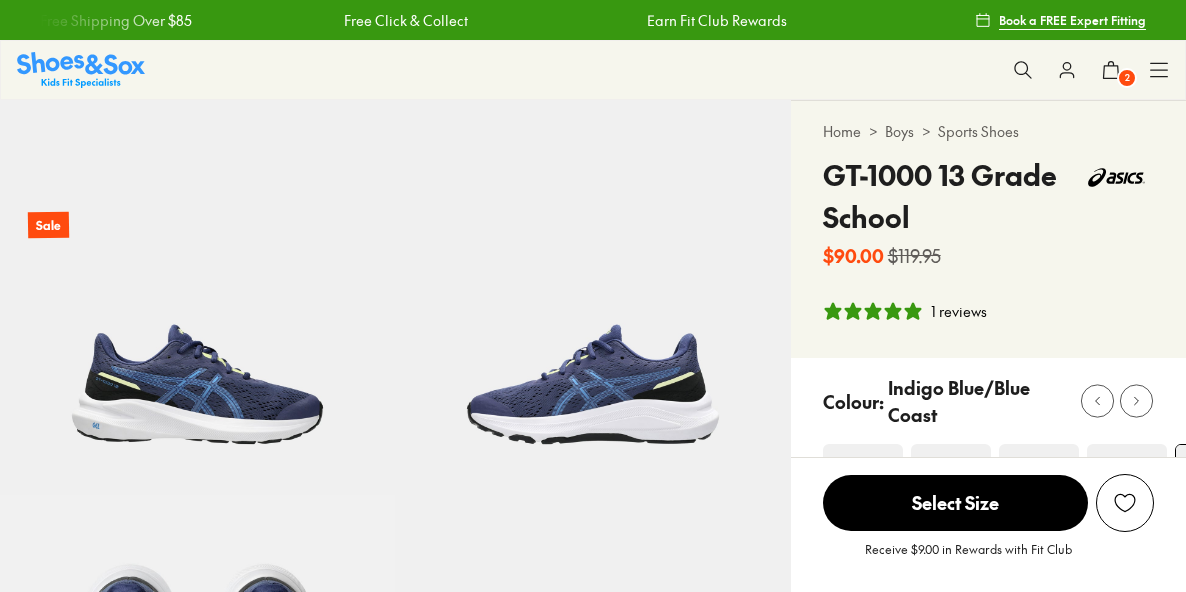 scroll, scrollTop: 0, scrollLeft: 0, axis: both 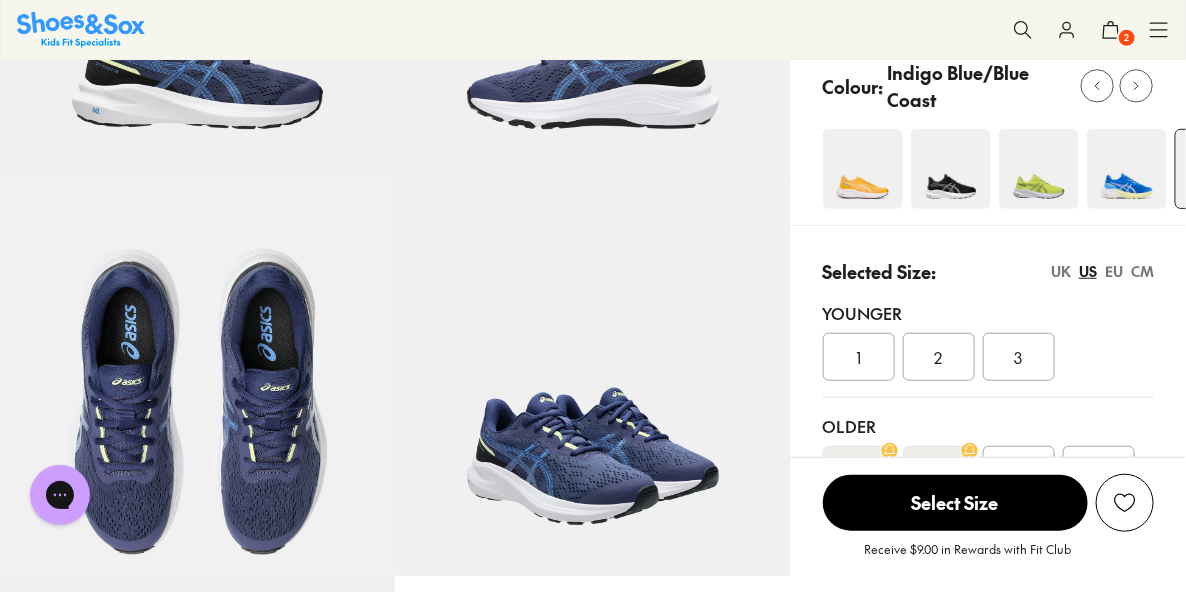 click at bounding box center [1127, 169] 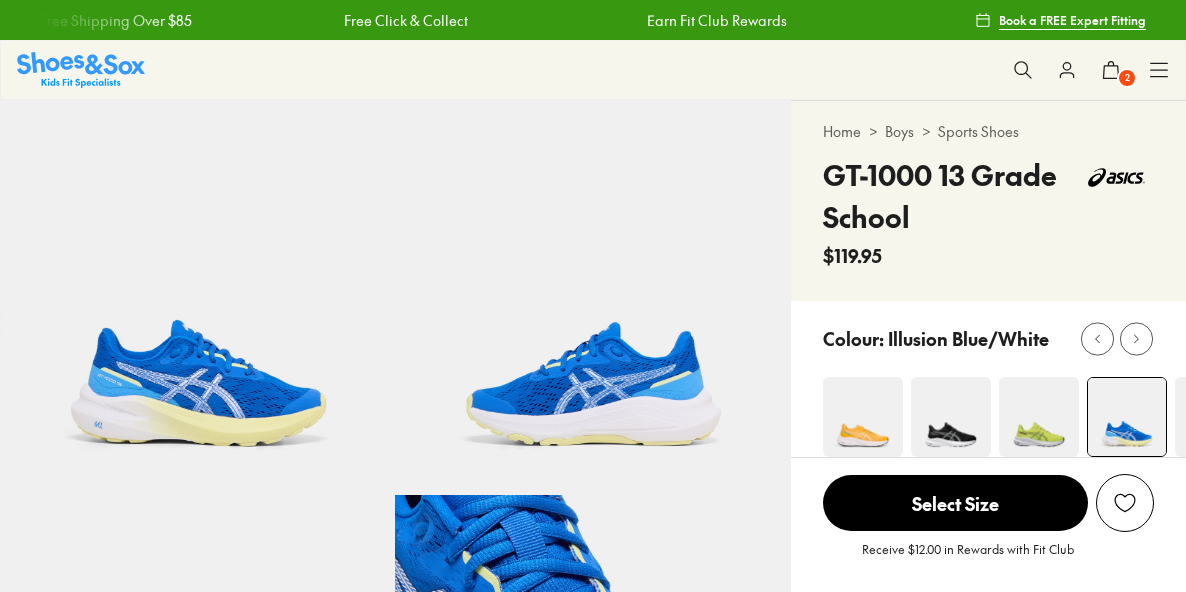 scroll, scrollTop: 0, scrollLeft: 0, axis: both 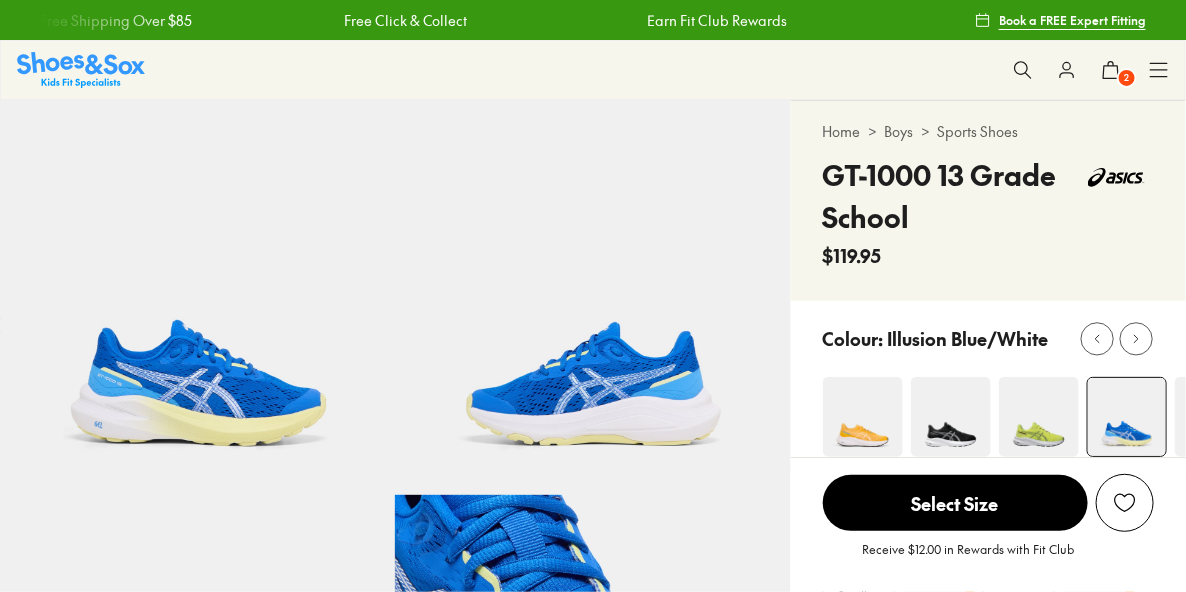 select on "*" 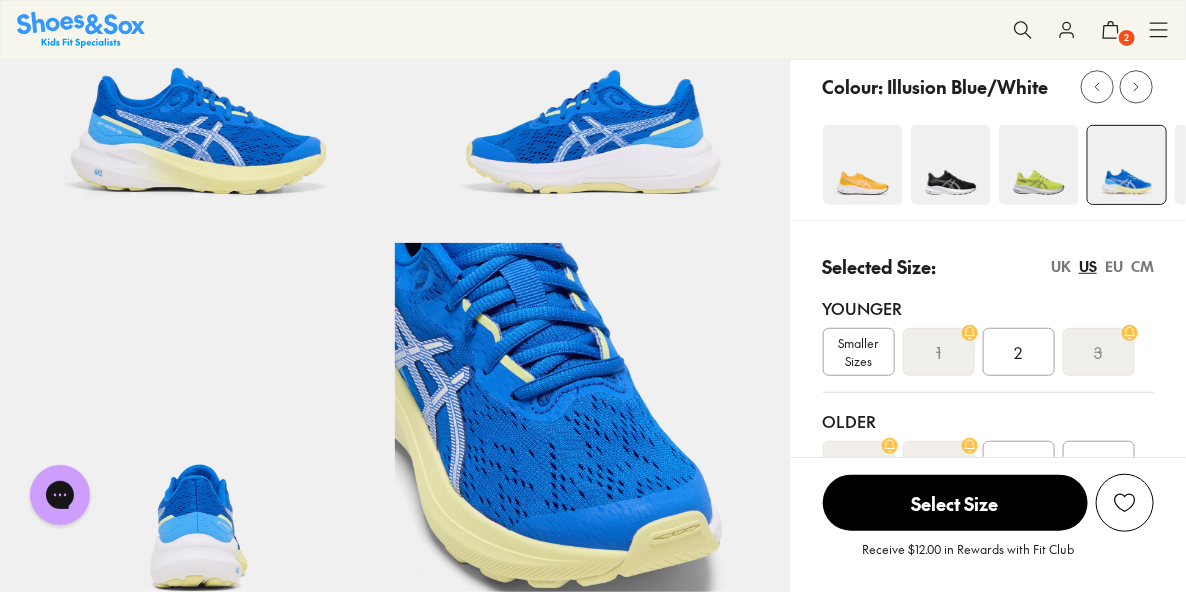 scroll, scrollTop: 233, scrollLeft: 0, axis: vertical 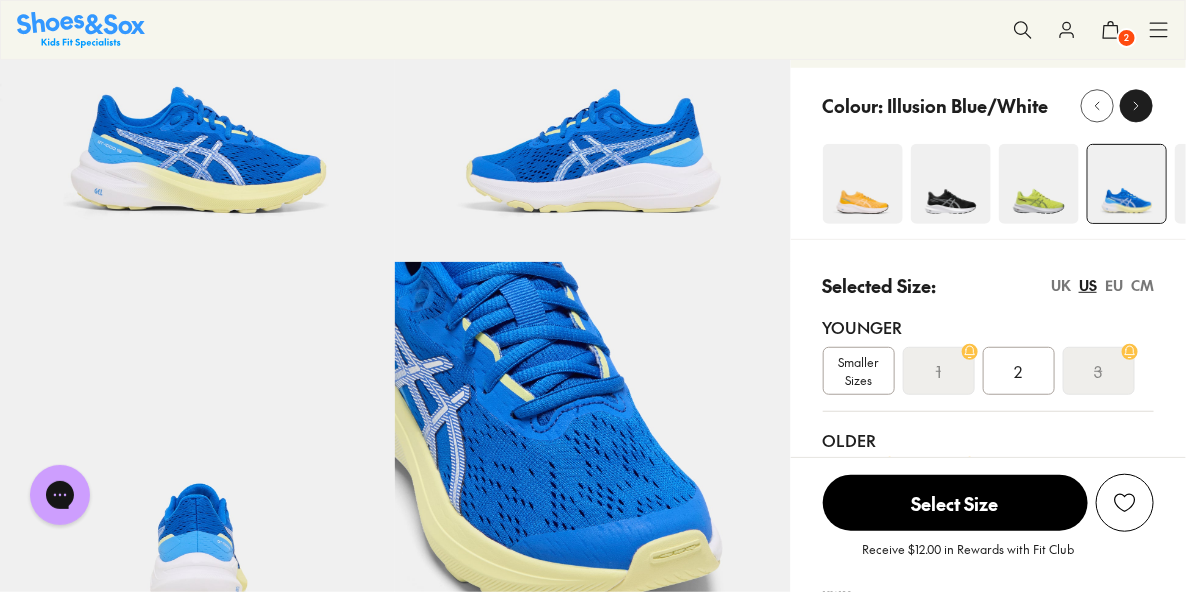 click 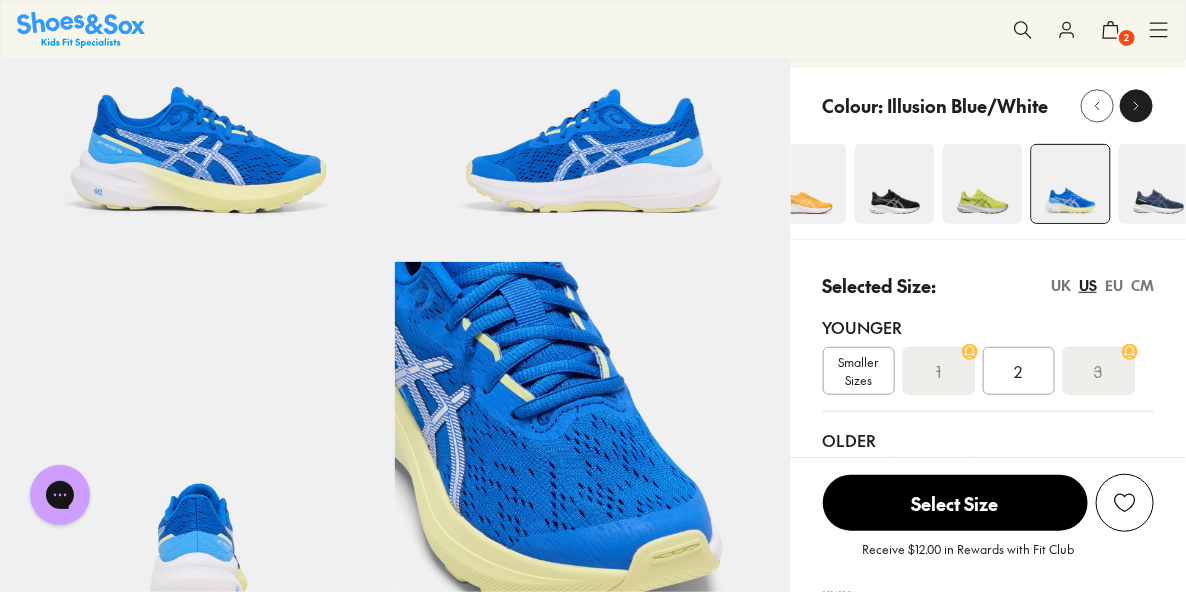 click 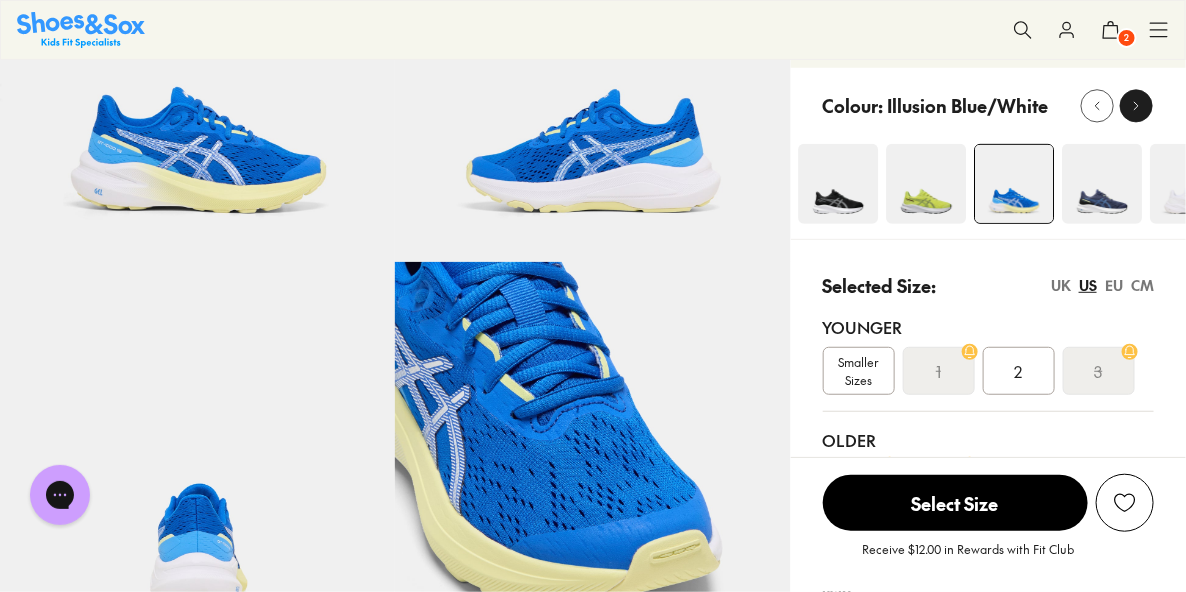 click 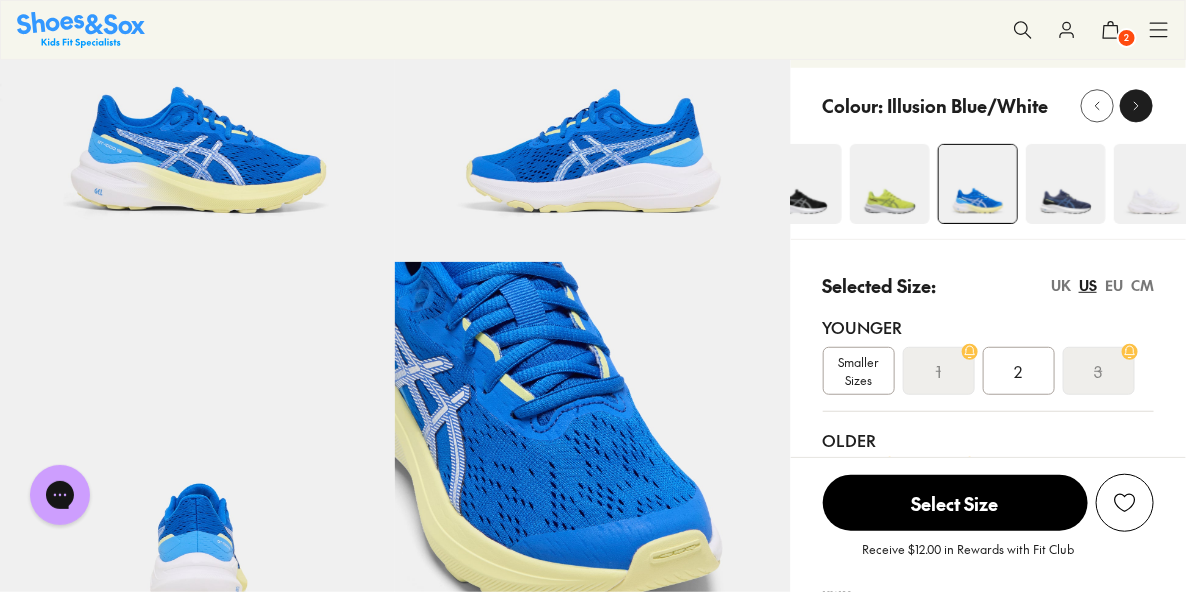 click 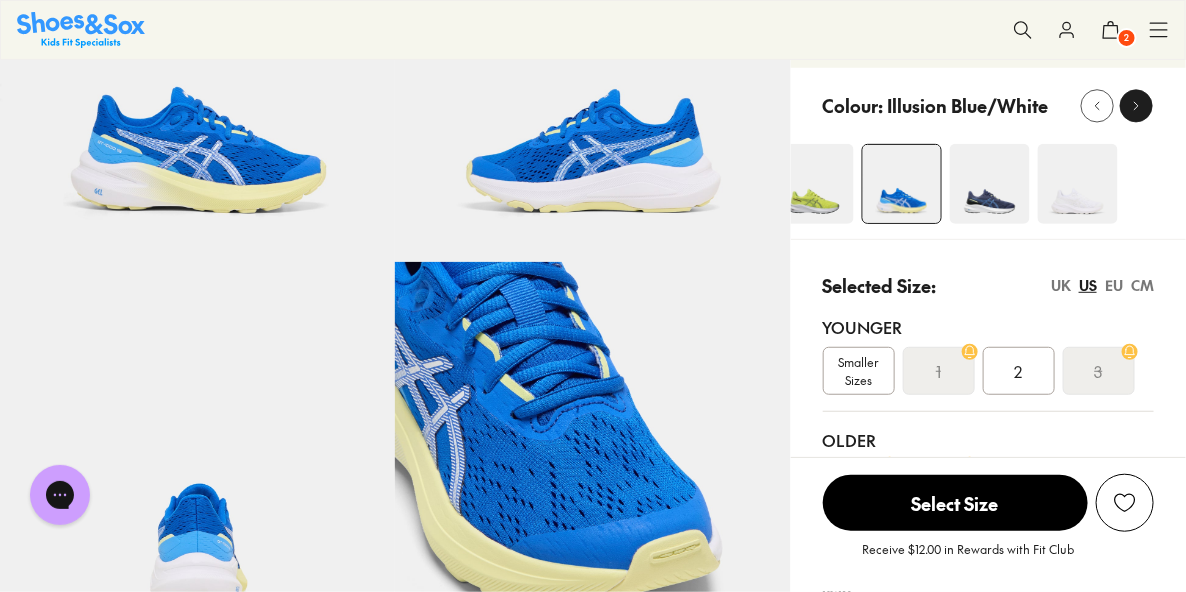 click 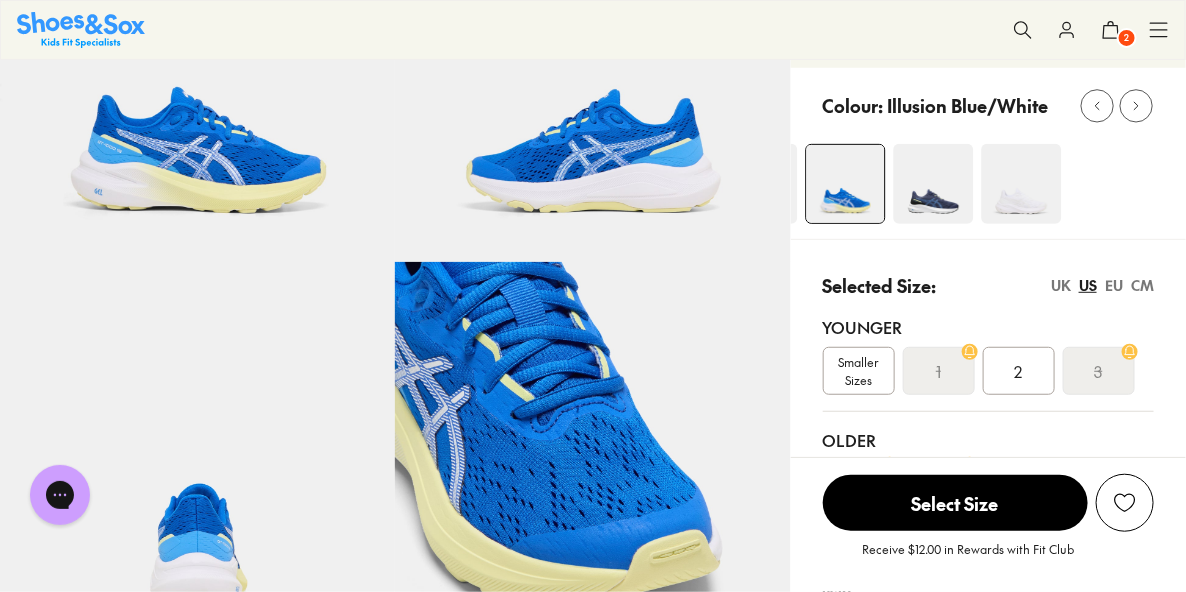 drag, startPoint x: 1137, startPoint y: 133, endPoint x: 1057, endPoint y: 71, distance: 101.21265 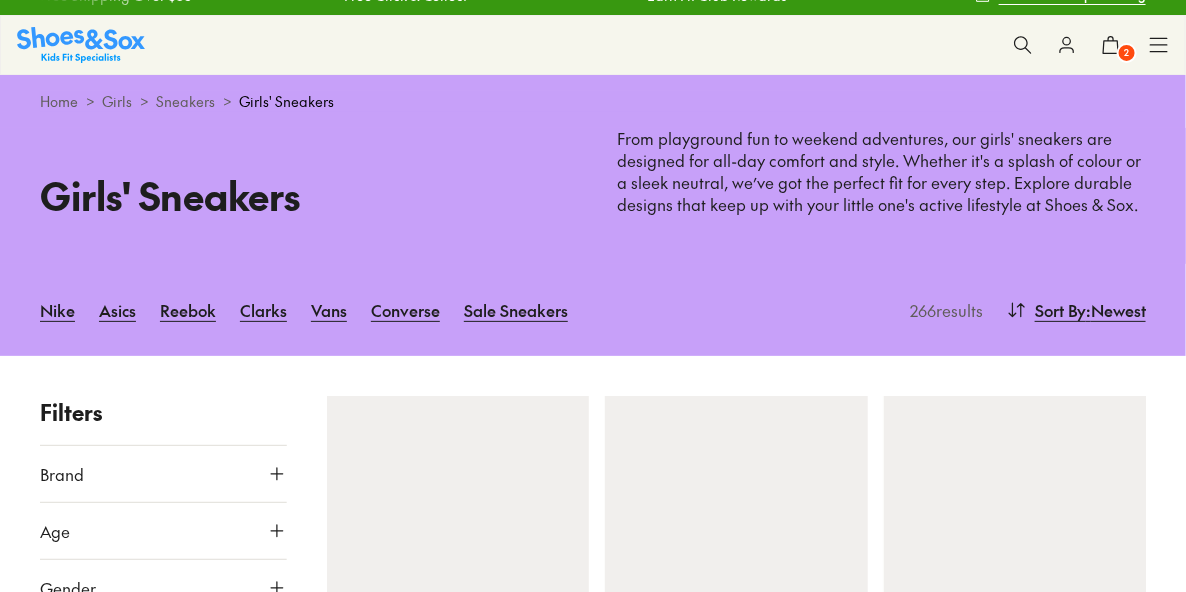 scroll, scrollTop: 158, scrollLeft: 0, axis: vertical 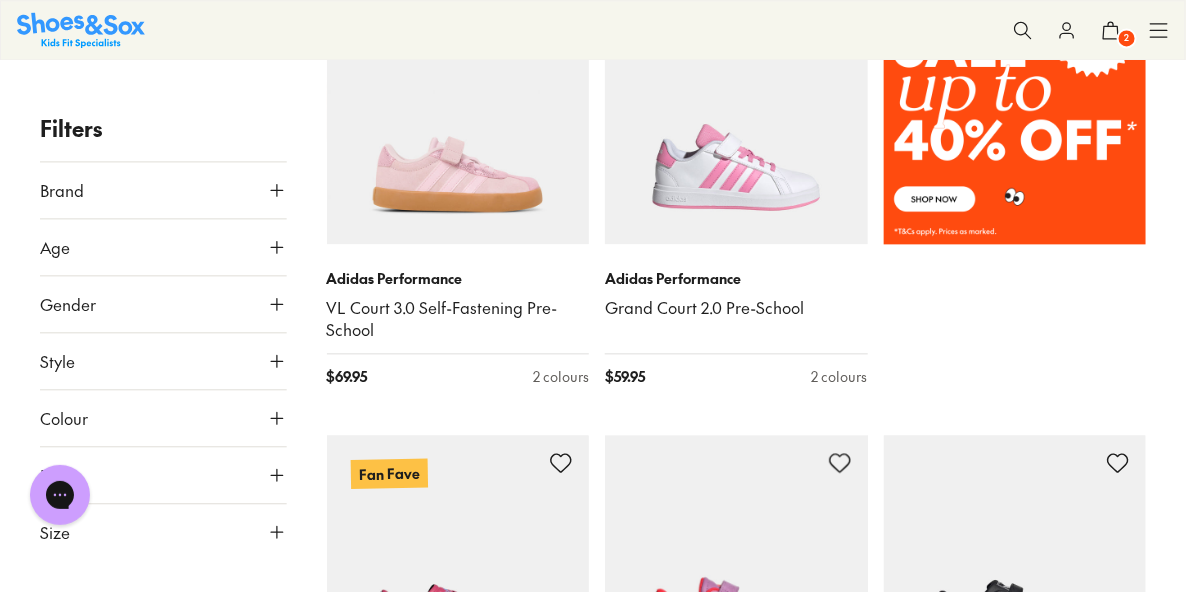 click on "Size" at bounding box center (163, 532) 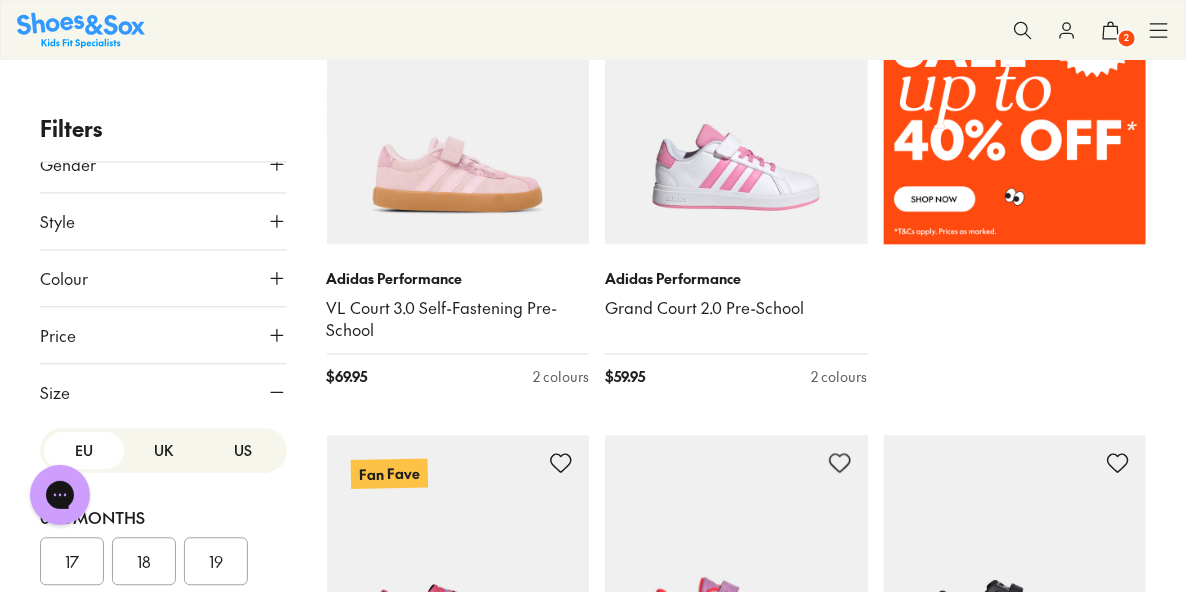 scroll, scrollTop: 142, scrollLeft: 0, axis: vertical 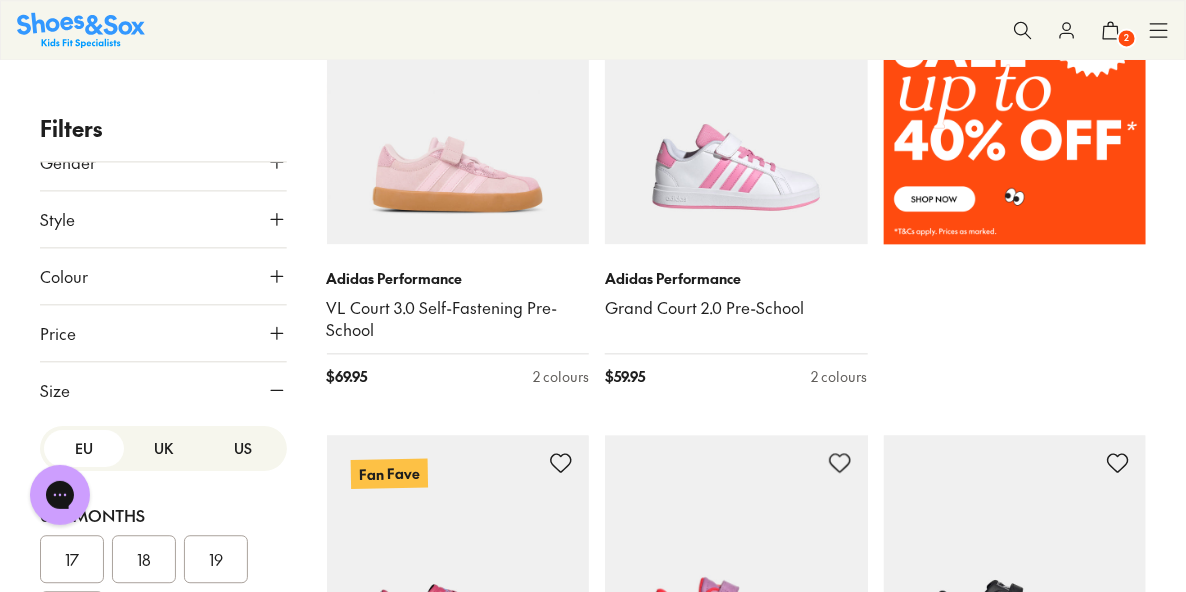 click on "US" at bounding box center (243, 448) 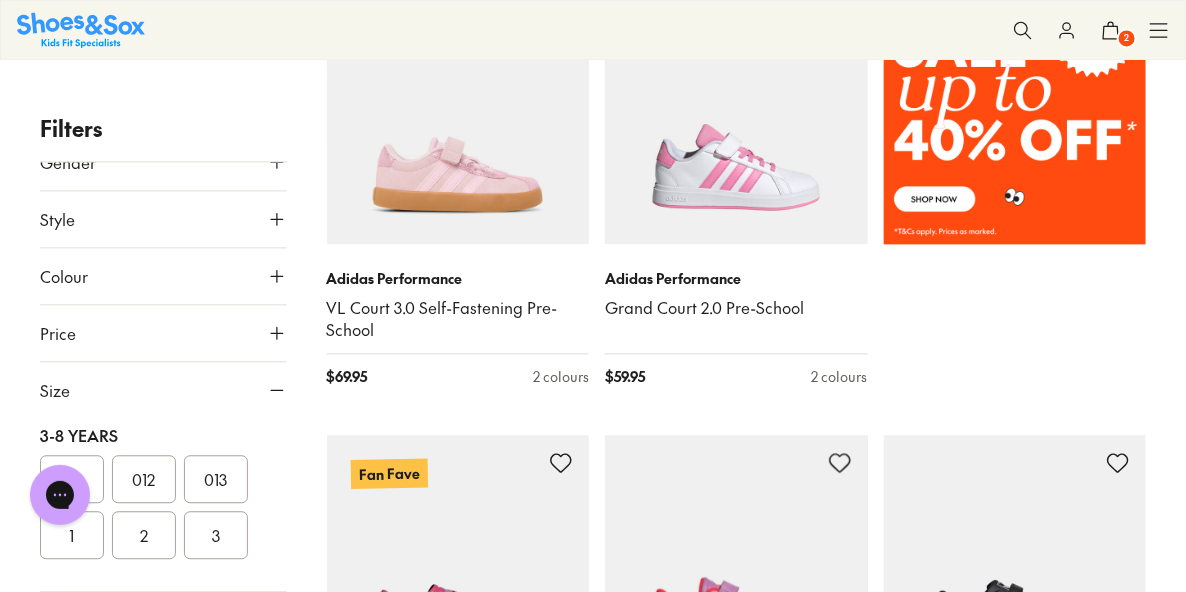 scroll, scrollTop: 488, scrollLeft: 0, axis: vertical 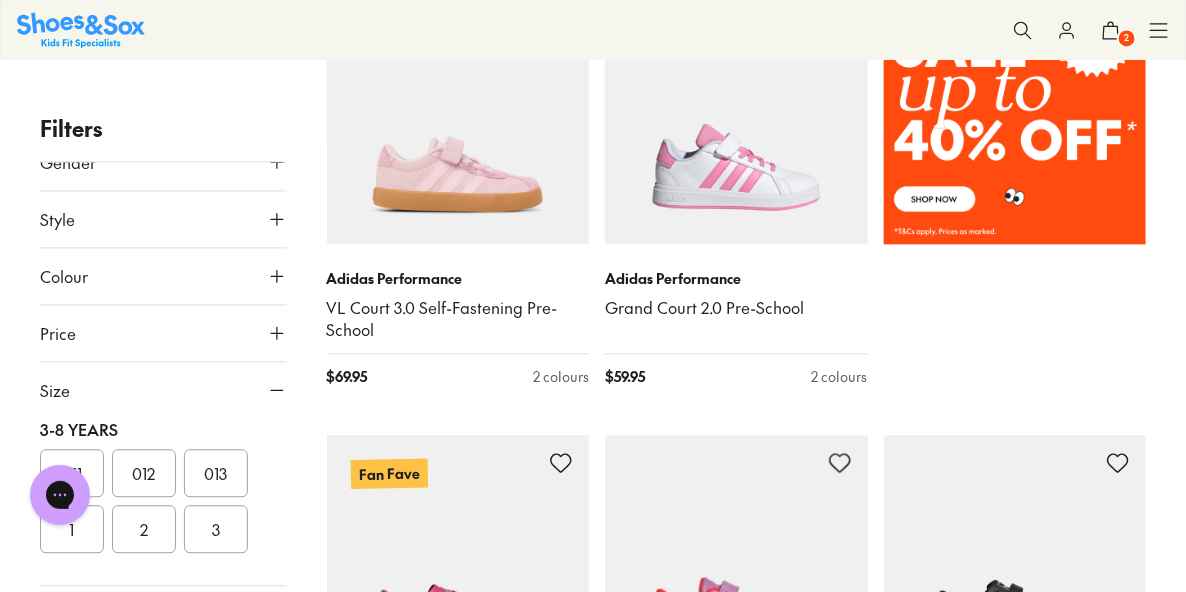 click on "013" at bounding box center (216, 473) 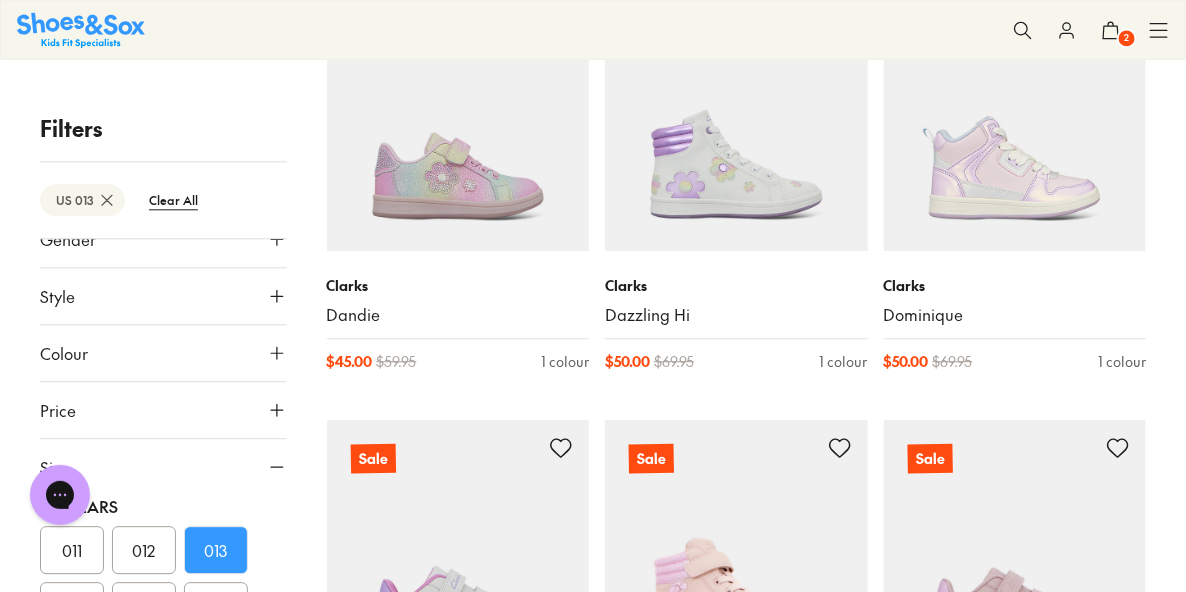 scroll, scrollTop: 3974, scrollLeft: 0, axis: vertical 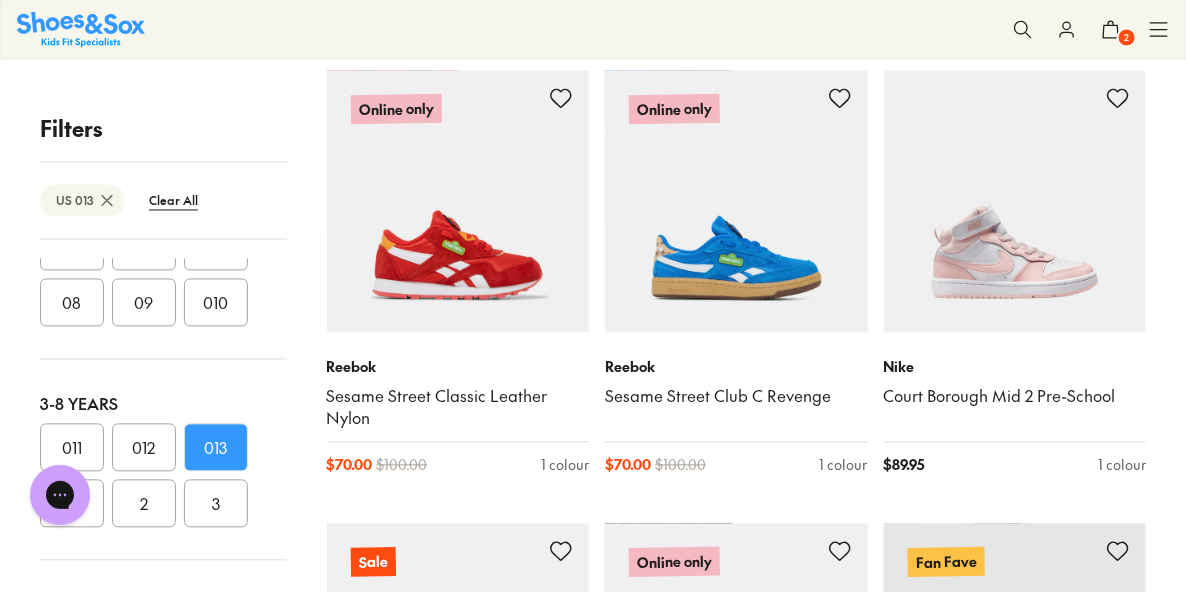 click on "Filters US 013   Clear All Brand Adidas Originals ( 5 ) Adidas Performance ( 4 ) Asics ( 2 ) Ciao ( 2 ) Clarks ( 13 ) Converse ( 7 ) New Balance ( 4 ) Nike ( 13 ) Old Soles Puma Reebok ( 14 ) Skechers ( 7 ) Vans ( 5 ) Walnut Age Infant/Toddler ( 1 ) Youth ( 49 ) Junior ( 26 ) Senior Pre Walker Infant Gender All Girls Unisex Style Sneakers ( 76 ) Prewalker Colour White ( 26 ) Pink ( 9 ) Black ( 12 ) Purple ( 8 ) Blue ( 4 ) Multi Colour ( 6 ) Grey ( 3 ) Beige ( 2 ) Red ( 2 ) Brown ( 1 ) Navy ( 1 ) Orange ( 1 ) Gold Light Blue Silver ( 1 ) Green Price Min $ 25 Max $ 170 Size EU UK US 0-12 Months 02 03 04 05 1-3 Years 05 06 07 08 09 010 3-8 Years 011 012 013 1 2 3 8+ Years 3 4 5 6 7 8 Adult 8 Nike Court Legacy Pre-School $ 64.95 2 colours Adidas Performance VL Court 3.0 Self-Fastening Pre-School $ 69.95 2 colours Adidas Performance VL Court 3.0 Self-Fastening Pre-School $ 69.95 2 colours Adidas Performance Grand Court 2.0 Pre-School $ 59.95 2 colours Adidas Originals Superstar II Pre-School $ 99.95 2 colours Nike" at bounding box center [593, -4829] 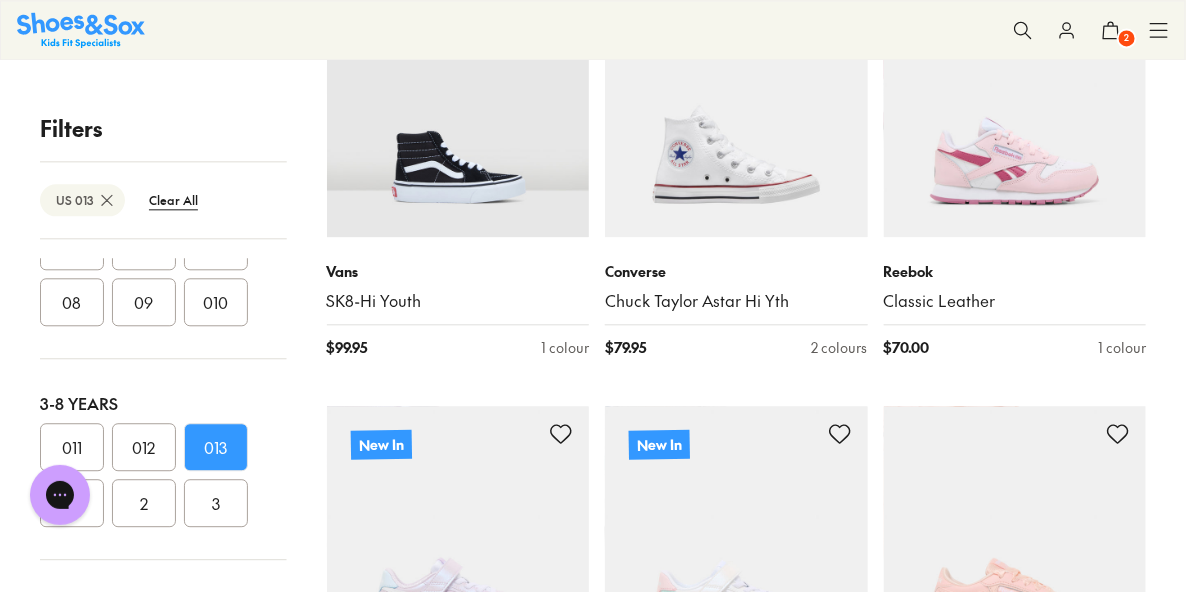 scroll, scrollTop: 8861, scrollLeft: 0, axis: vertical 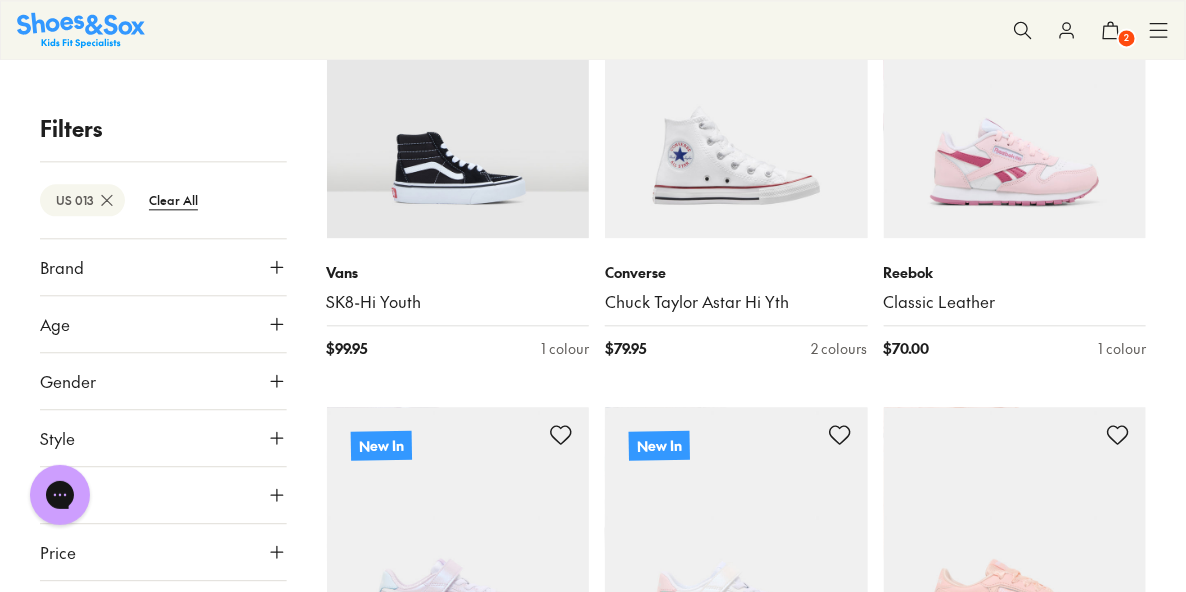 click on "Brand" at bounding box center [163, 267] 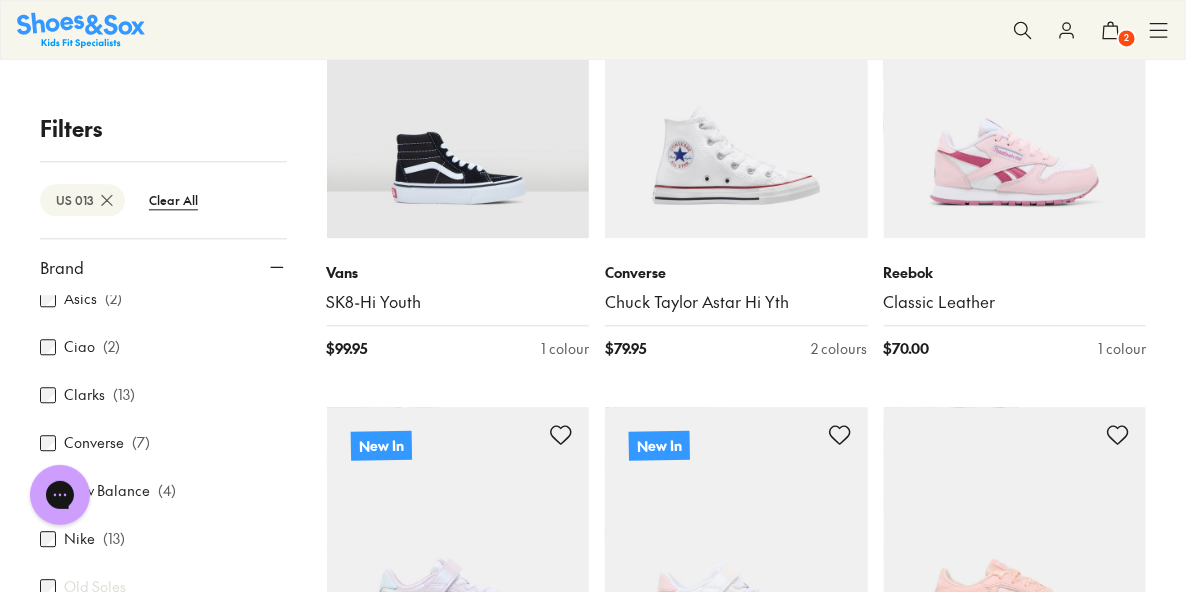 scroll, scrollTop: 114, scrollLeft: 0, axis: vertical 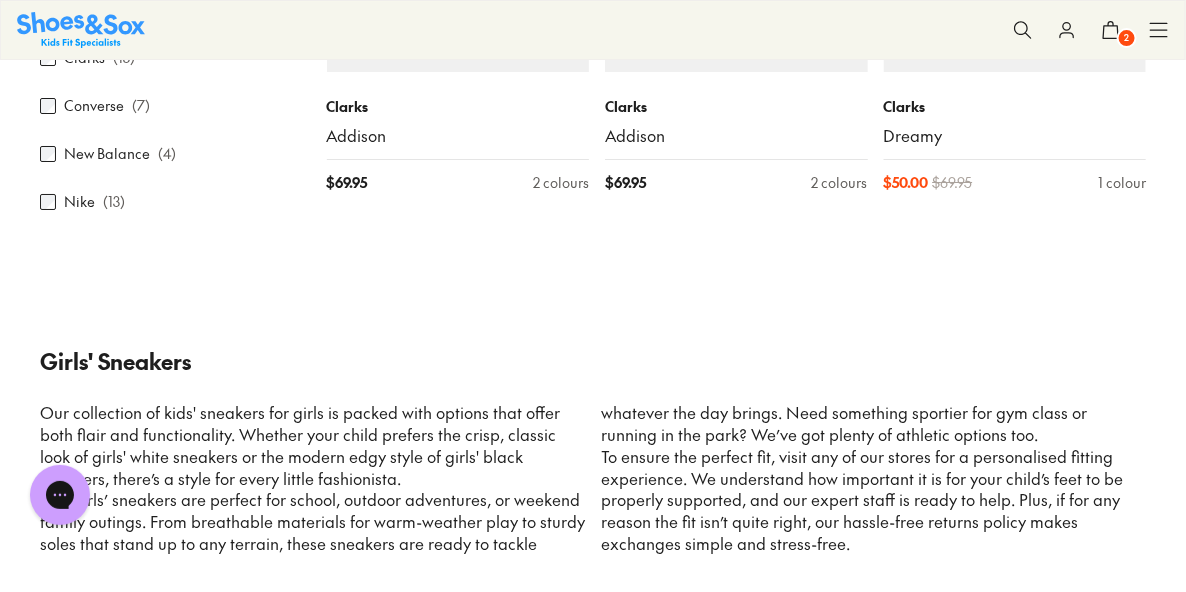 click 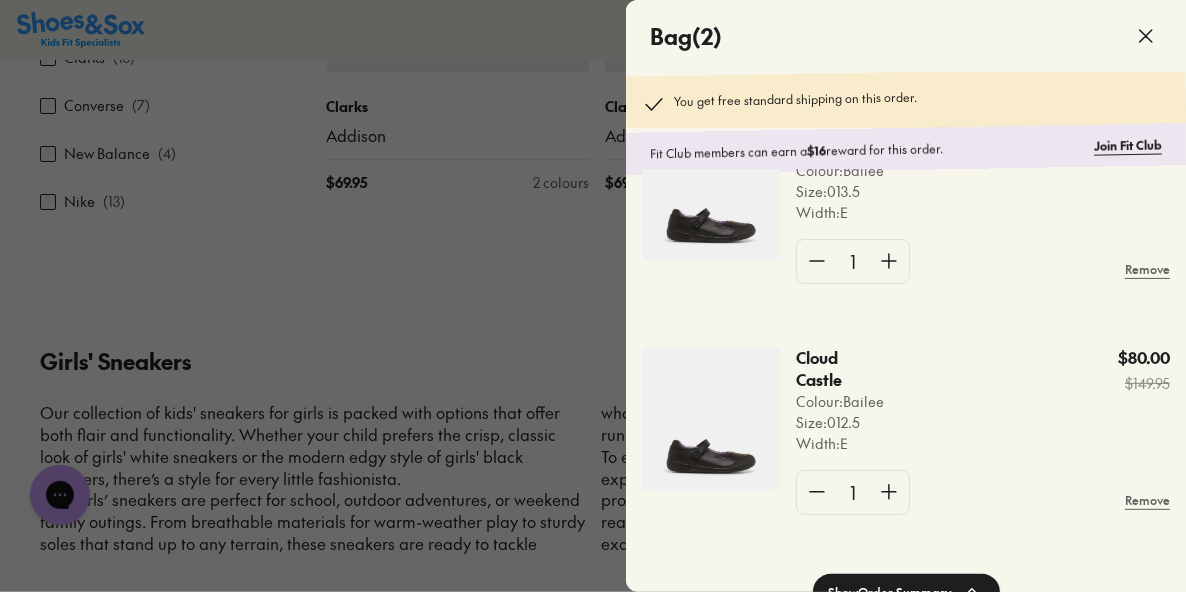 scroll, scrollTop: 101, scrollLeft: 0, axis: vertical 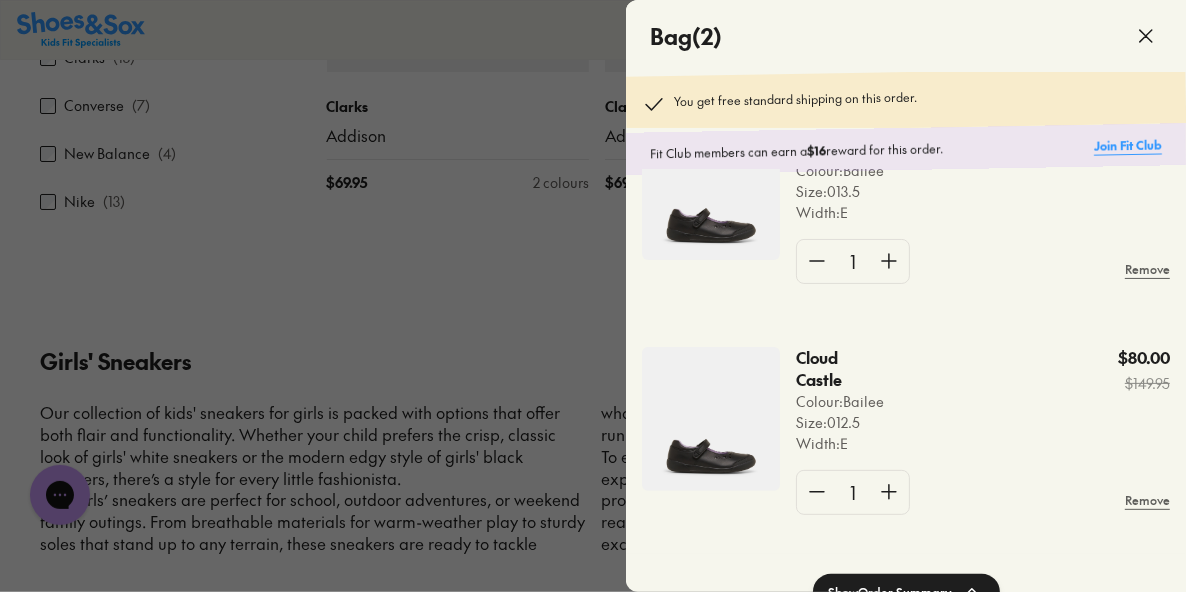 click on "Join Fit Club" 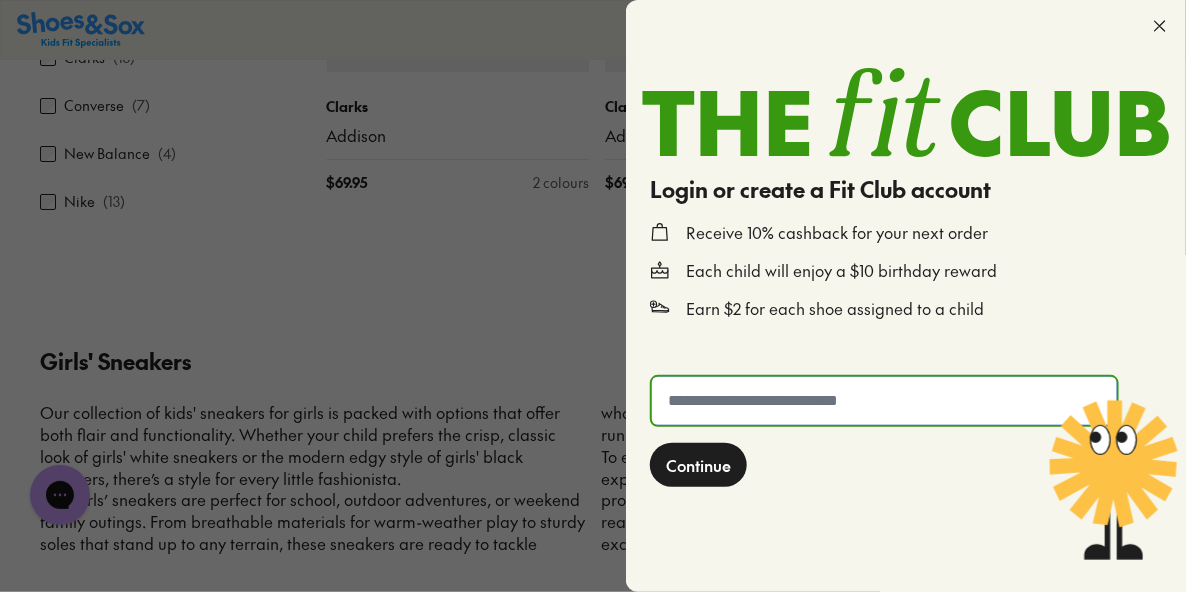 click 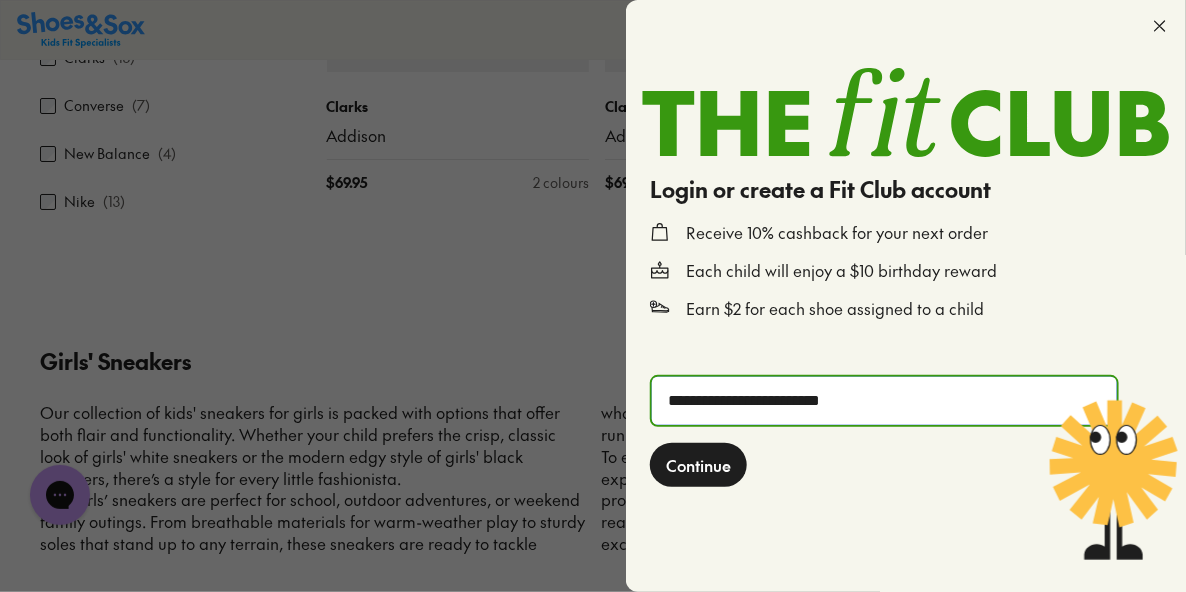 type on "**********" 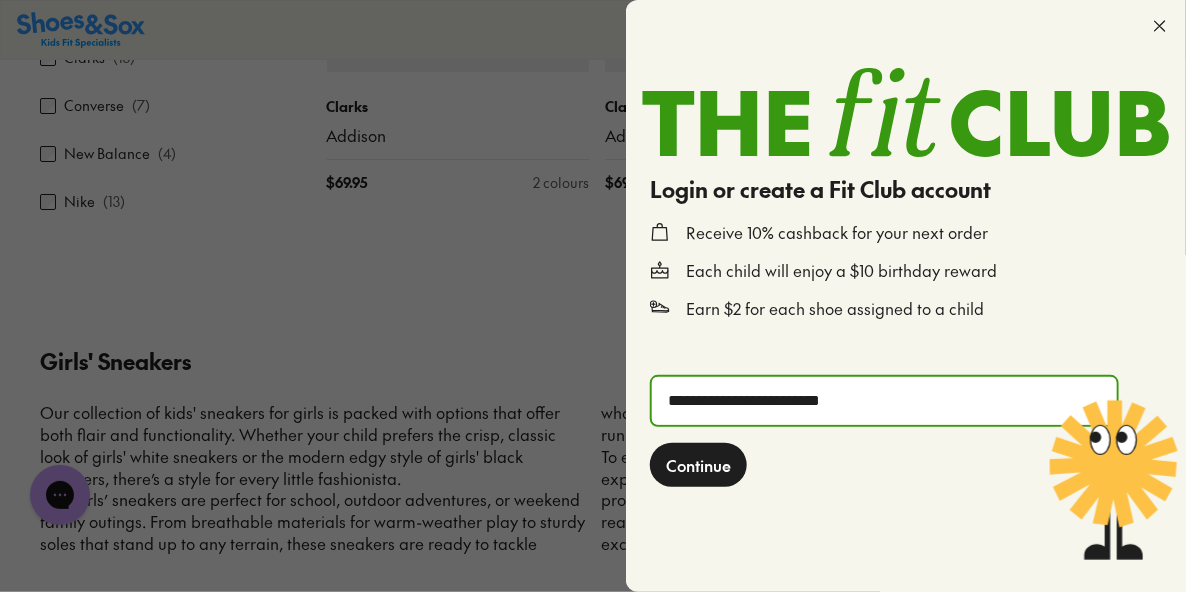 click on "Continue" 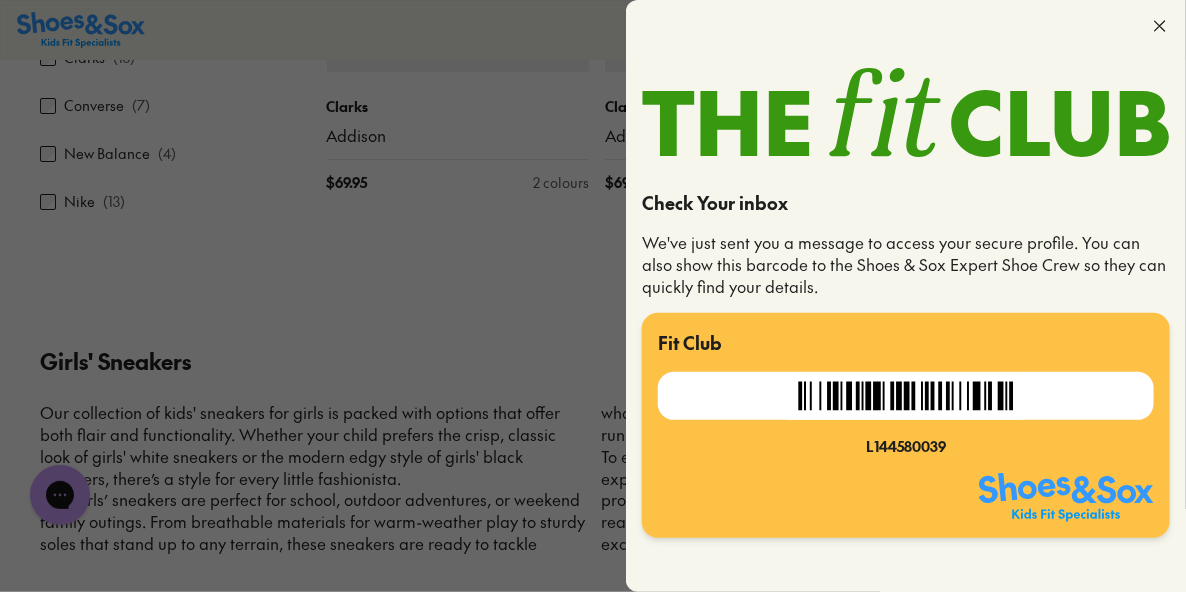 click 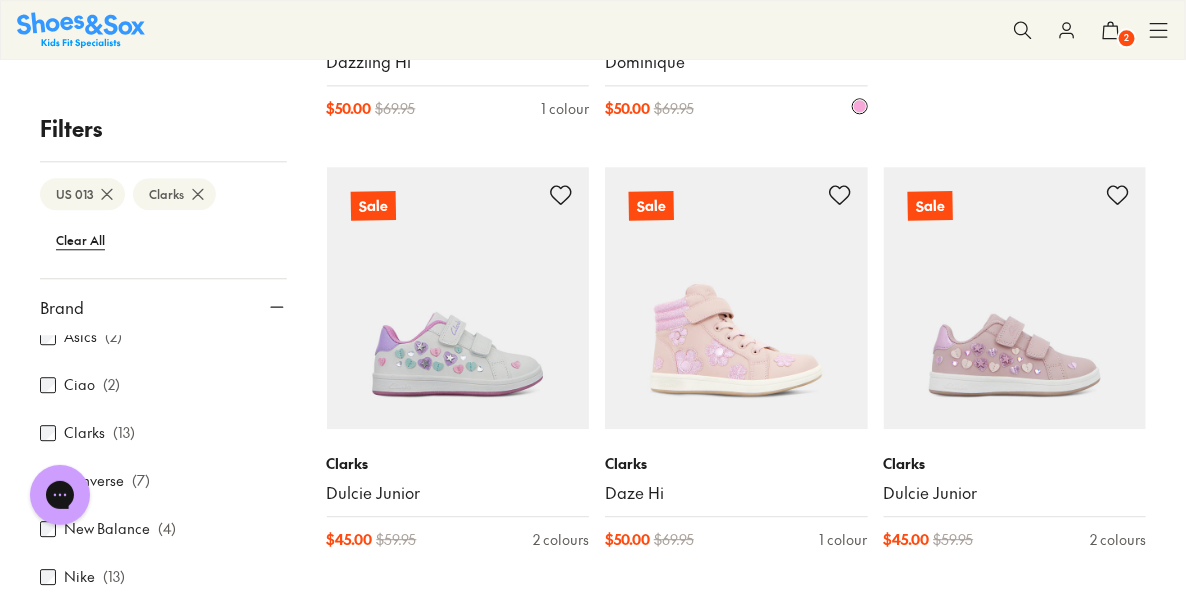 scroll, scrollTop: 1549, scrollLeft: 0, axis: vertical 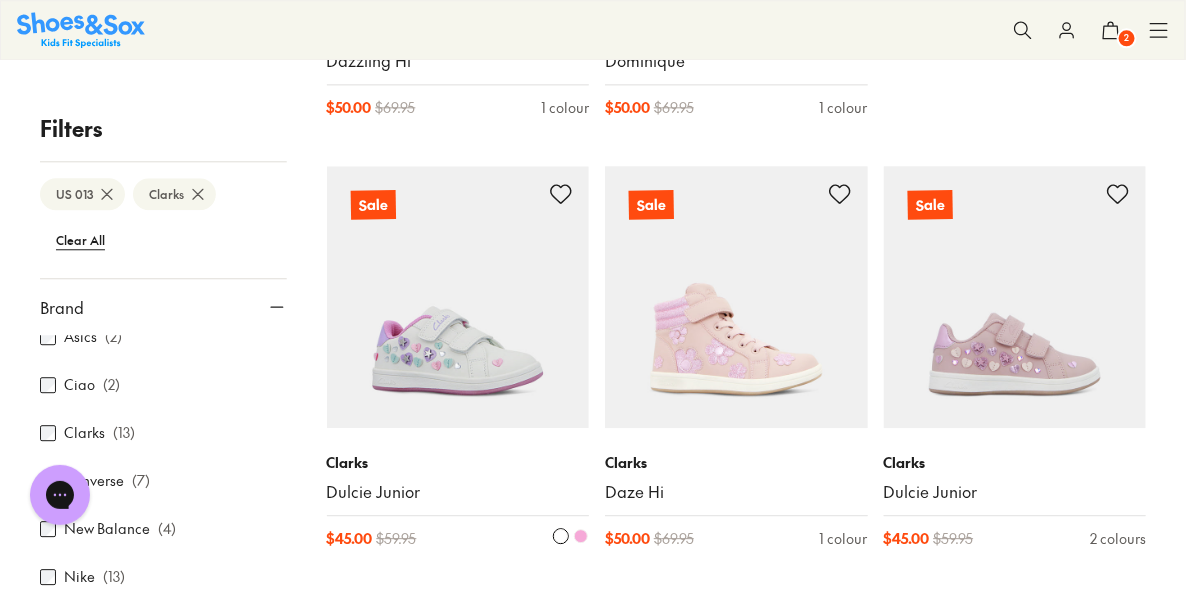 click at bounding box center (458, 297) 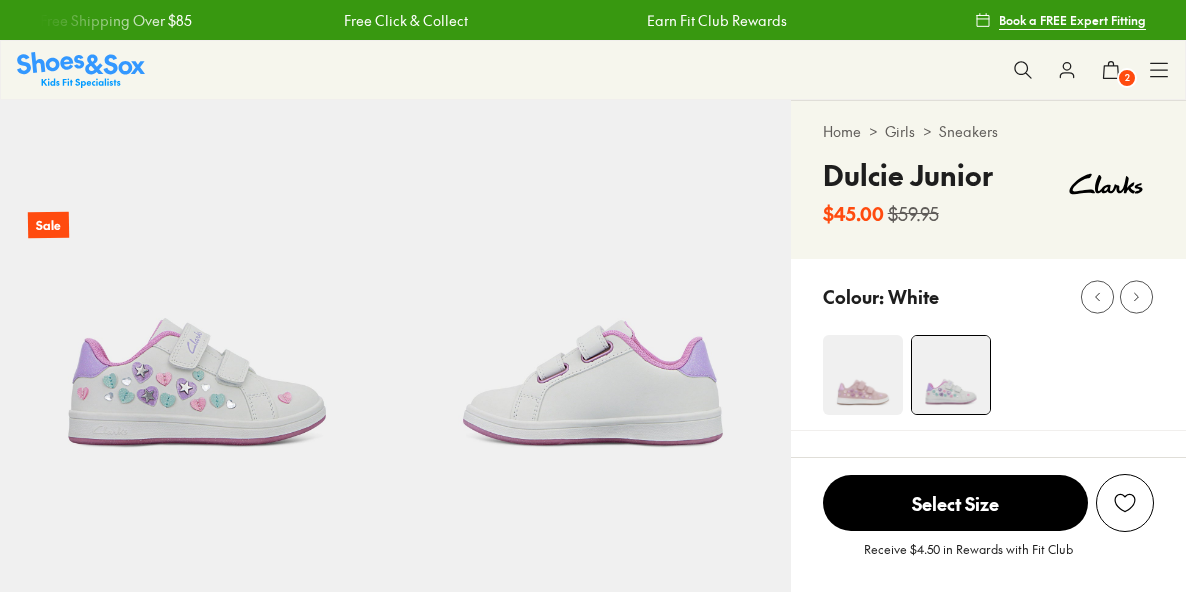 scroll, scrollTop: 0, scrollLeft: 0, axis: both 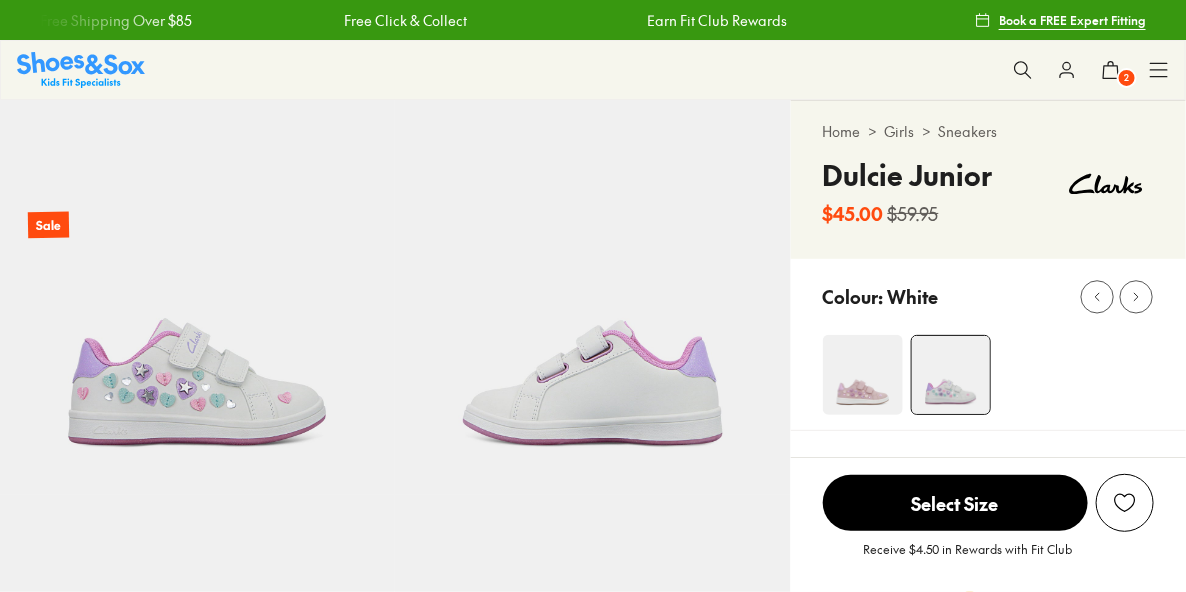 select on "*" 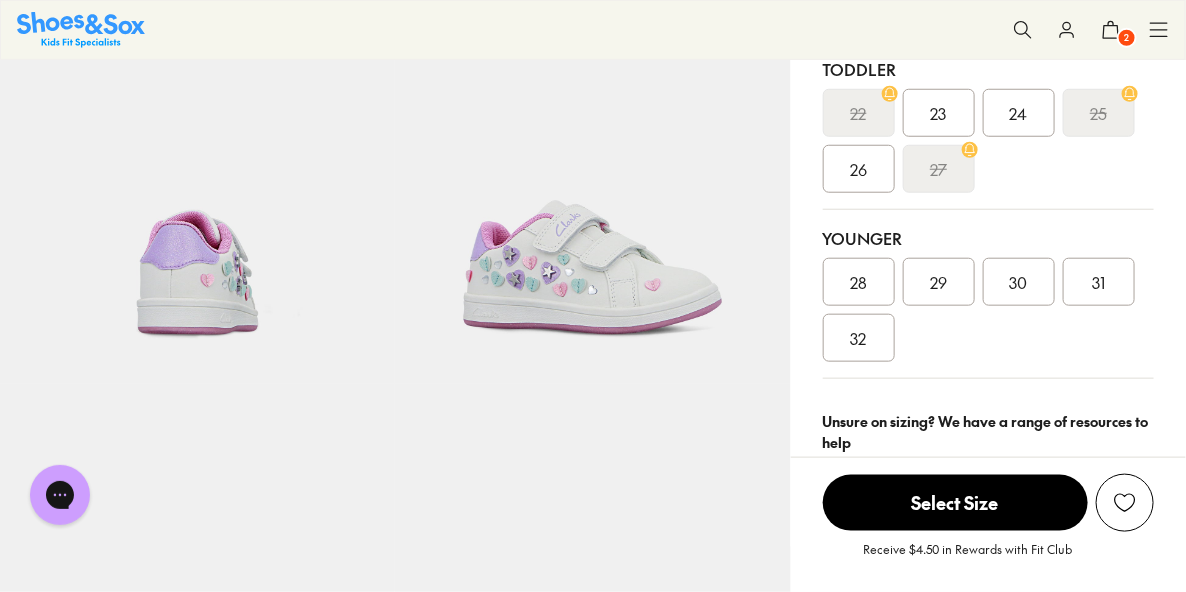 scroll, scrollTop: 510, scrollLeft: 0, axis: vertical 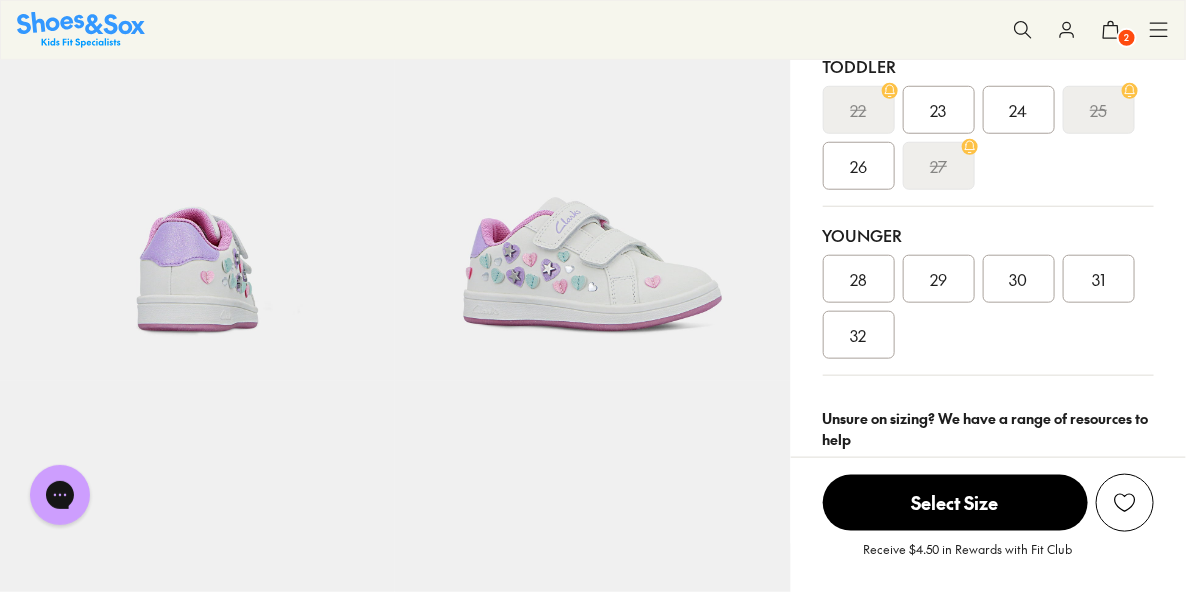 click on "31" at bounding box center [1099, 279] 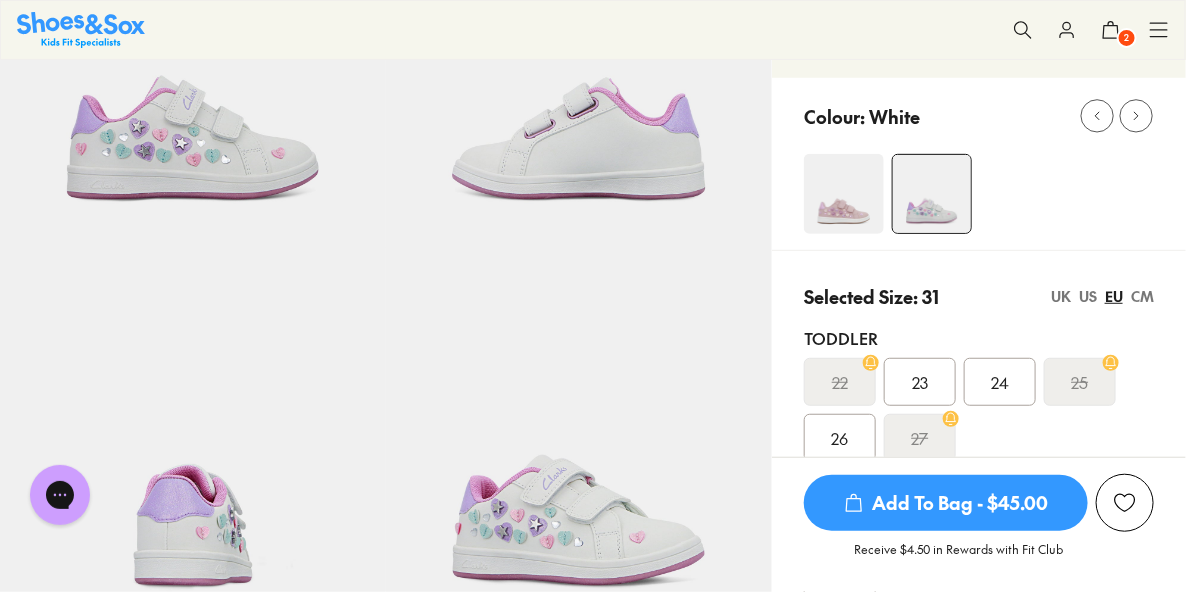 scroll, scrollTop: 240, scrollLeft: 0, axis: vertical 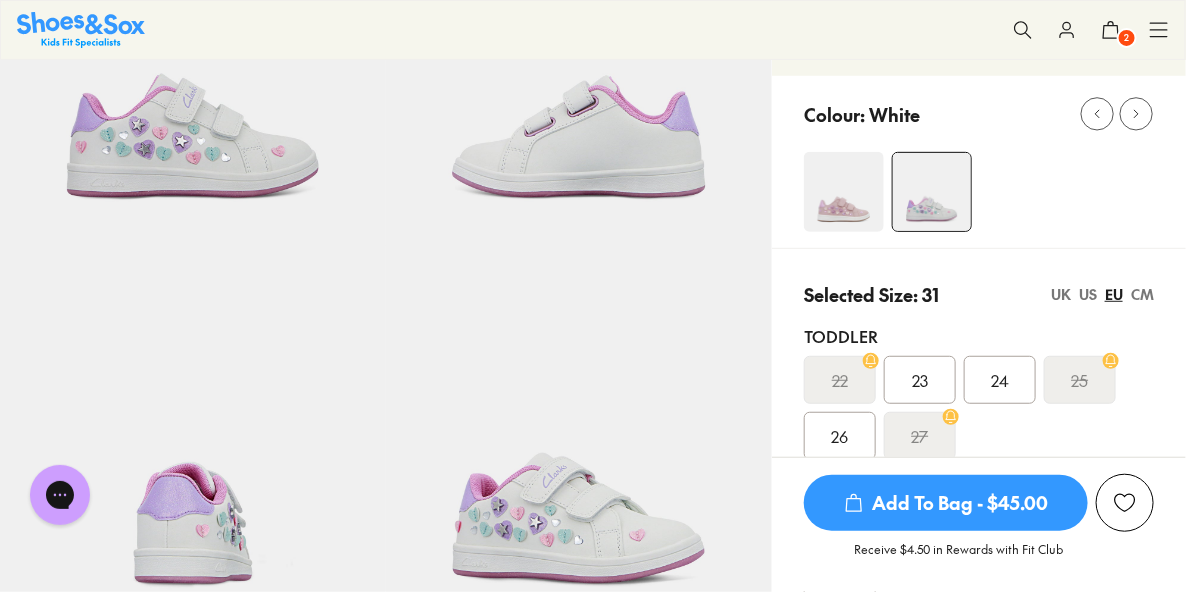 click at bounding box center [844, 192] 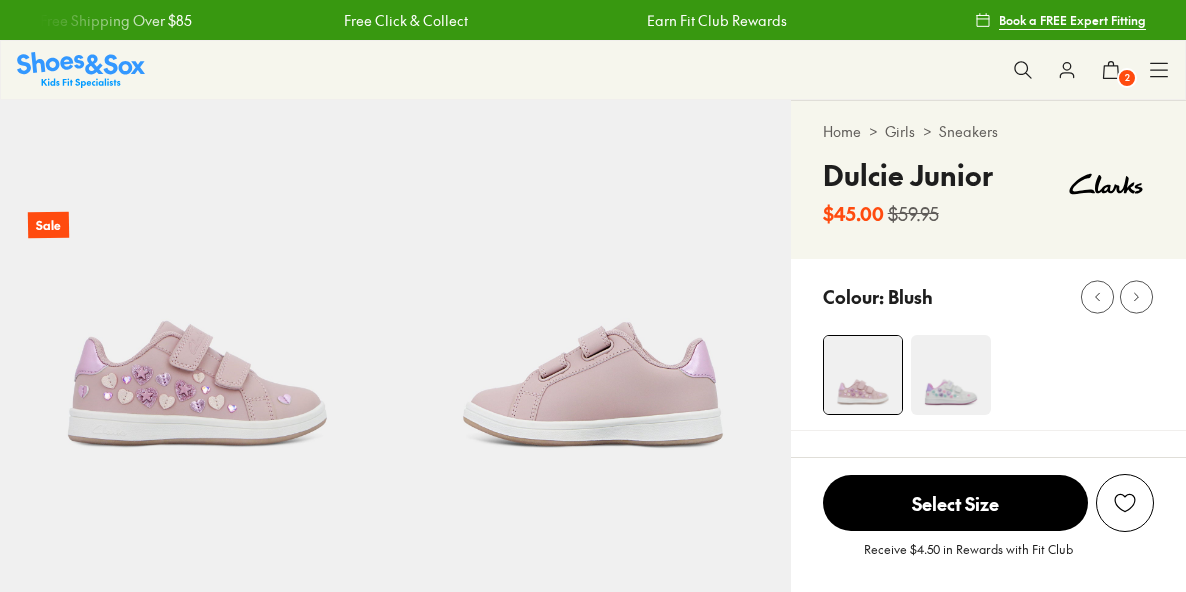 scroll, scrollTop: 0, scrollLeft: 0, axis: both 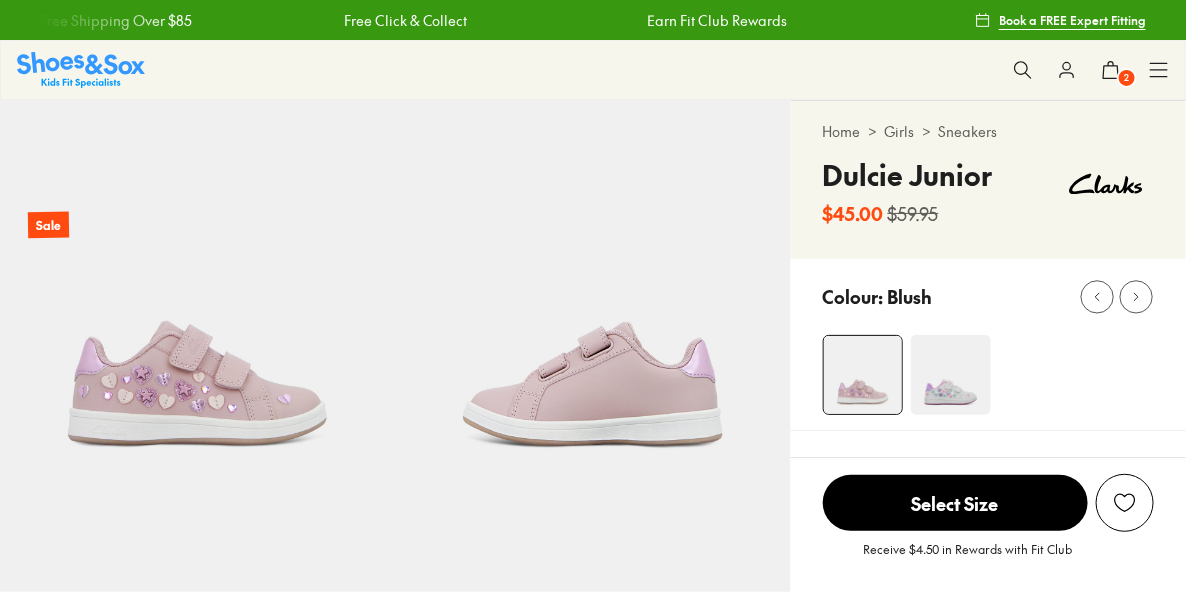 select on "*" 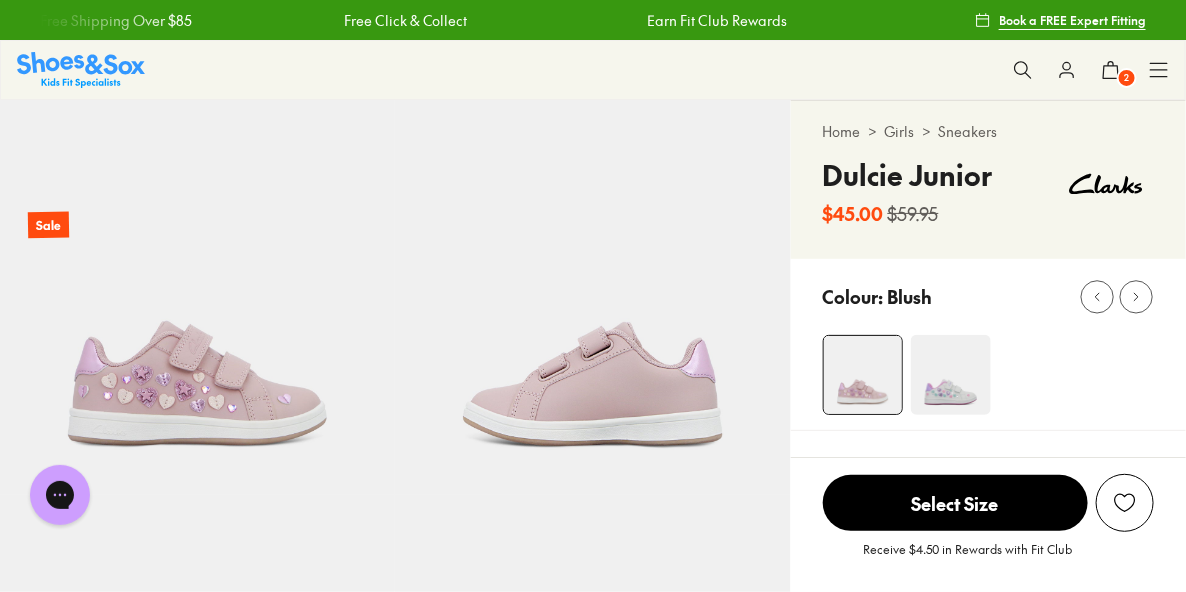 scroll, scrollTop: 0, scrollLeft: 0, axis: both 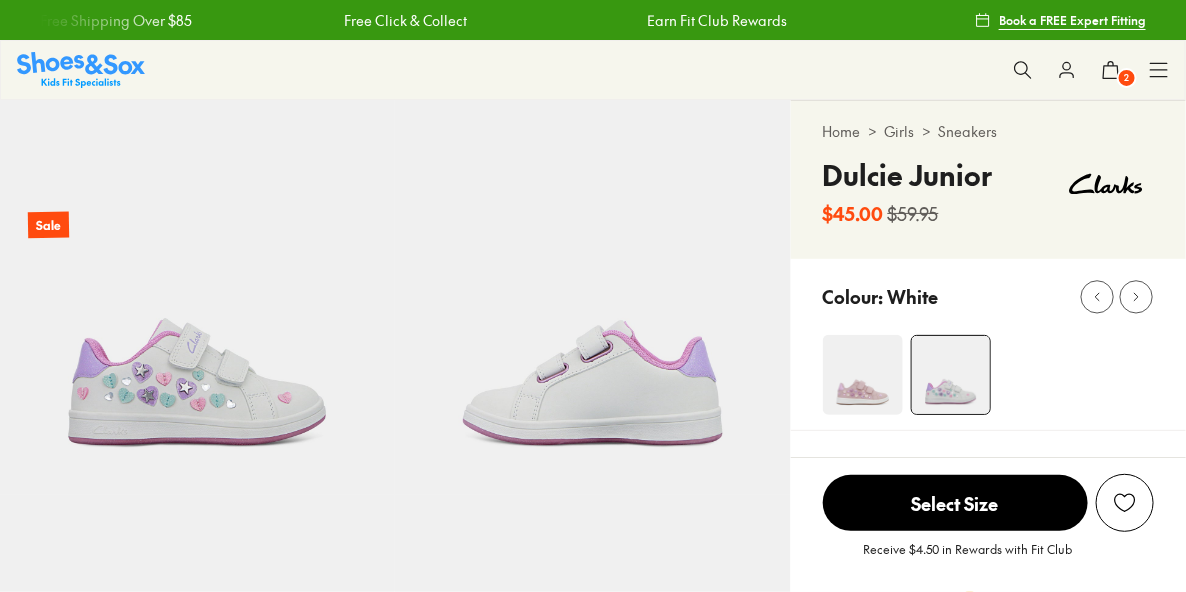 select on "*" 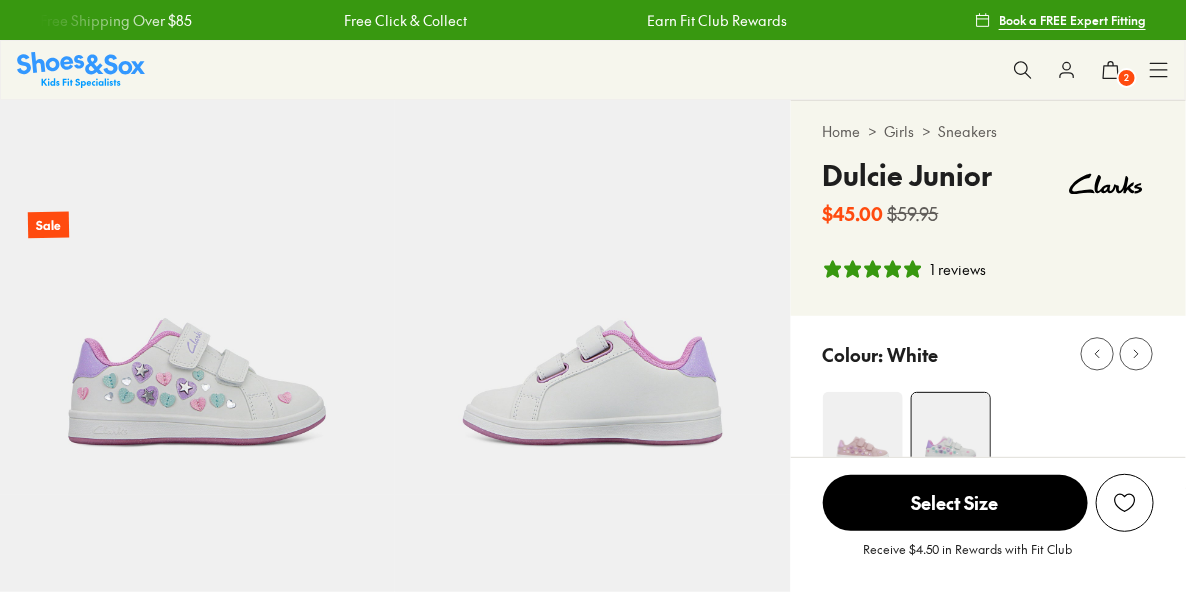 scroll, scrollTop: 311, scrollLeft: 0, axis: vertical 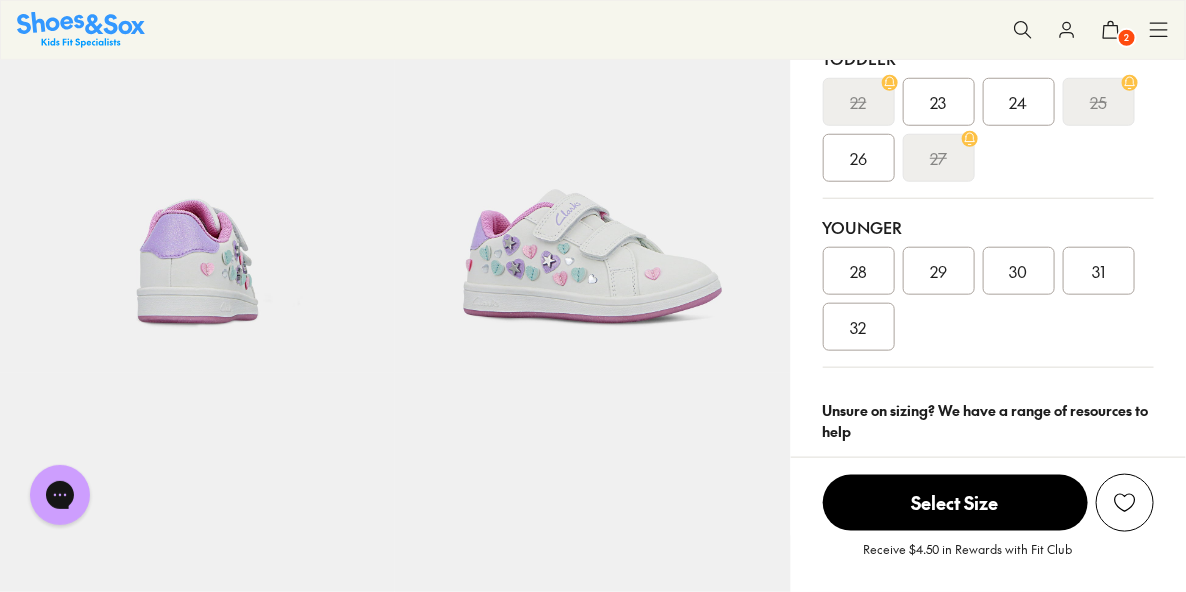 click on "31" at bounding box center [1099, 271] 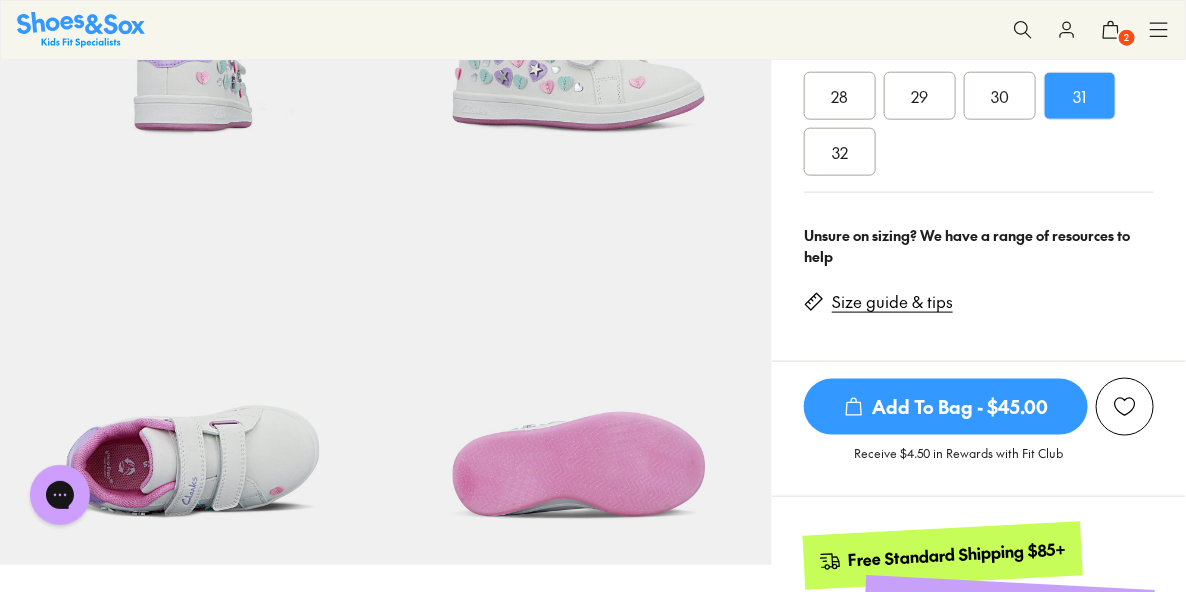 scroll, scrollTop: 739, scrollLeft: 0, axis: vertical 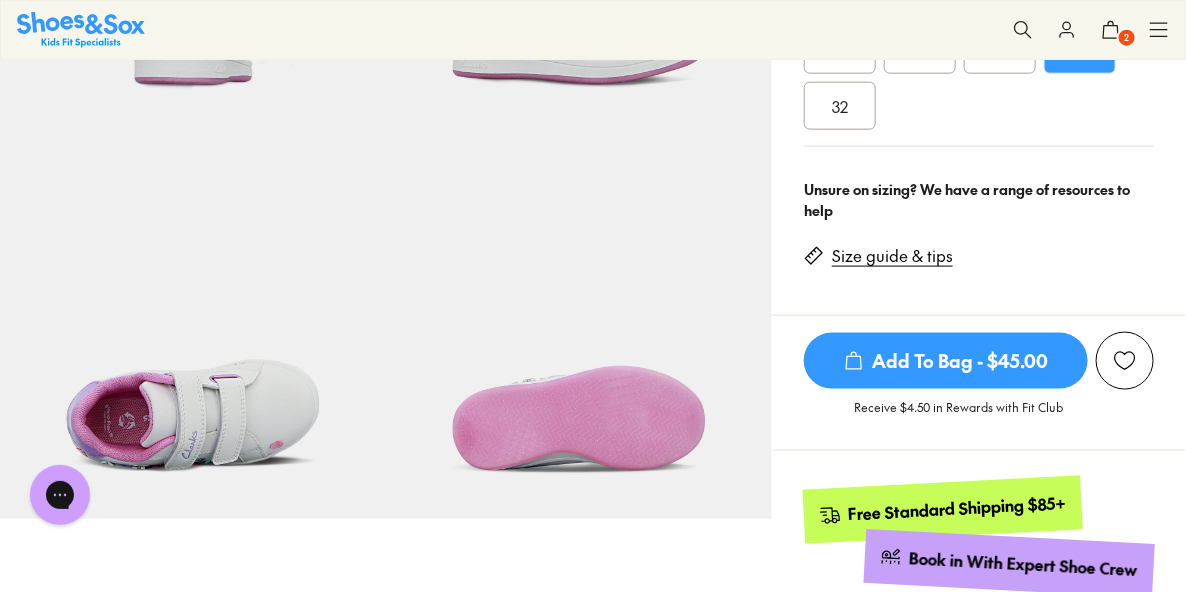 click on "Add To Bag - $45.00" at bounding box center [946, 361] 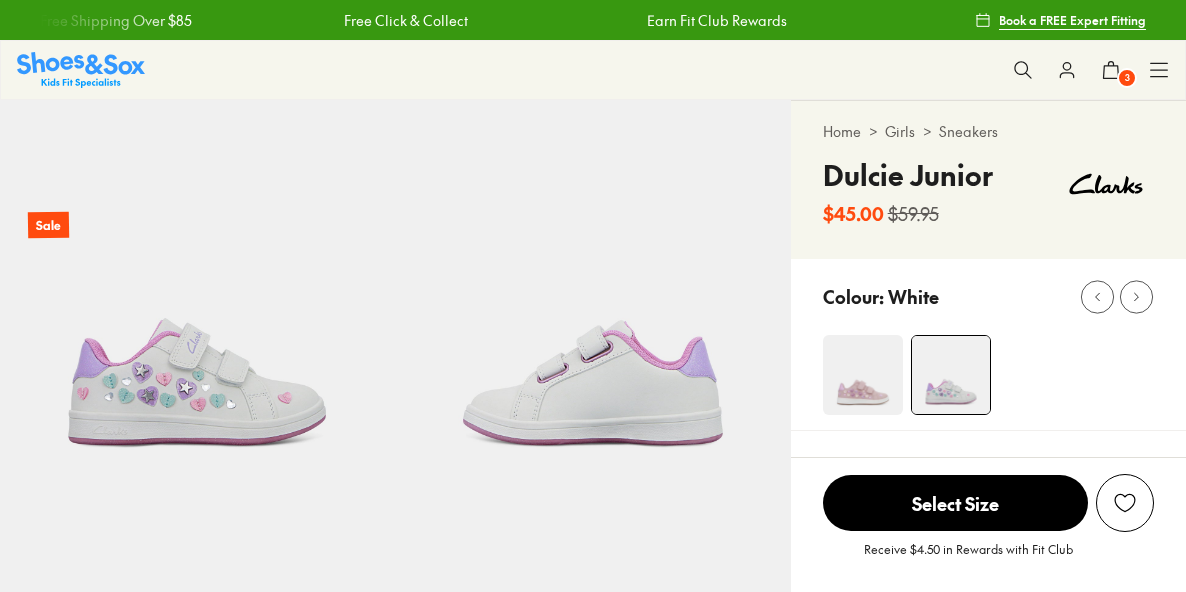 scroll, scrollTop: 0, scrollLeft: 0, axis: both 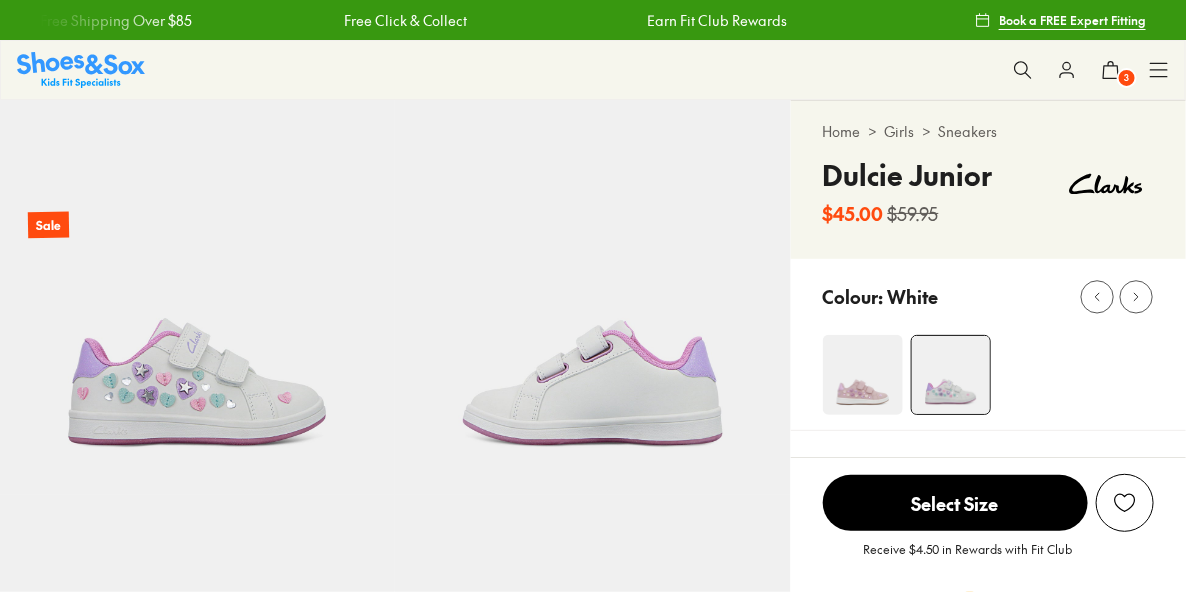 select on "*" 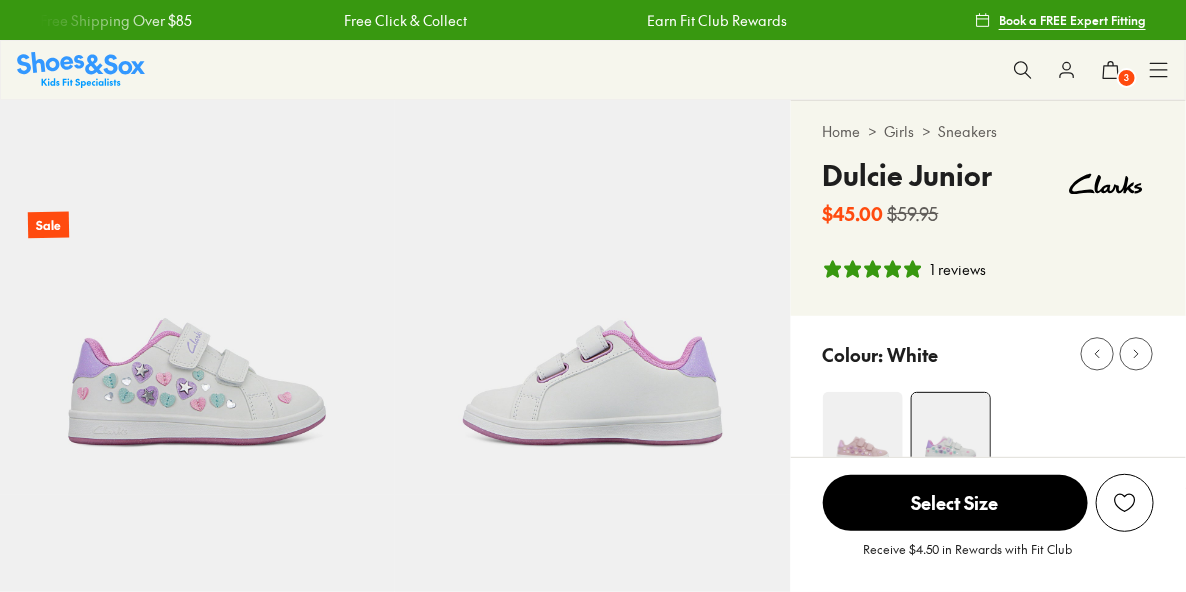scroll, scrollTop: 0, scrollLeft: 0, axis: both 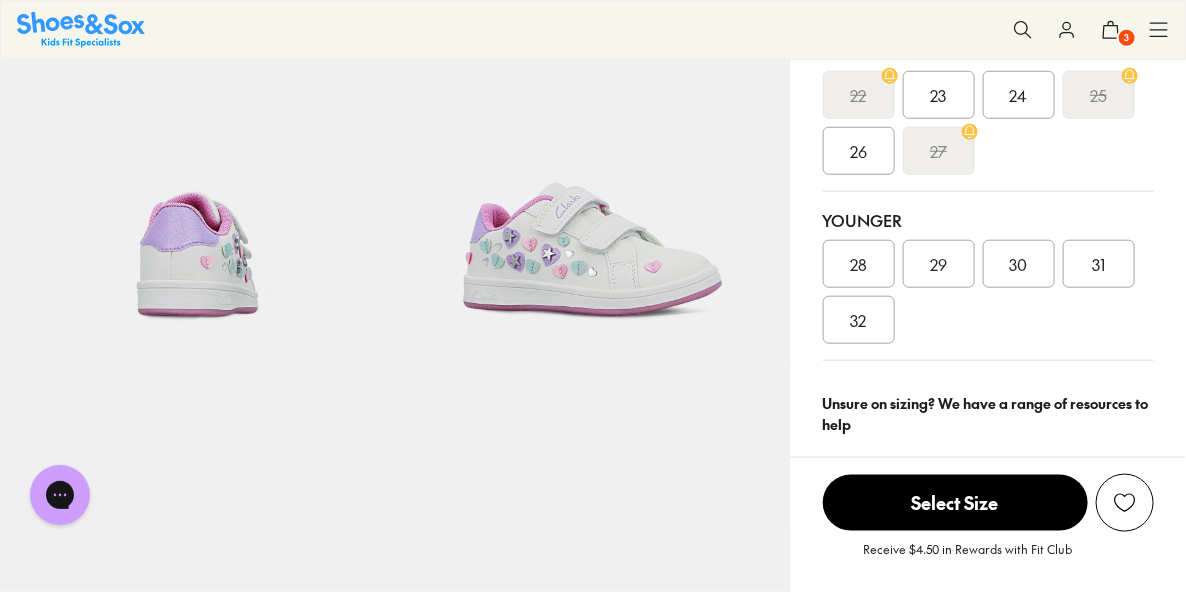 click on "31" at bounding box center [1099, 264] 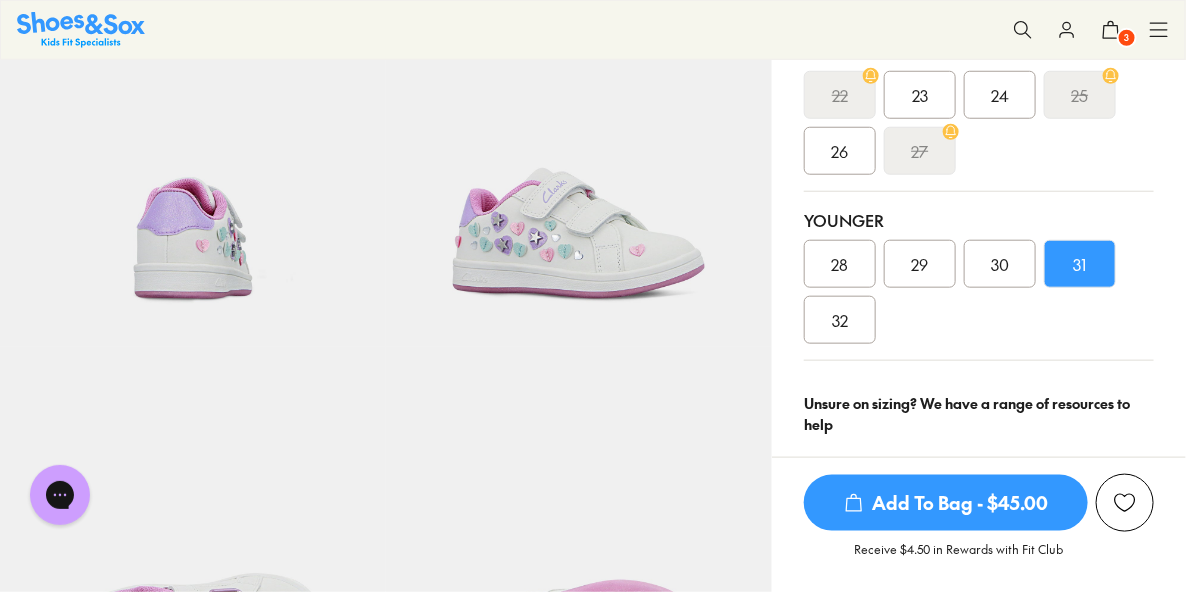 scroll, scrollTop: 518, scrollLeft: 0, axis: vertical 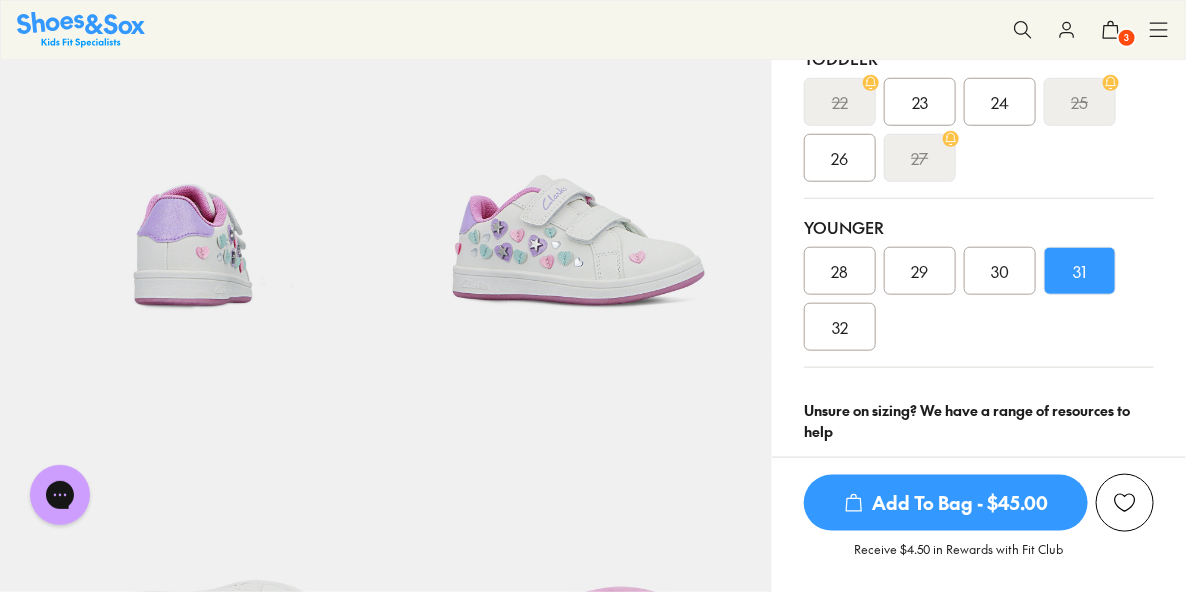 click on "Add To Bag - $45.00" at bounding box center (946, 503) 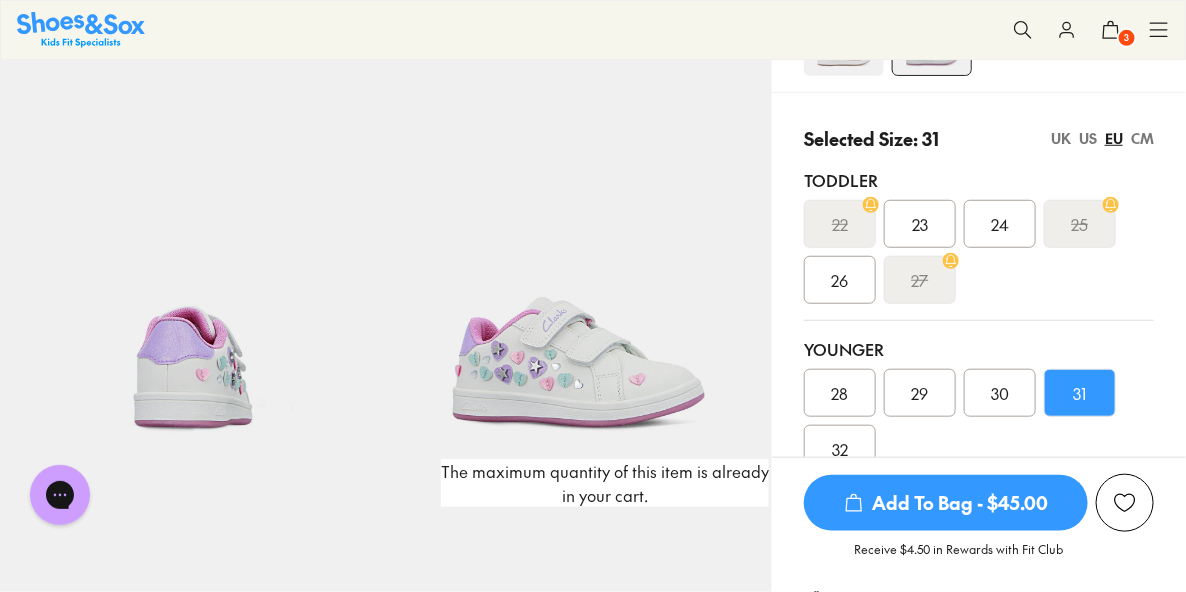 scroll, scrollTop: 395, scrollLeft: 0, axis: vertical 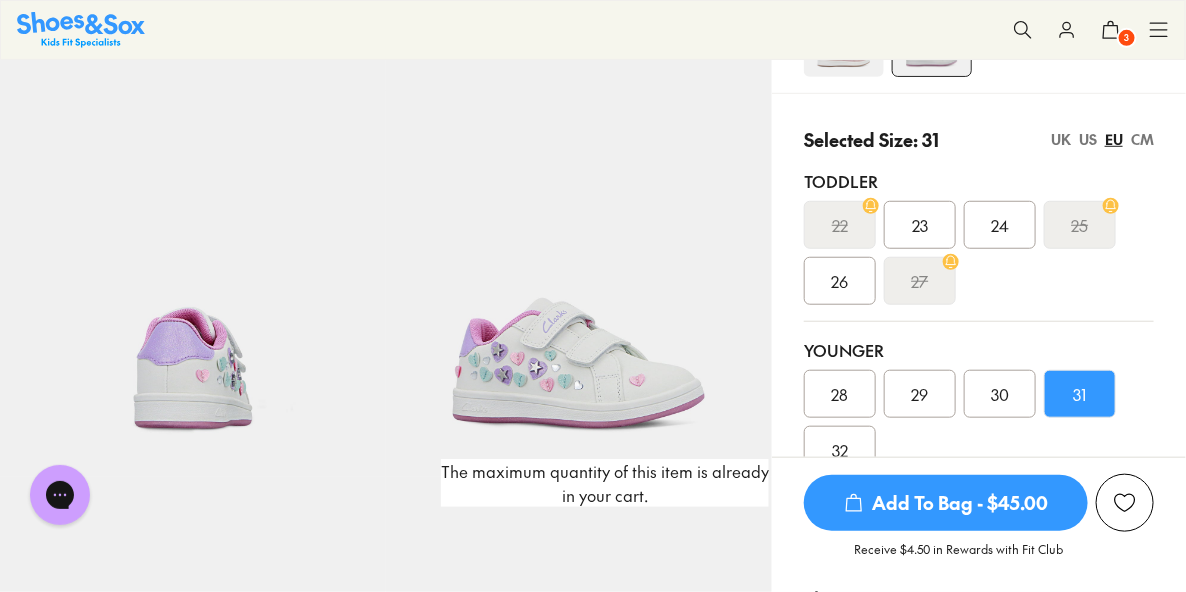 click on "US" at bounding box center (1088, 139) 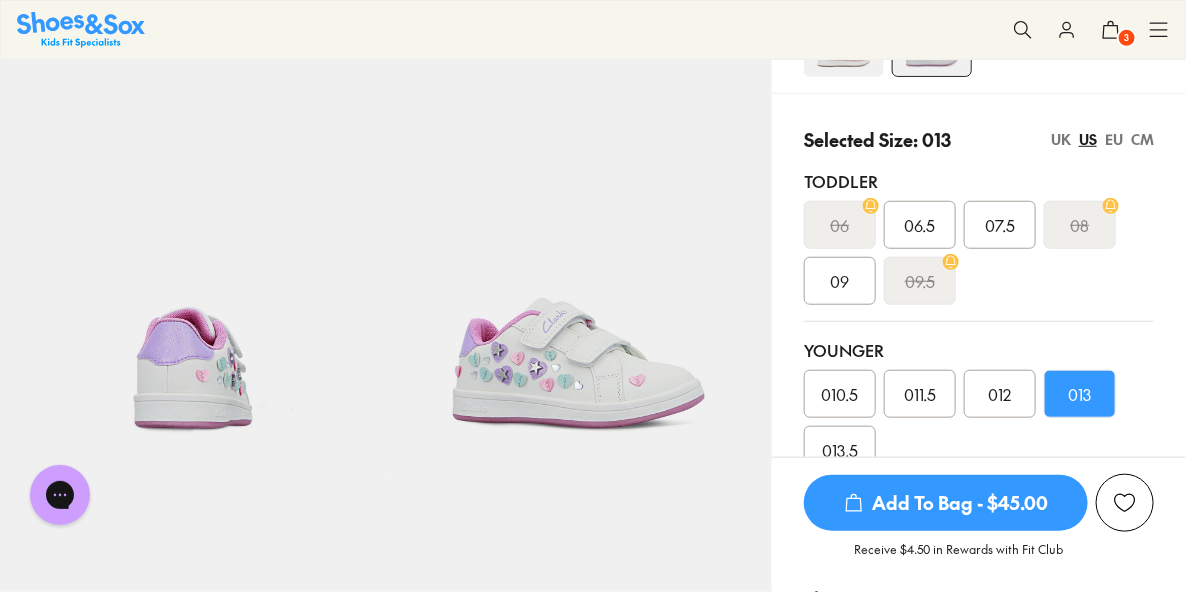 click on "EU" at bounding box center [1114, 139] 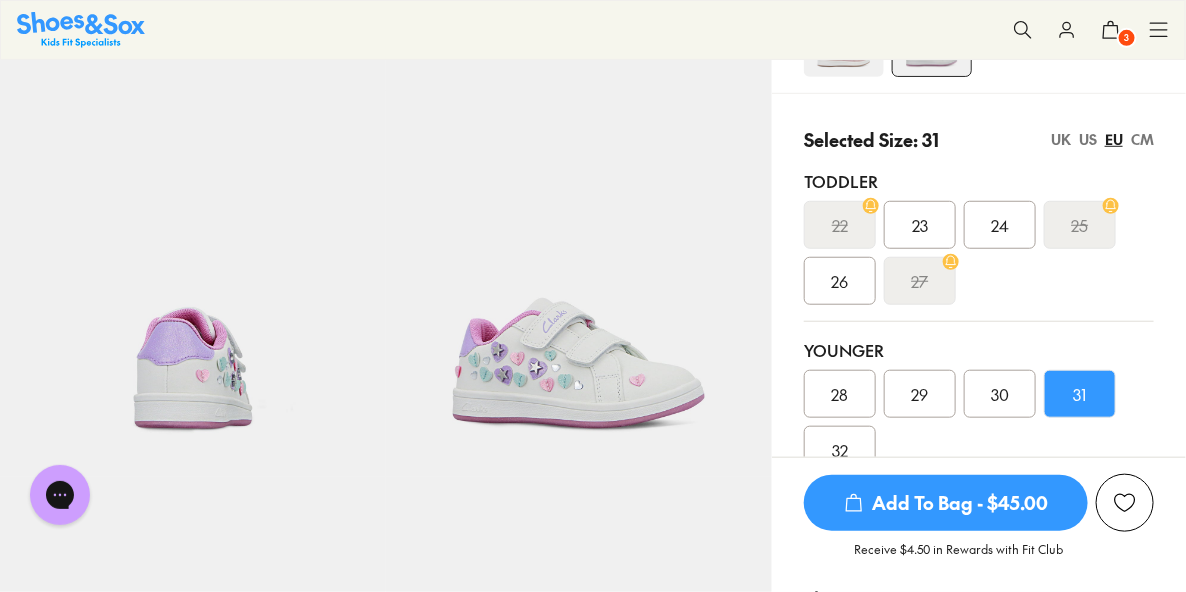 click on "Add To Bag - $45.00" at bounding box center (946, 503) 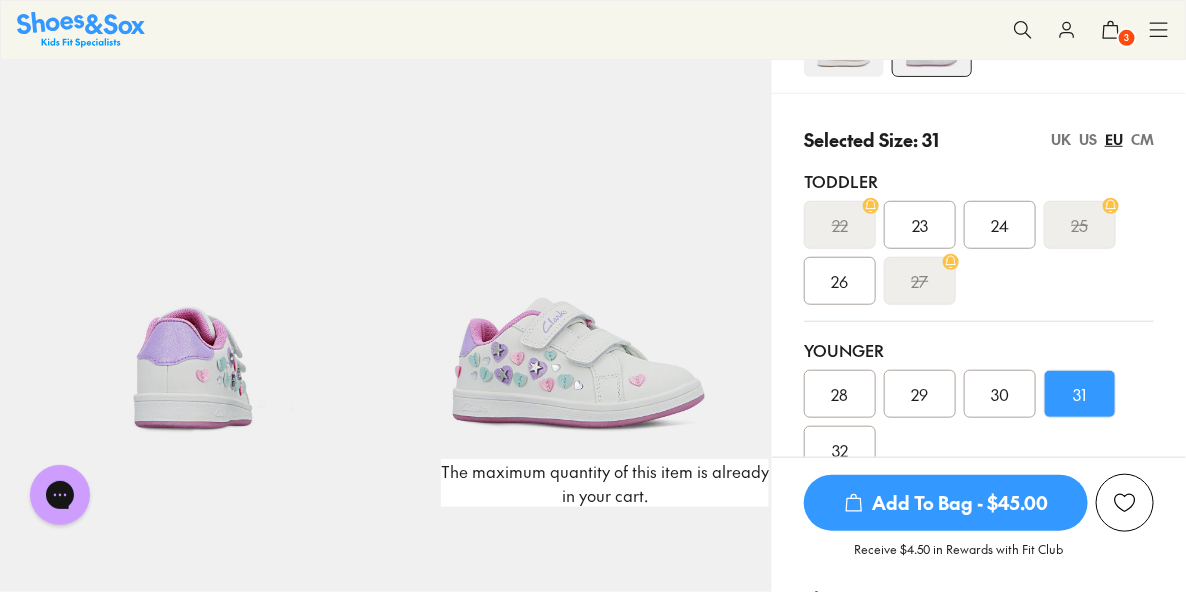 click on "3" at bounding box center (1127, 38) 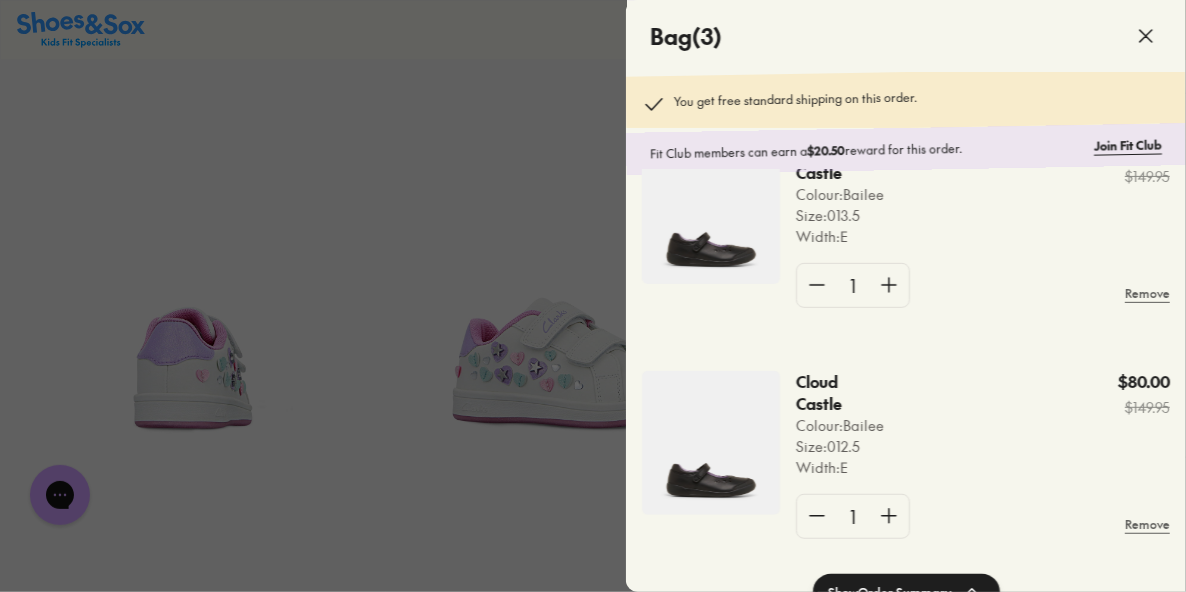 scroll, scrollTop: 303, scrollLeft: 0, axis: vertical 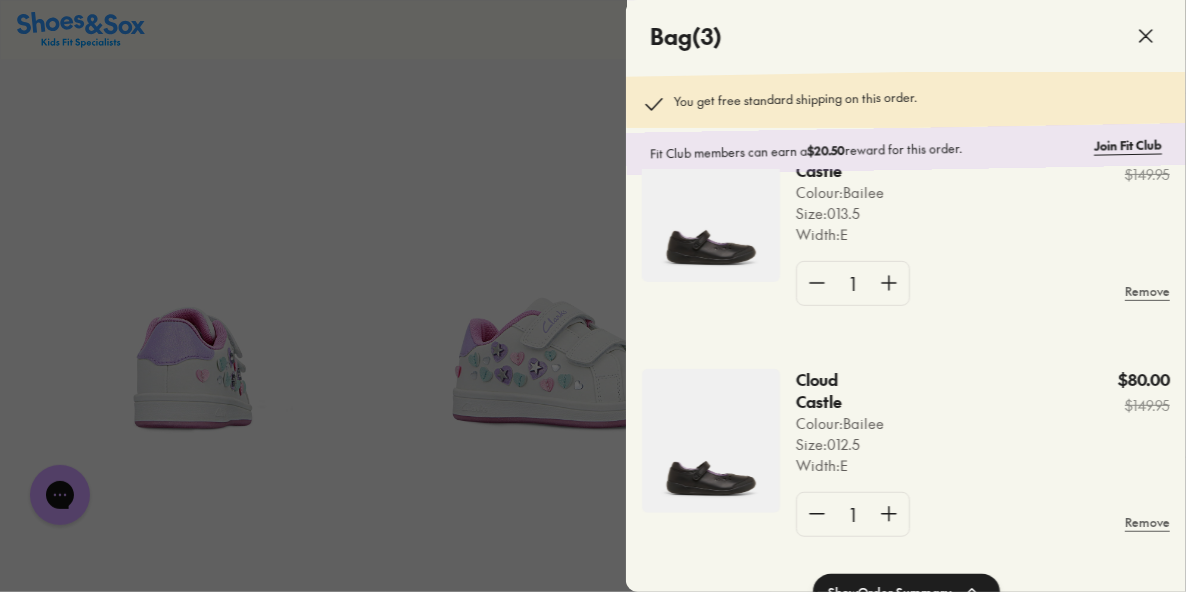 click 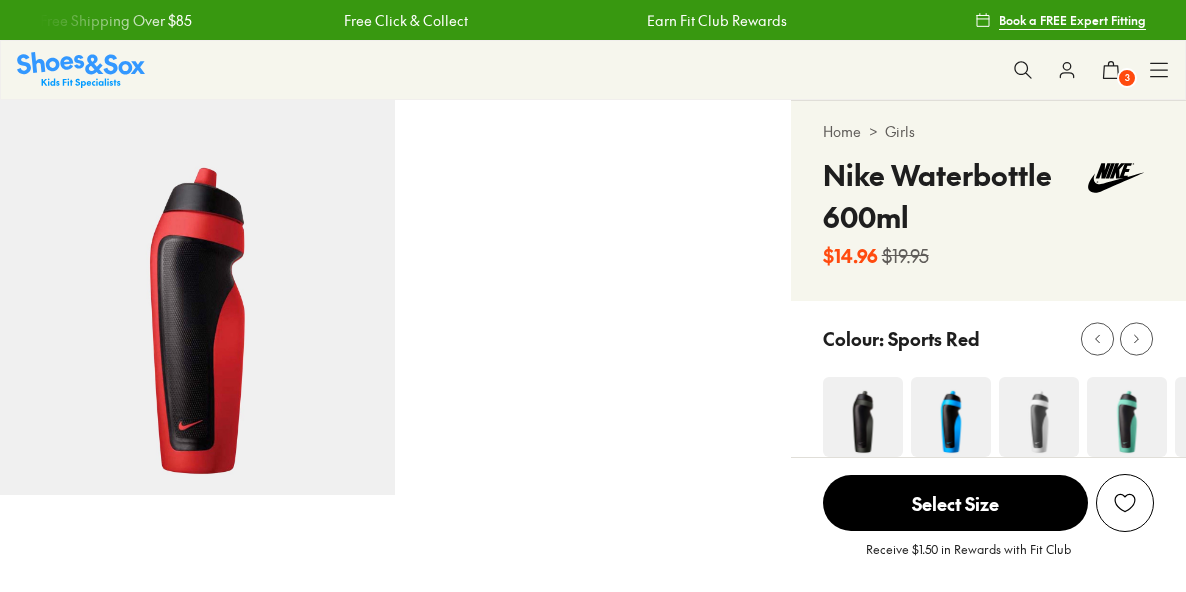 select on "*" 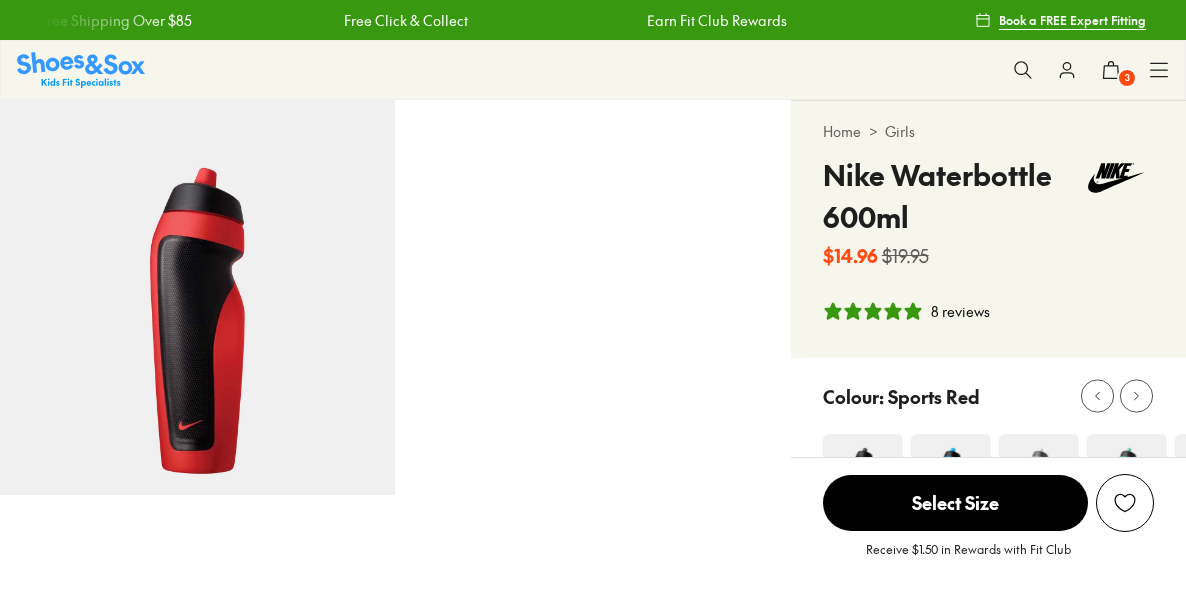 scroll, scrollTop: 0, scrollLeft: 0, axis: both 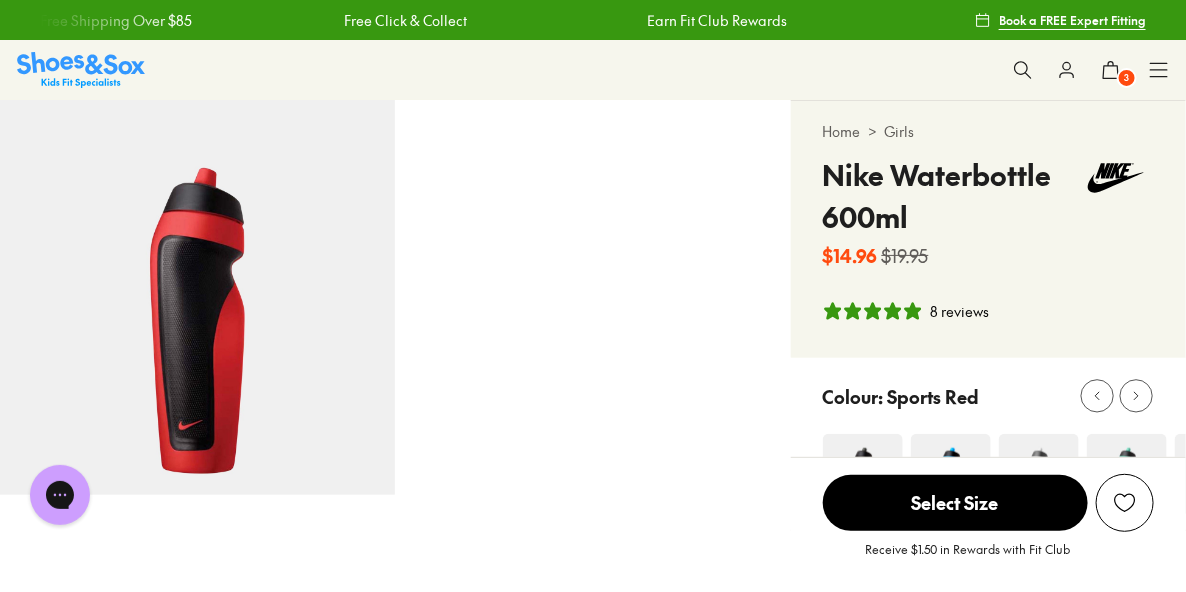 click on "Search our range of products" at bounding box center [0, 0] 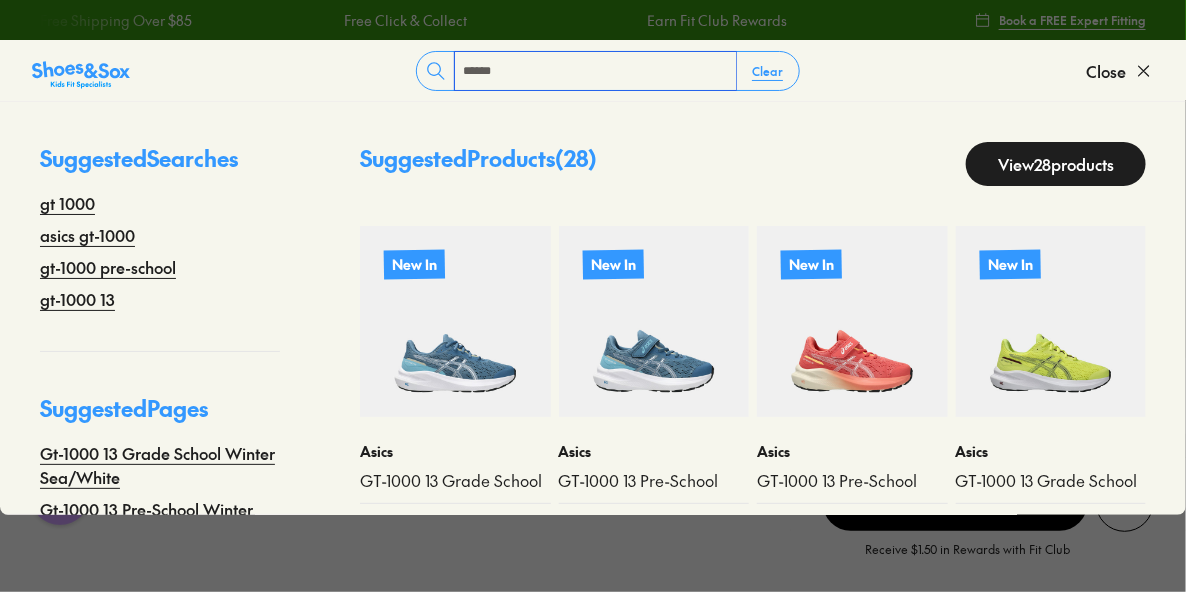type on "******" 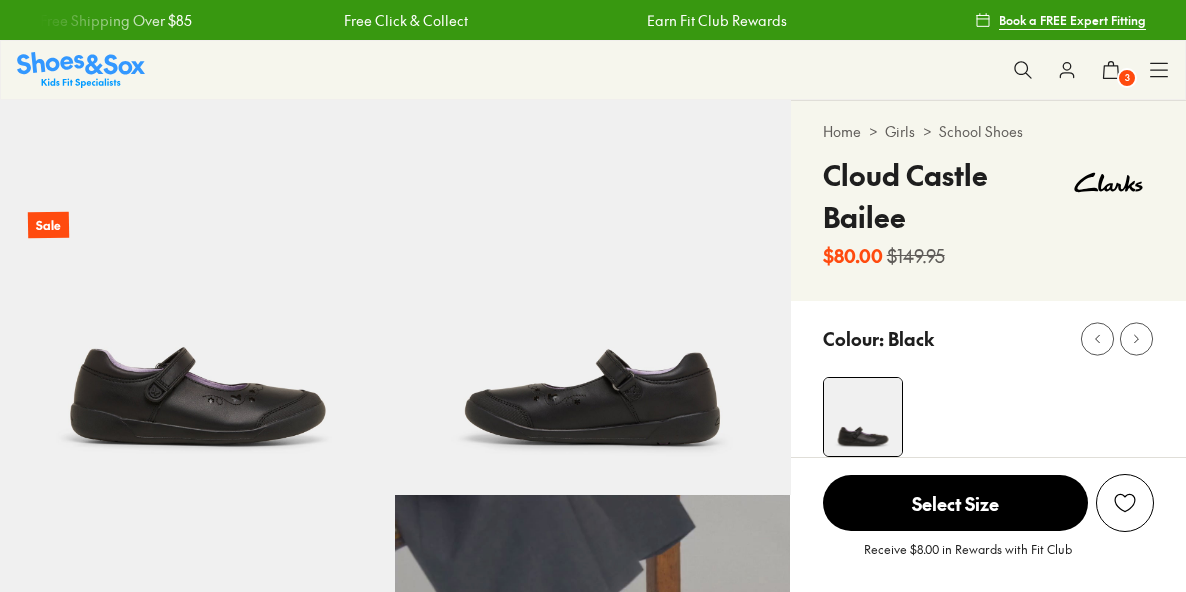 scroll, scrollTop: 0, scrollLeft: 0, axis: both 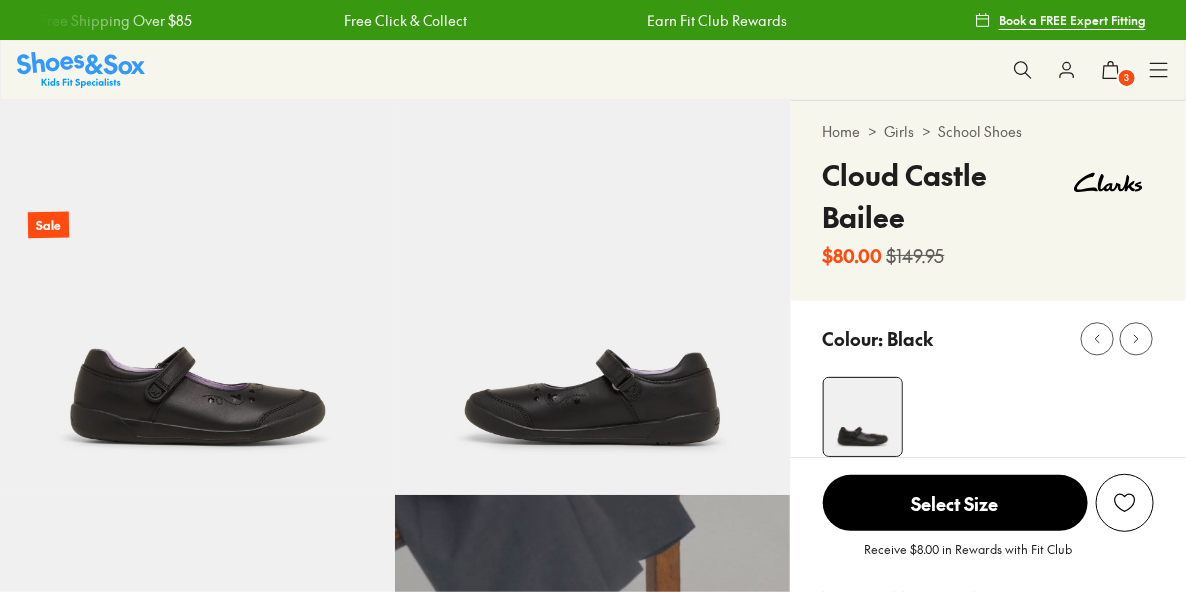 select on "*" 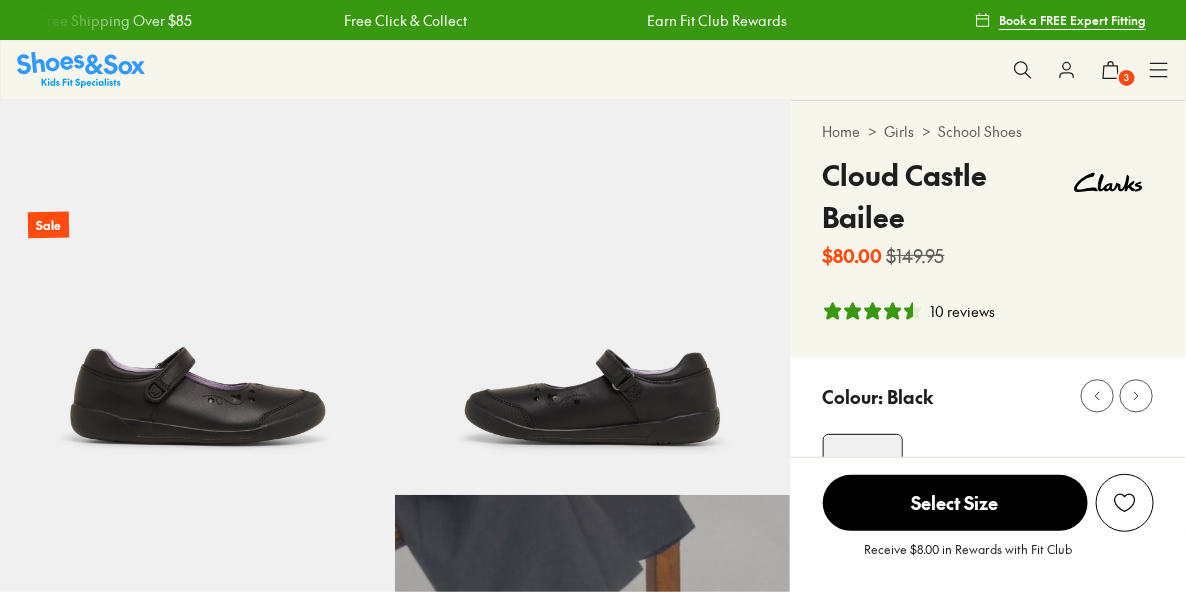 scroll, scrollTop: 0, scrollLeft: 0, axis: both 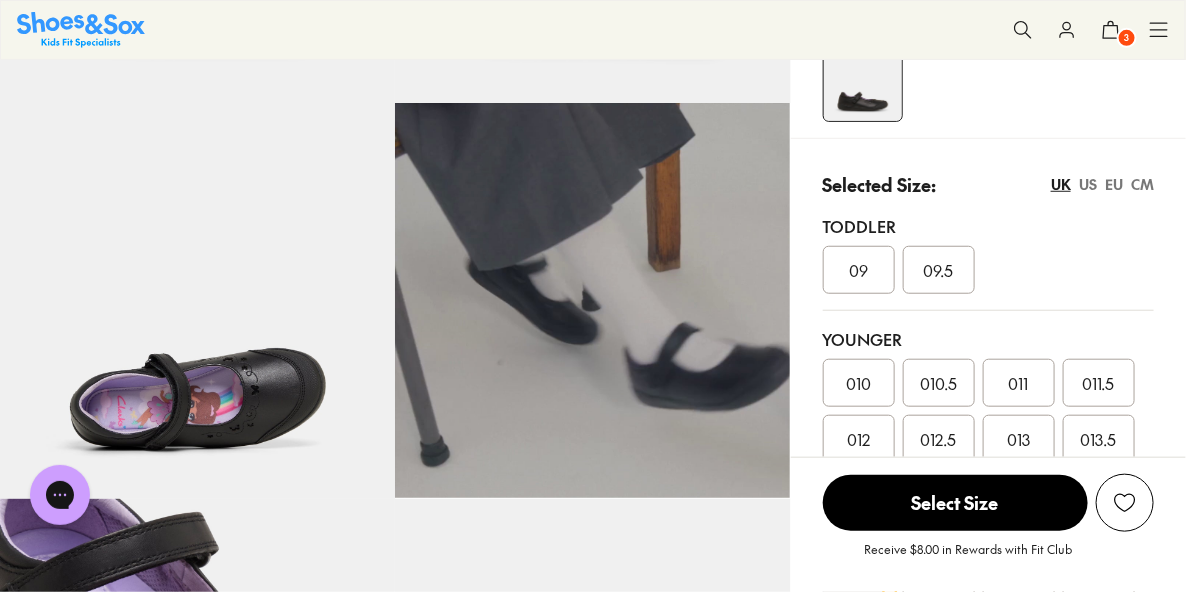 click on "EU" at bounding box center (1114, 184) 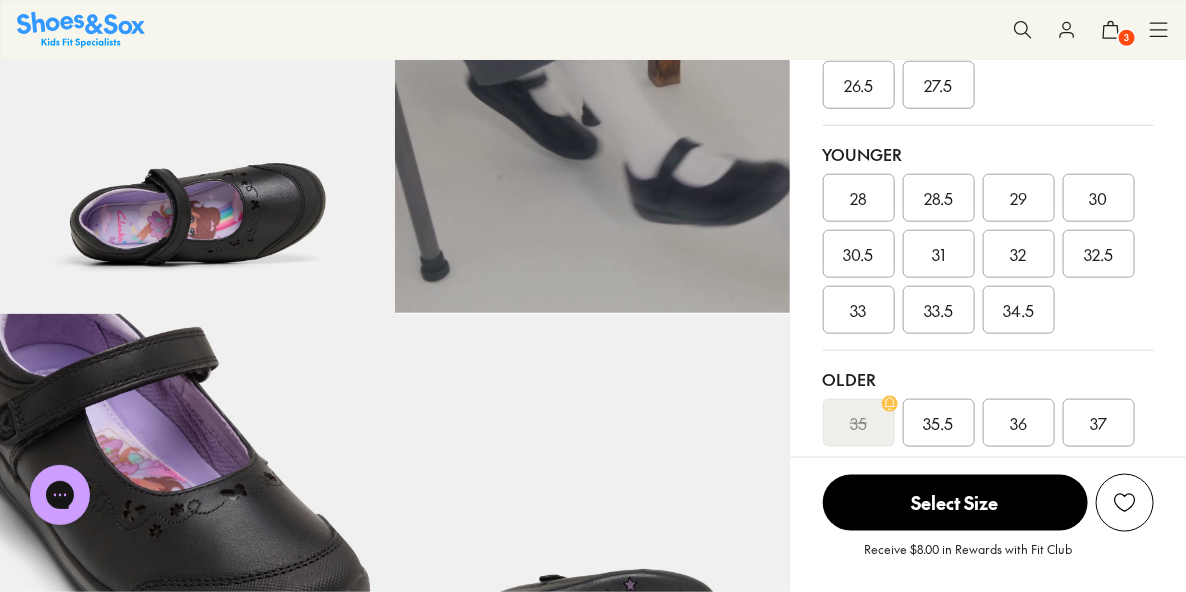 click on "31" at bounding box center [938, 254] 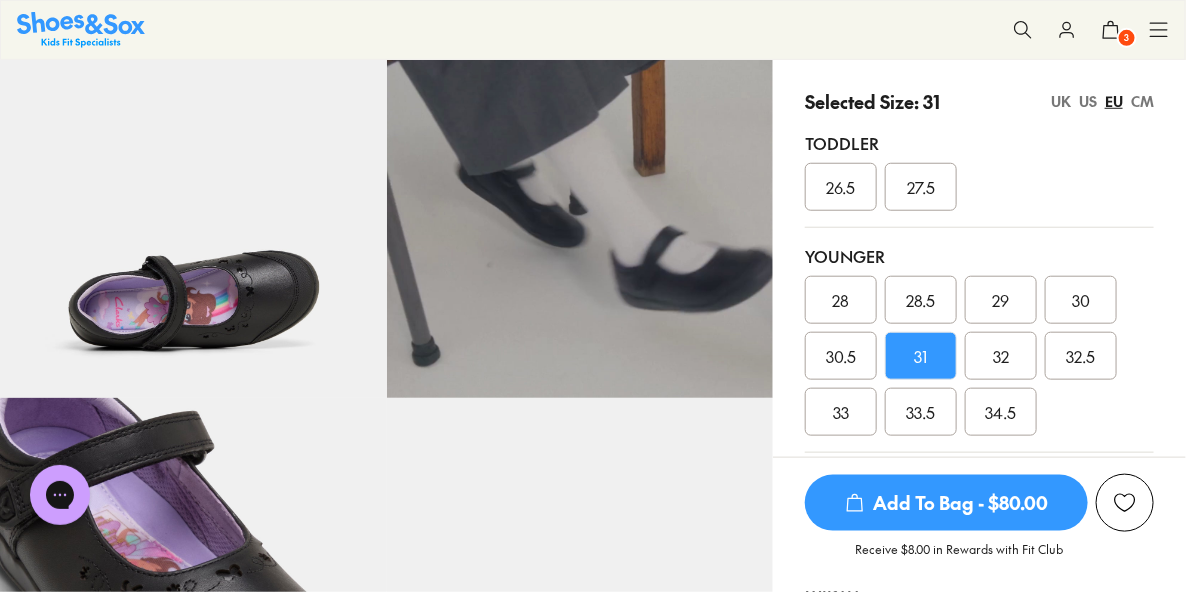 scroll, scrollTop: 467, scrollLeft: 0, axis: vertical 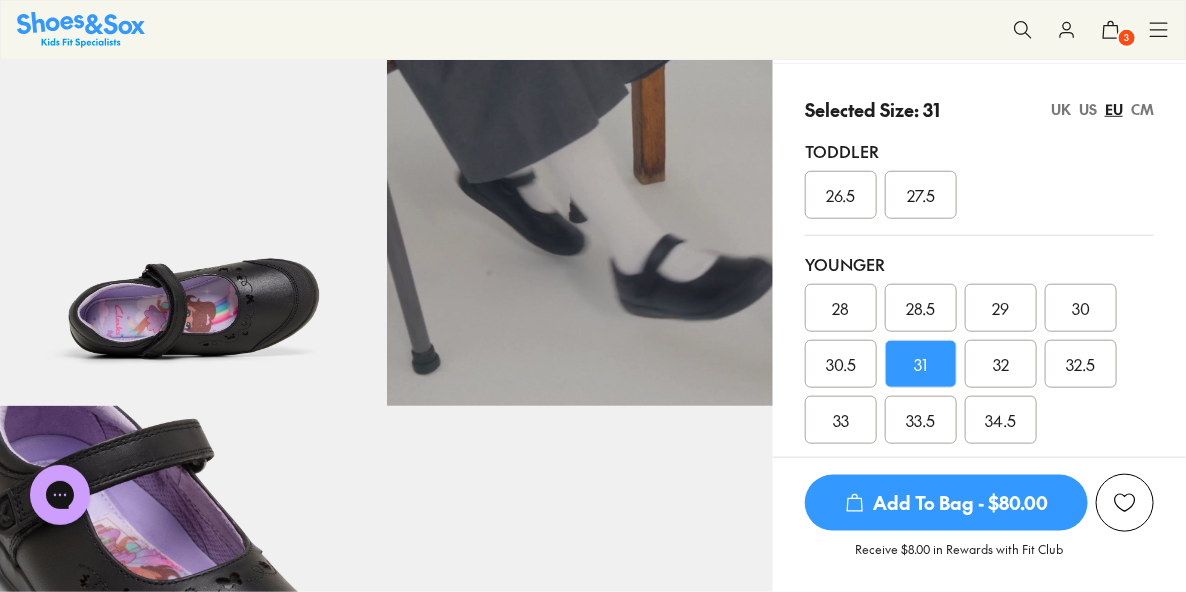 click on "US" at bounding box center [1088, 109] 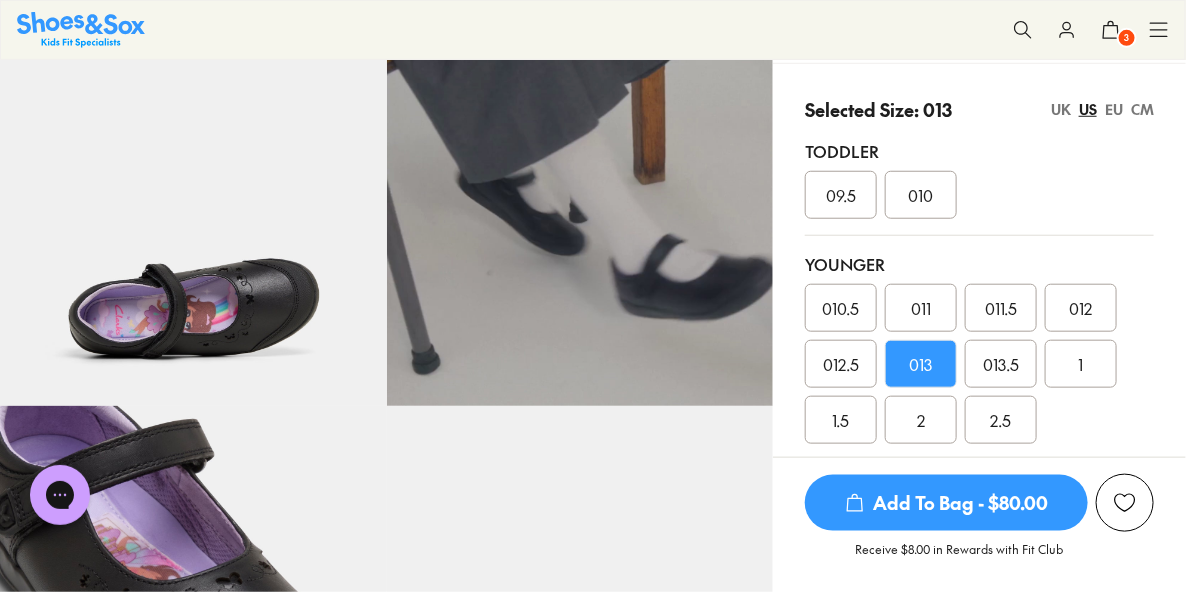click on "EU" at bounding box center [1114, 109] 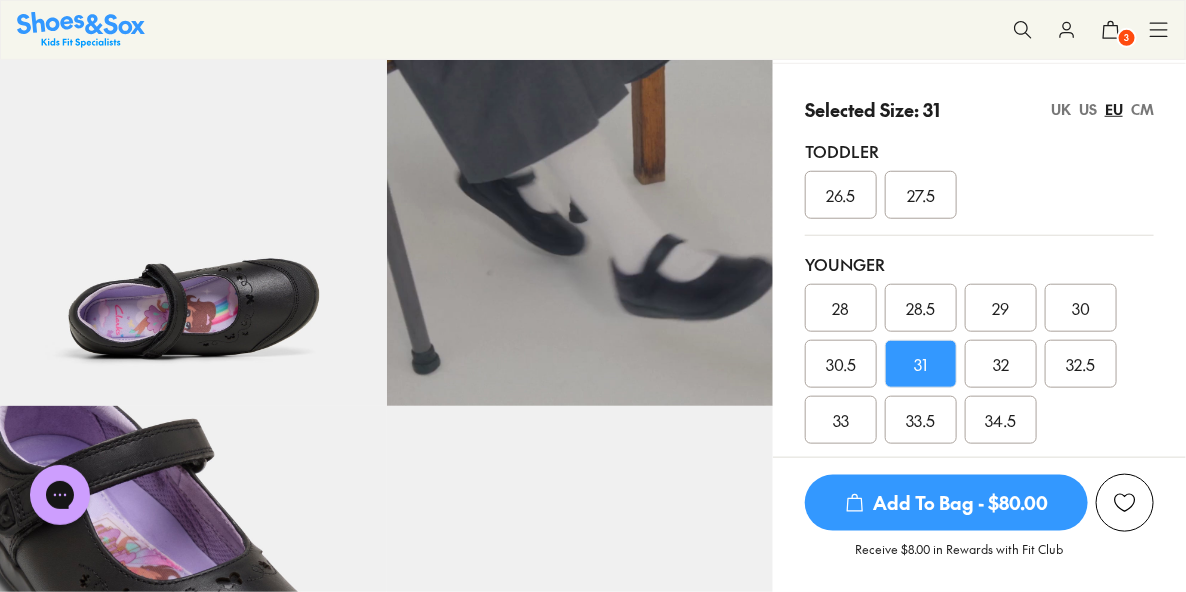 click on "US" at bounding box center (1088, 109) 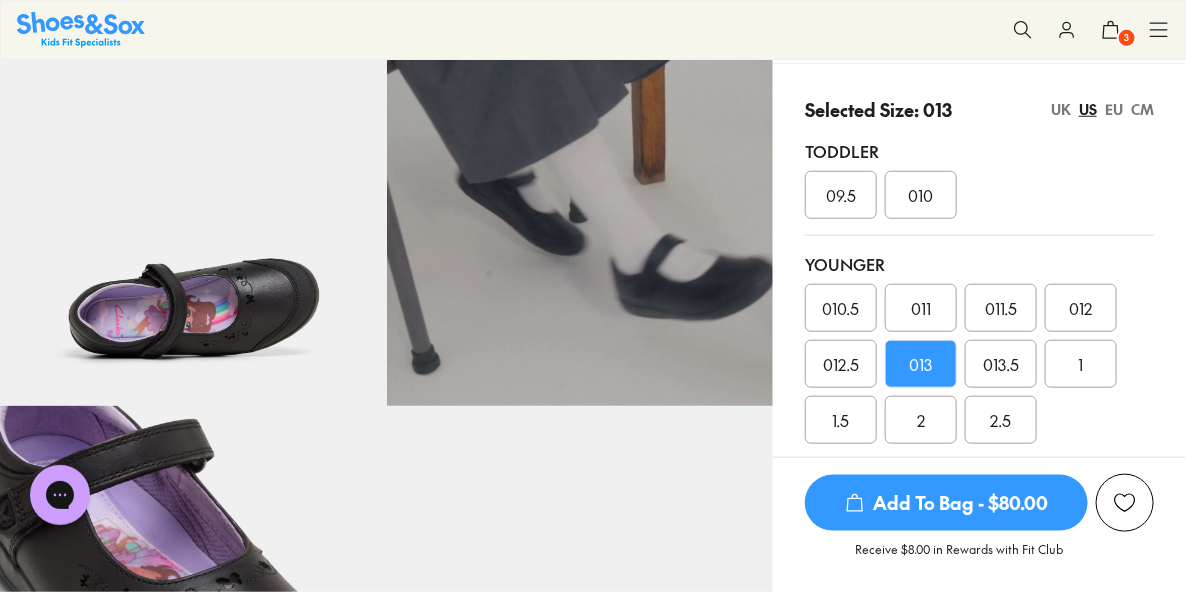 click on "US" at bounding box center (1088, 109) 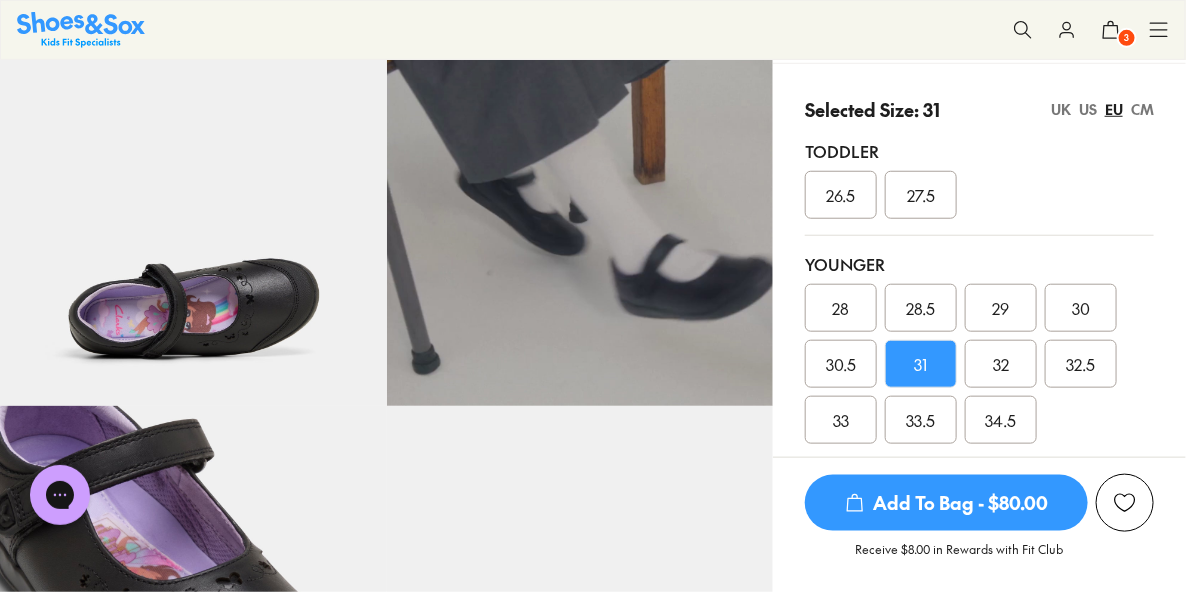 click on "US" at bounding box center [1088, 109] 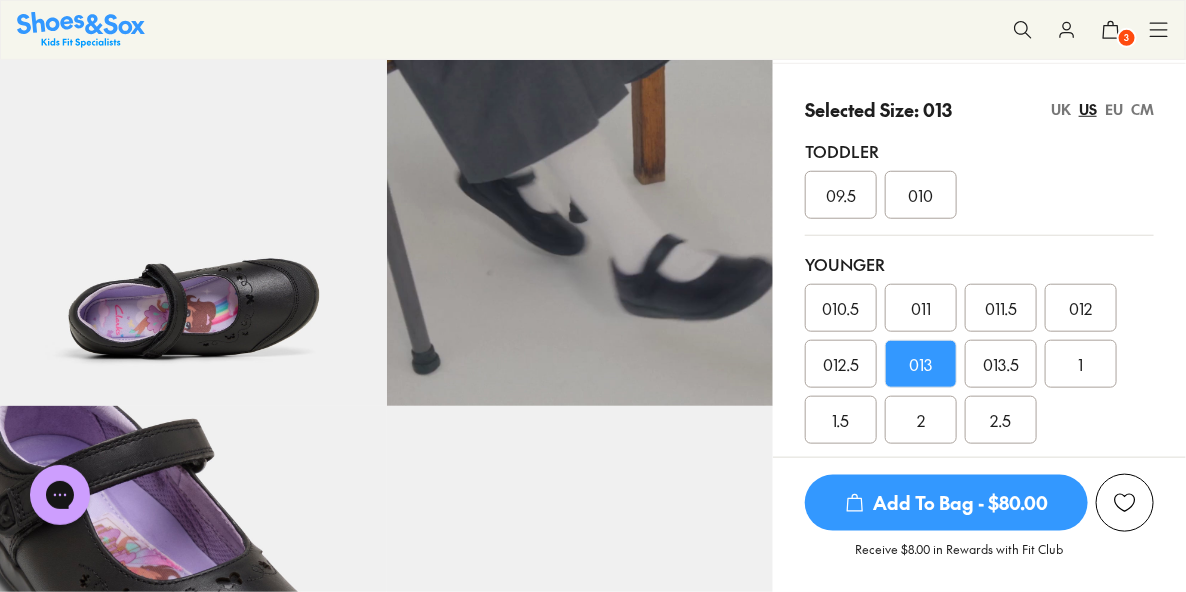 click on "3" at bounding box center (1127, 38) 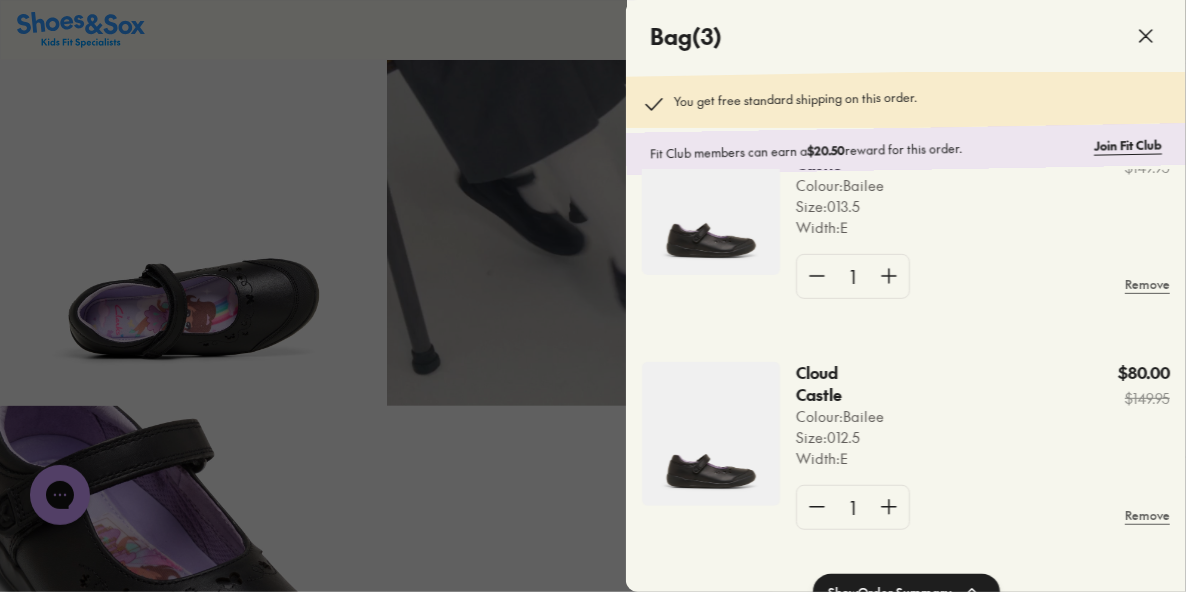 scroll, scrollTop: 309, scrollLeft: 0, axis: vertical 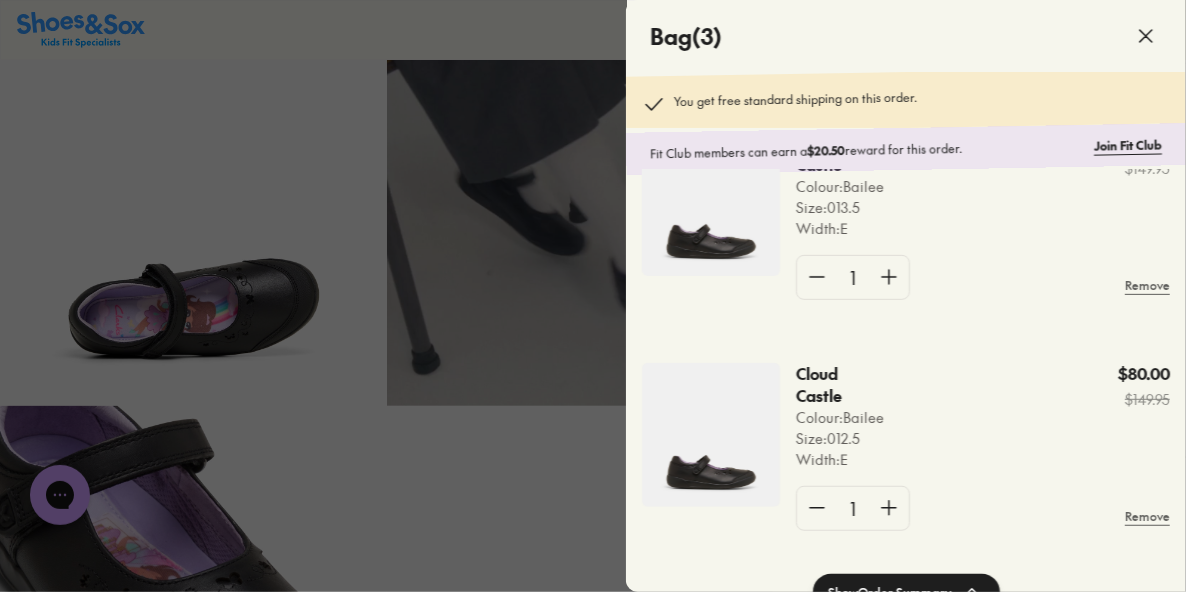 click 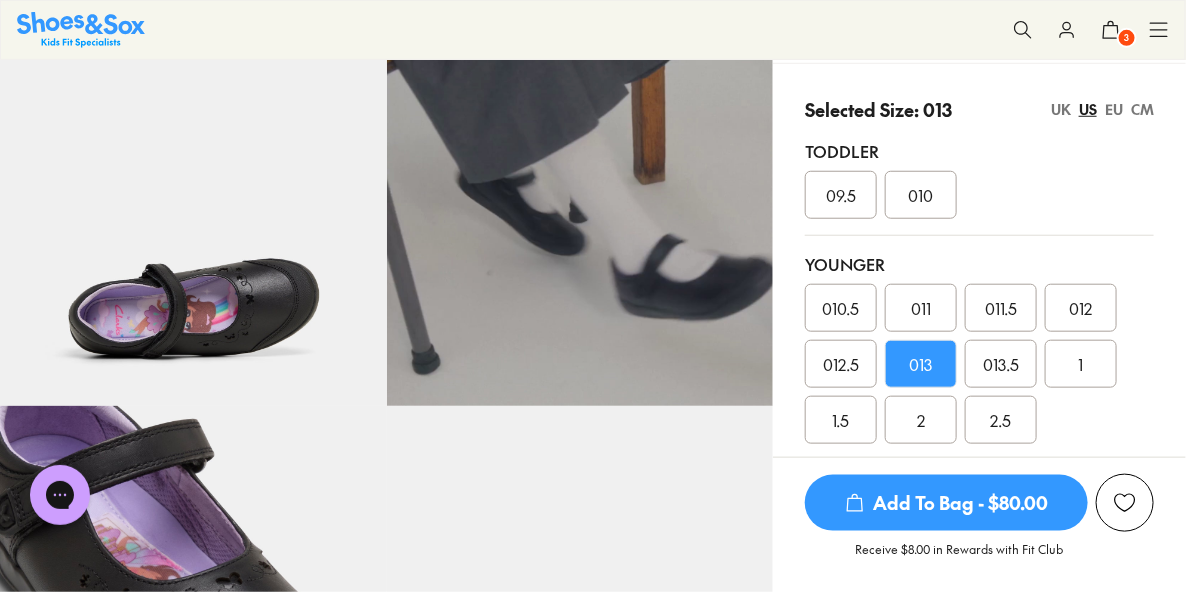 click on "EU" at bounding box center [1114, 109] 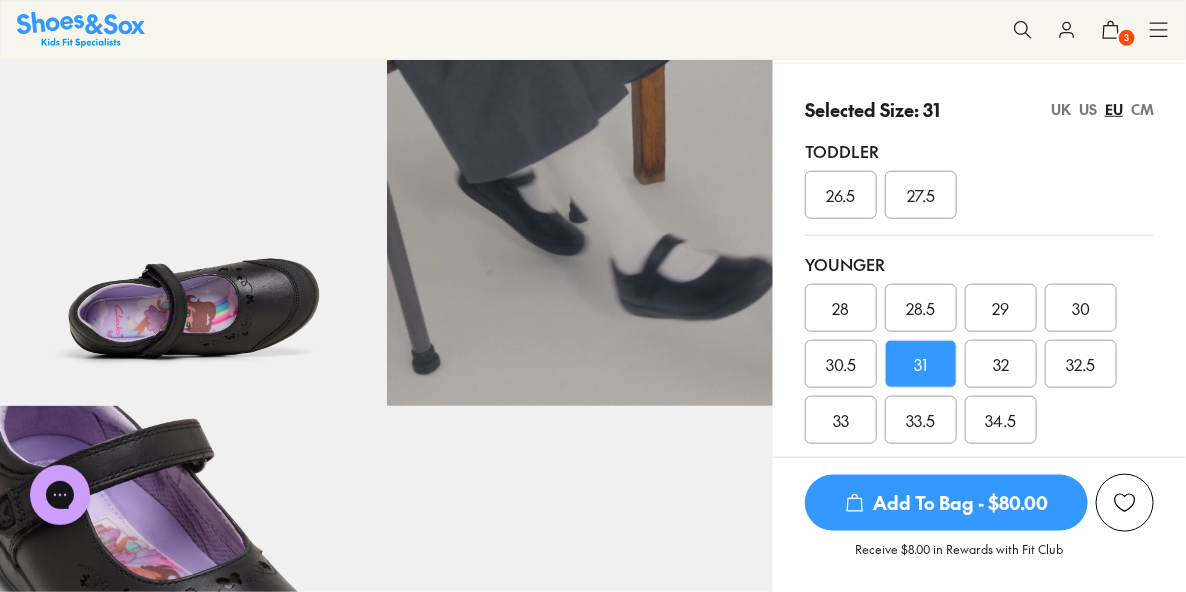 click on "US" at bounding box center (1088, 109) 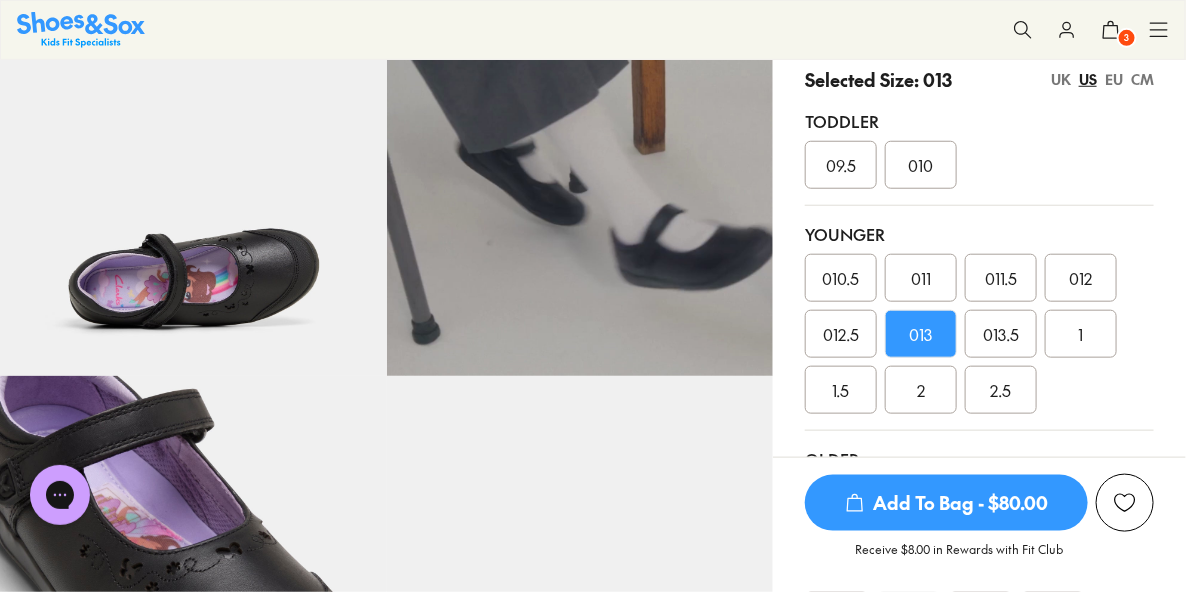 scroll, scrollTop: 499, scrollLeft: 0, axis: vertical 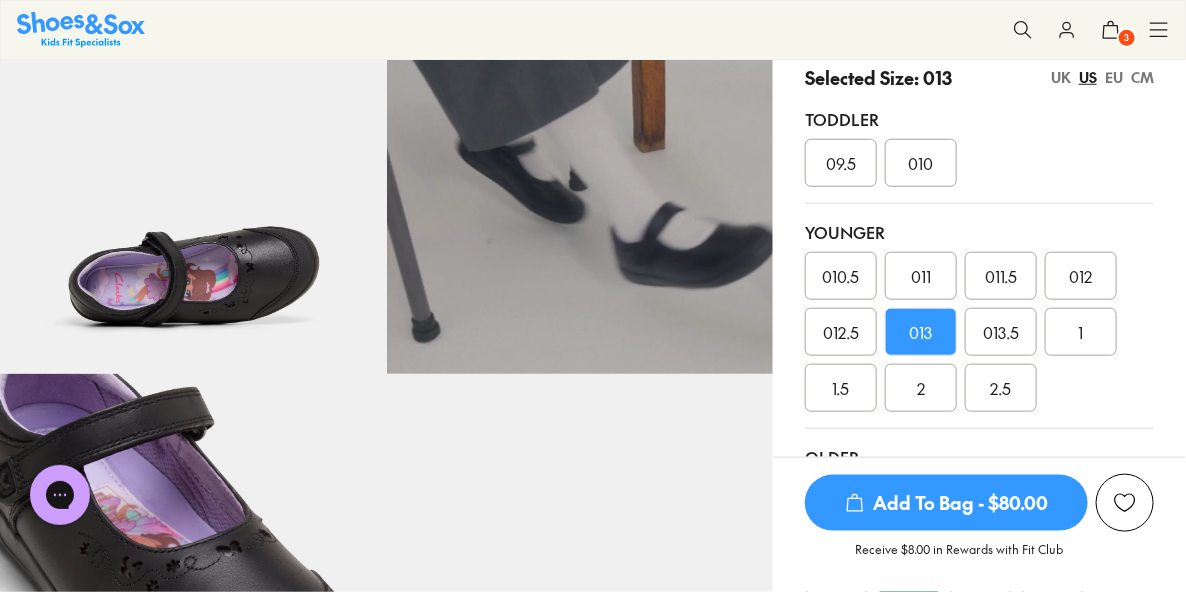drag, startPoint x: 1117, startPoint y: 108, endPoint x: 1143, endPoint y: 168, distance: 65.39113 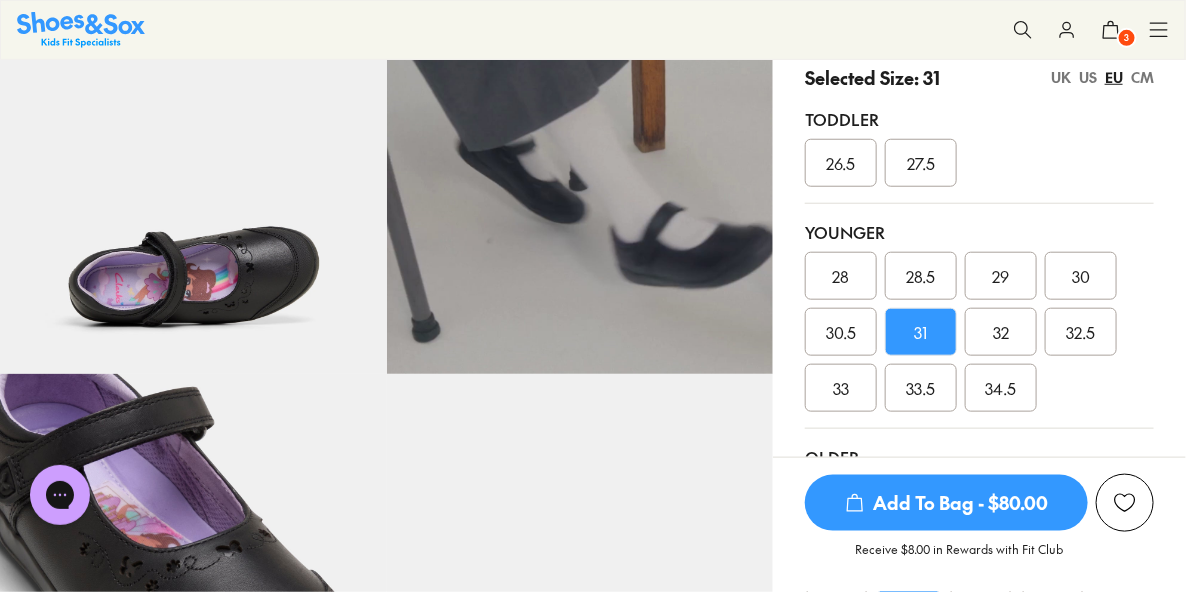 drag, startPoint x: 1094, startPoint y: 100, endPoint x: 1158, endPoint y: 181, distance: 103.23275 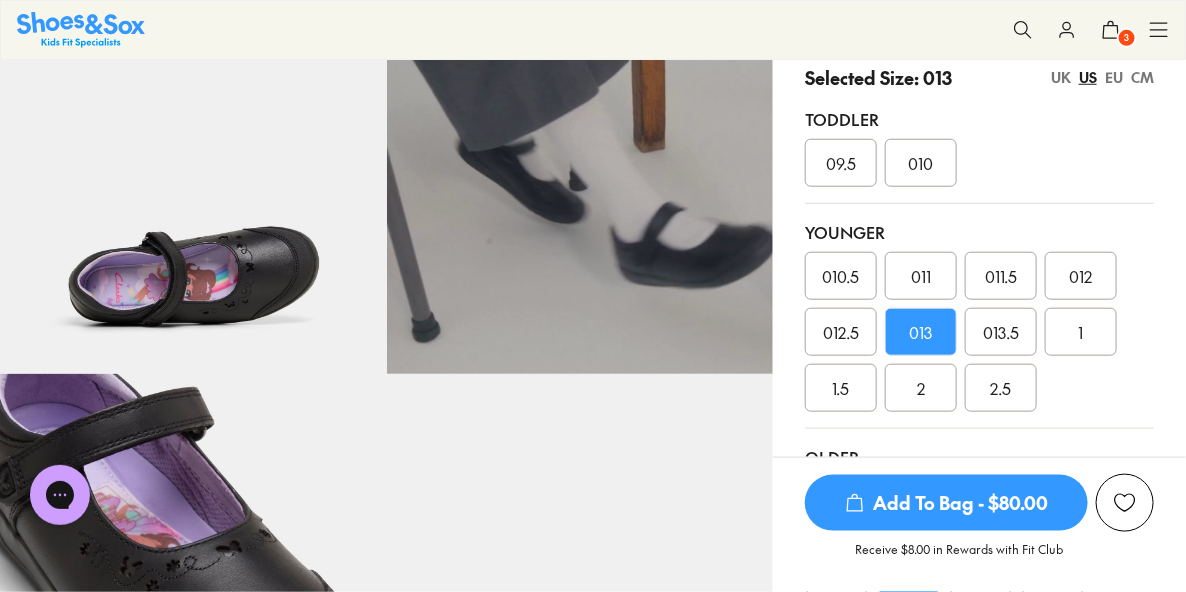click on "EU" at bounding box center [1114, 77] 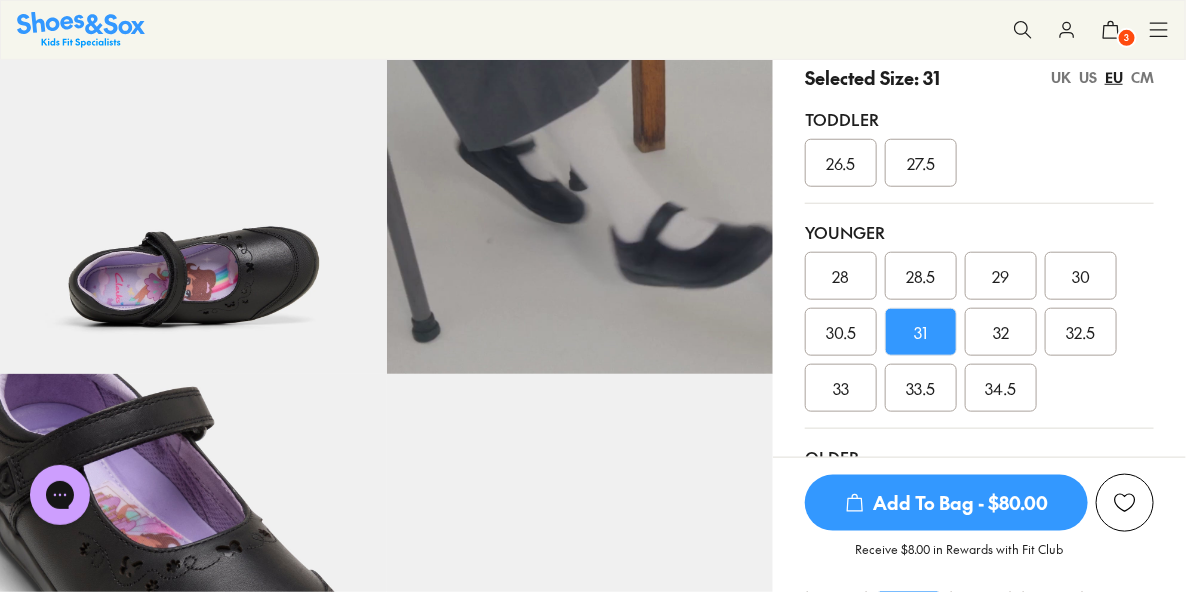 click on "US" at bounding box center (1088, 77) 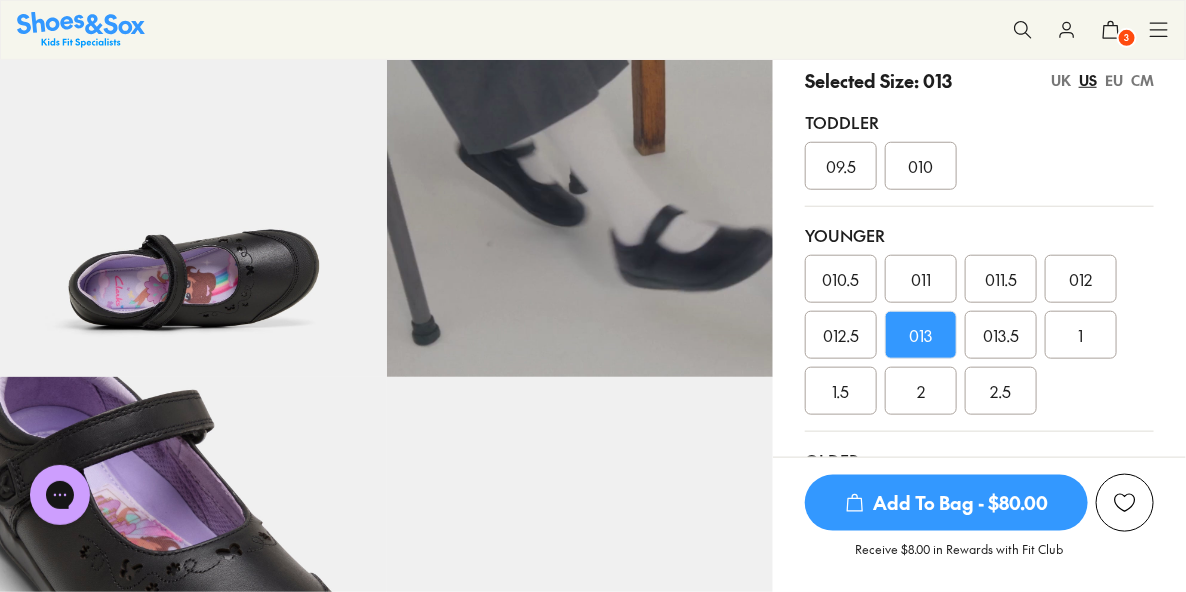 scroll, scrollTop: 495, scrollLeft: 0, axis: vertical 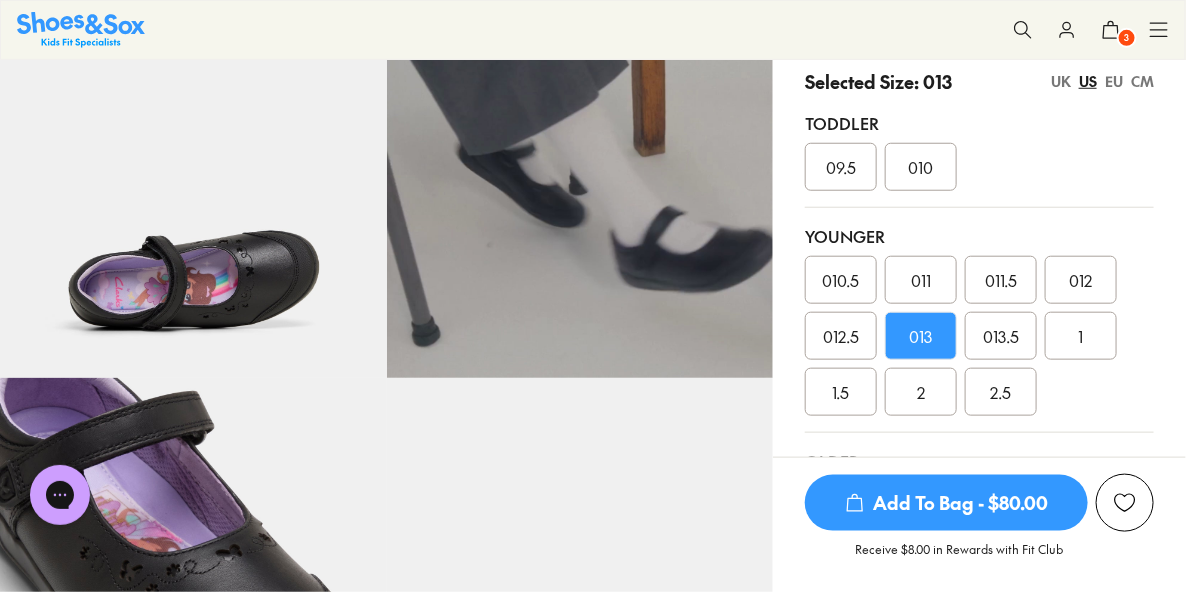 click on "EU" at bounding box center (1114, 81) 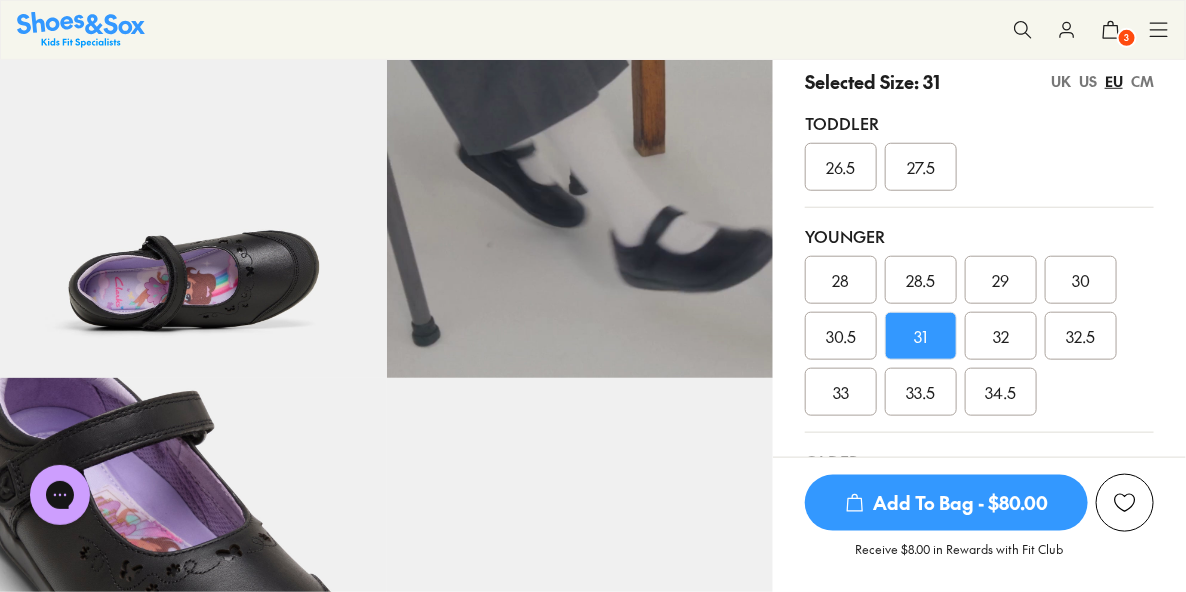 drag, startPoint x: 1112, startPoint y: 108, endPoint x: 1134, endPoint y: 151, distance: 48.30114 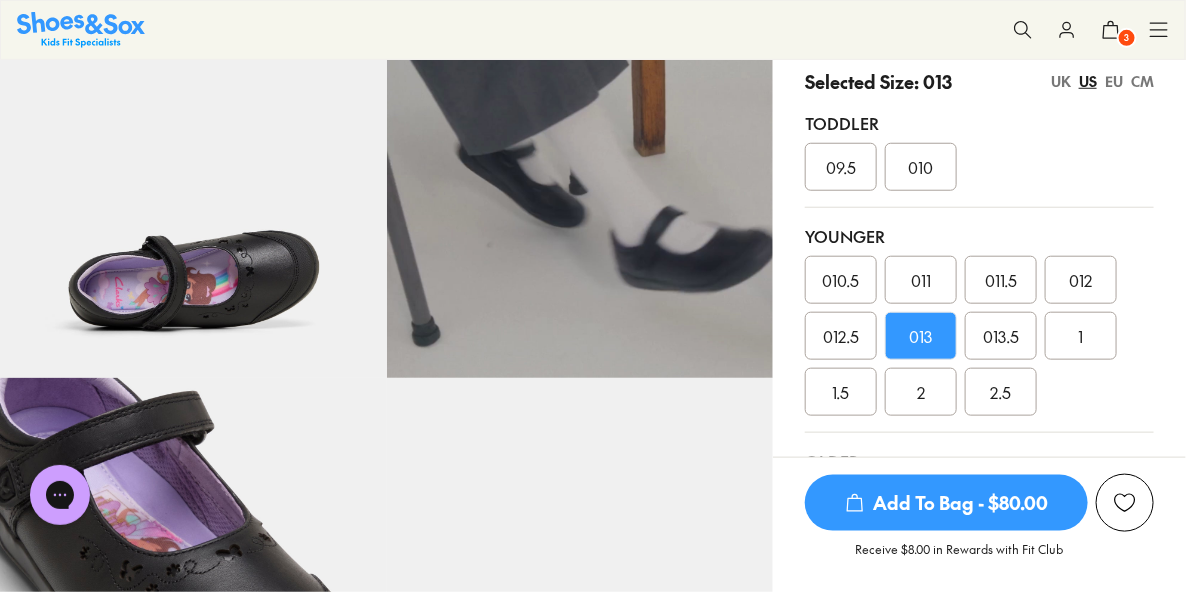 click on "EU" at bounding box center (1114, 81) 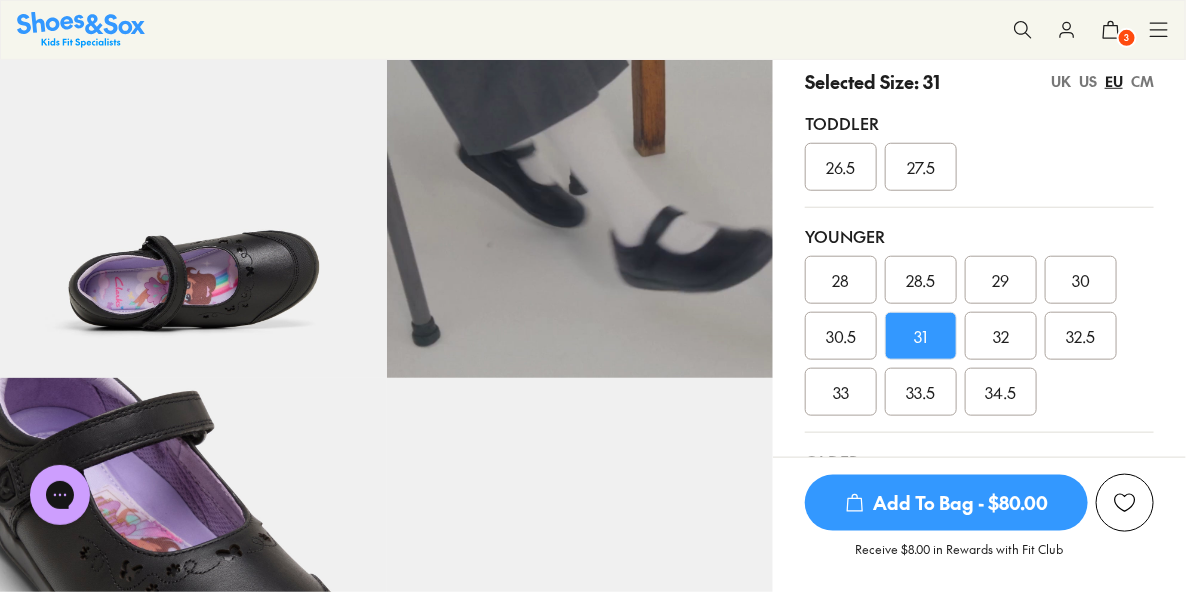 click on "US" at bounding box center [1088, 81] 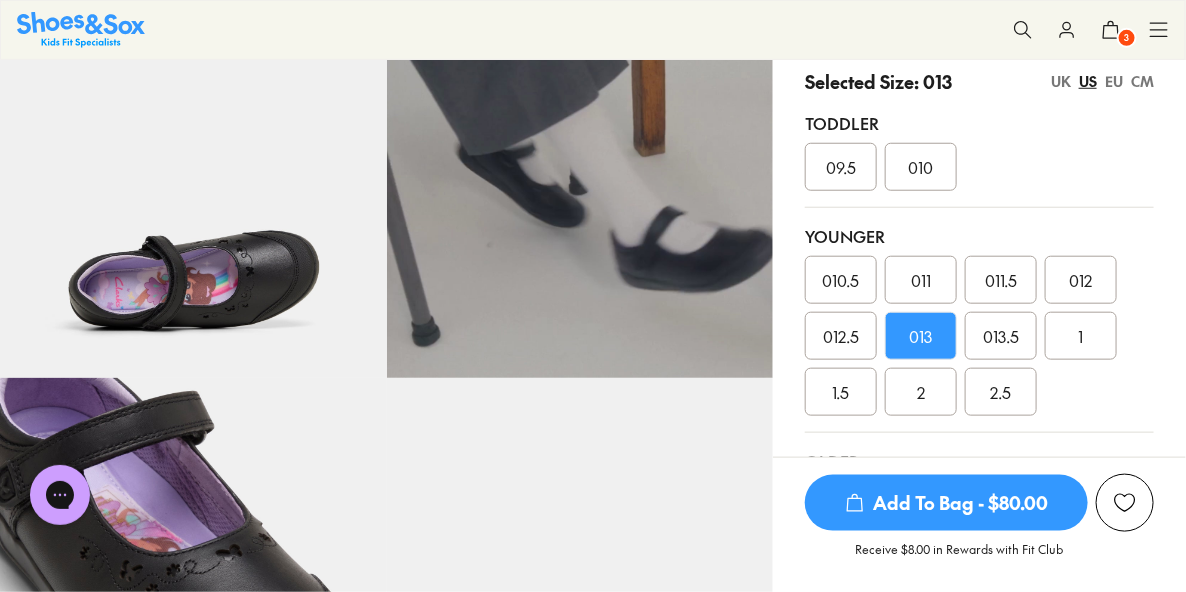 click on "3" at bounding box center [1127, 38] 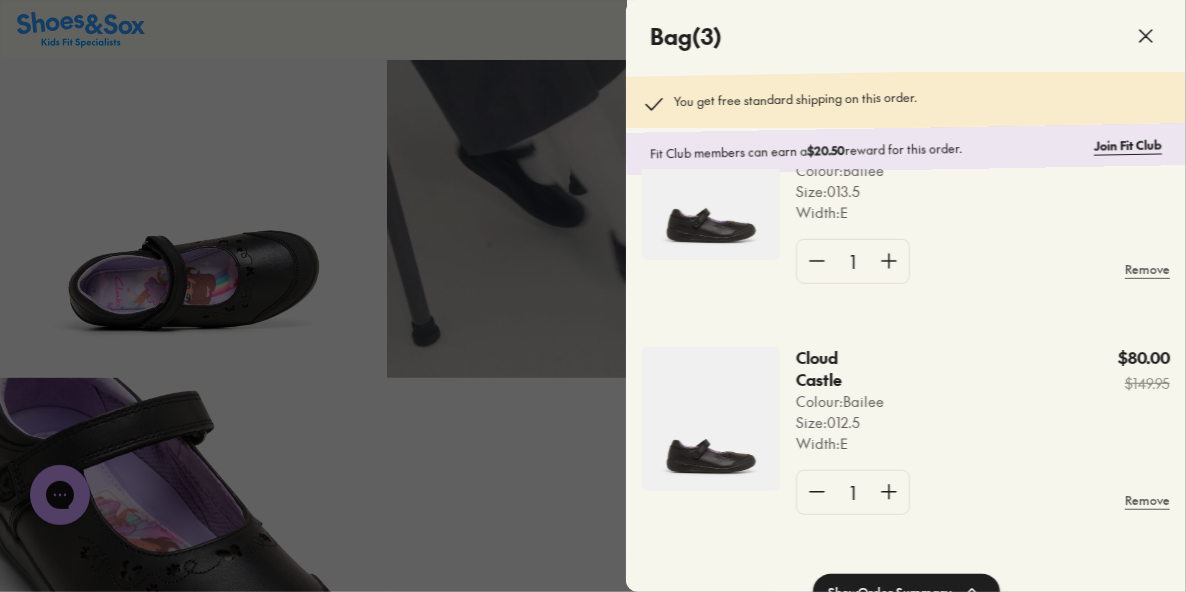 scroll, scrollTop: 332, scrollLeft: 0, axis: vertical 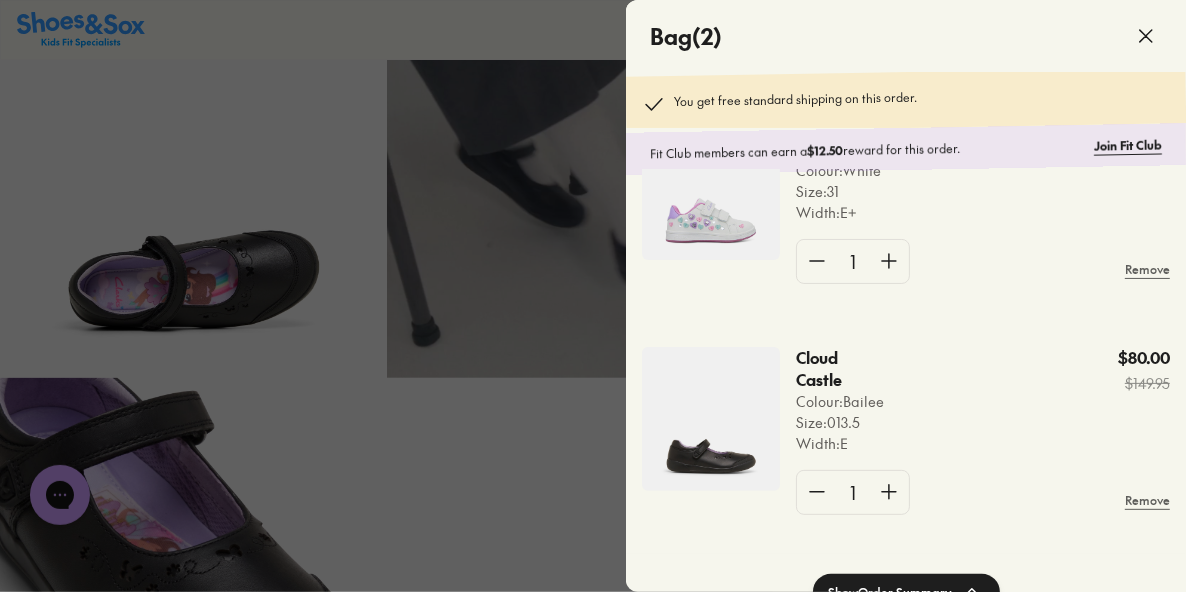 click 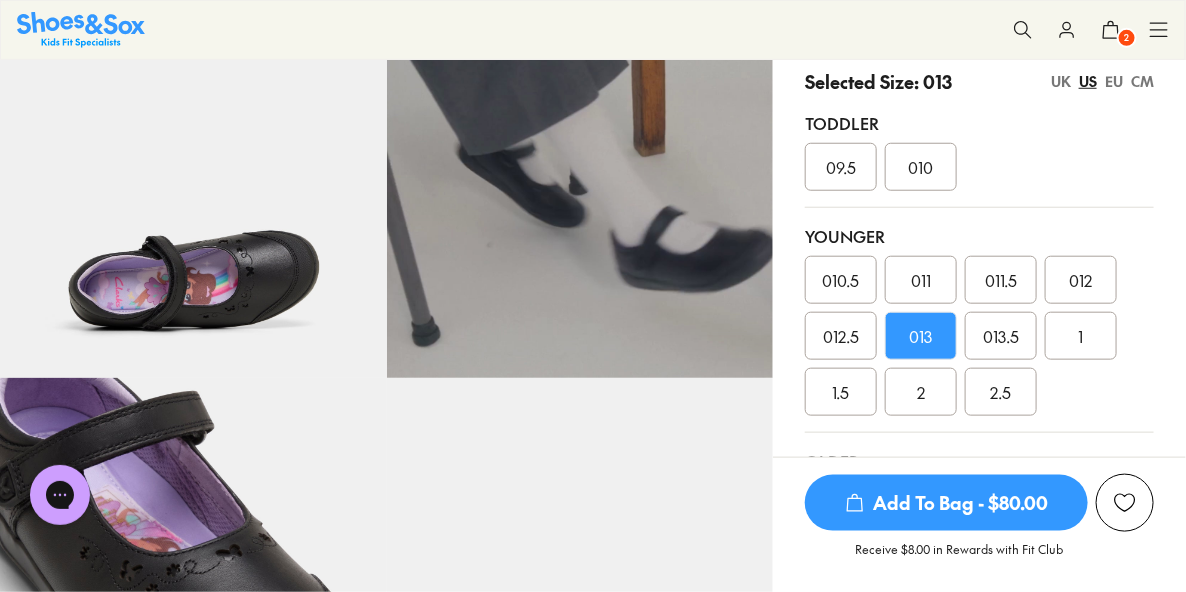 click 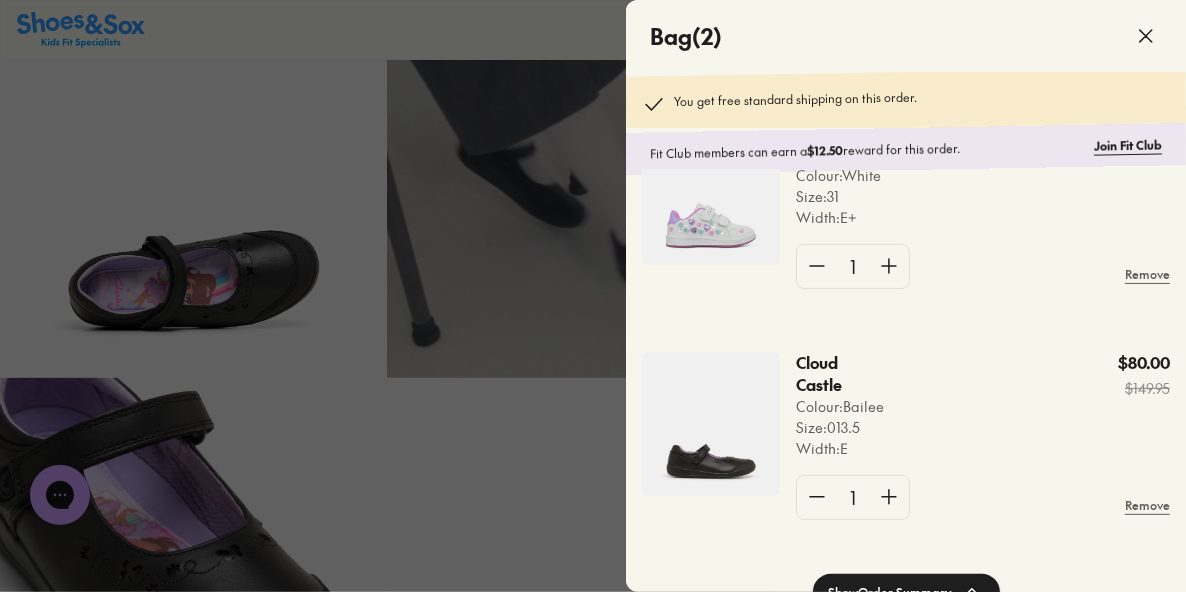 scroll, scrollTop: 101, scrollLeft: 0, axis: vertical 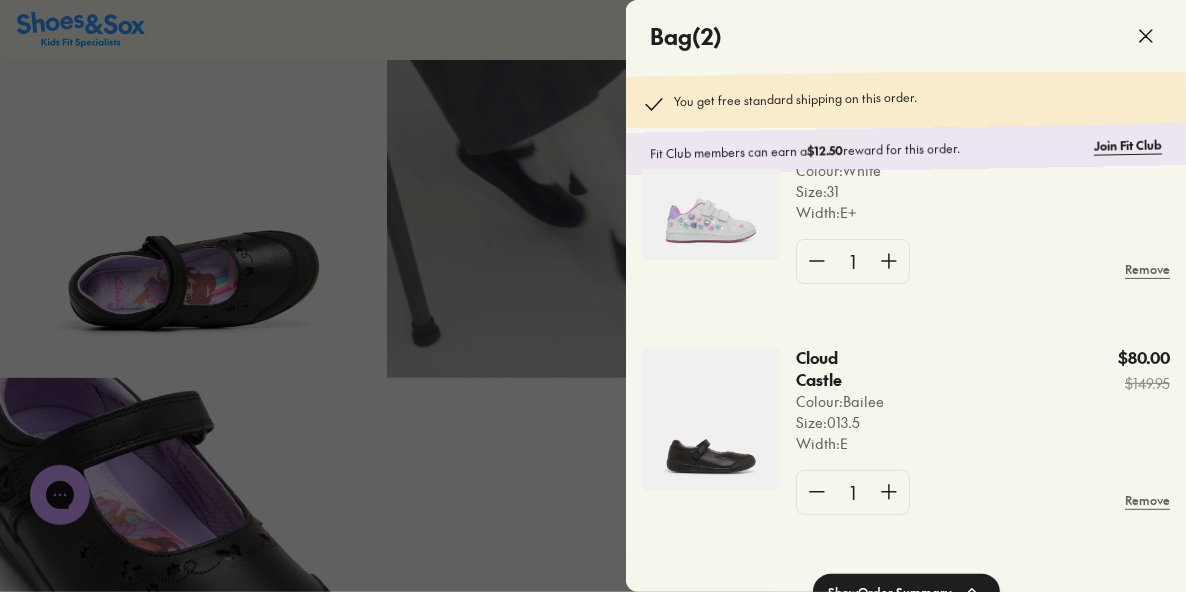 click 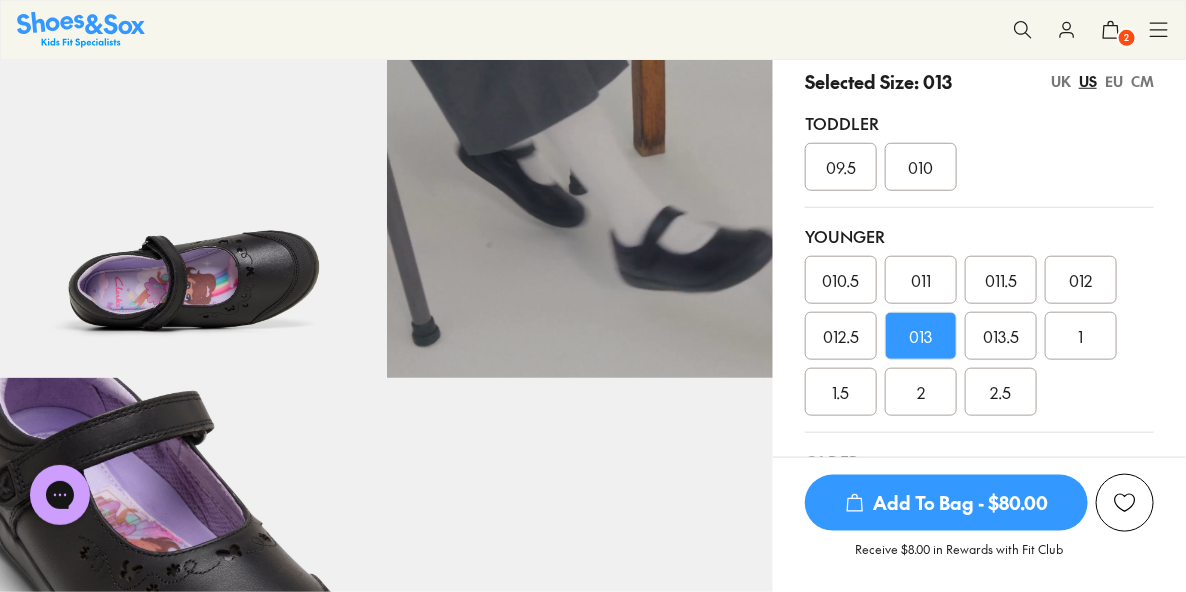 click on "EU" at bounding box center [1114, 81] 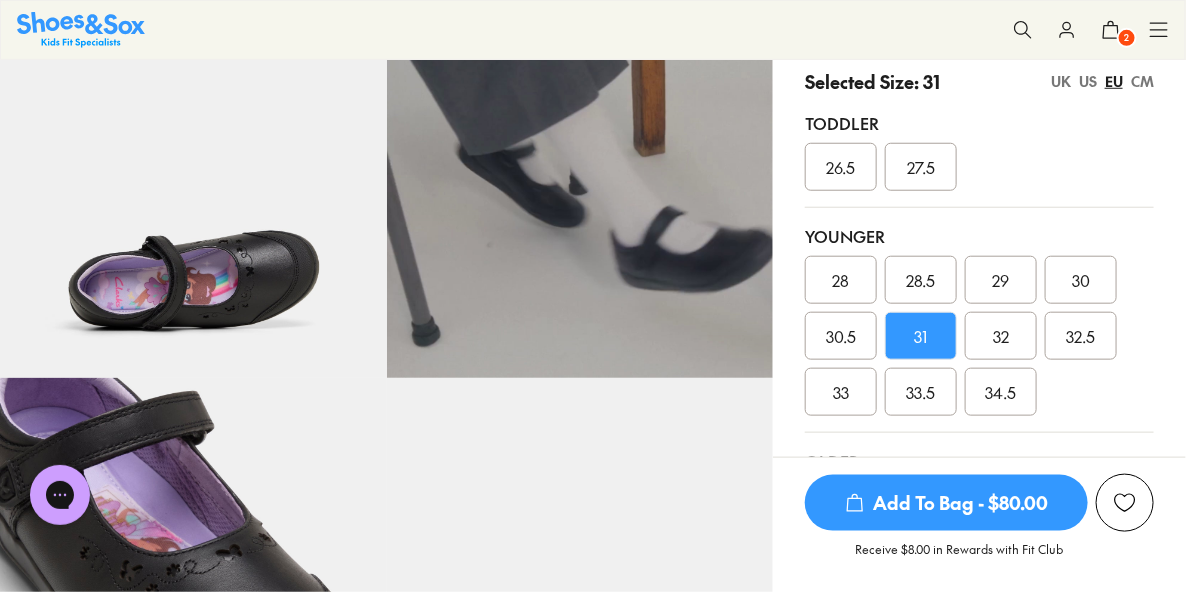 click on "Add To Bag - $80.00" at bounding box center [946, 503] 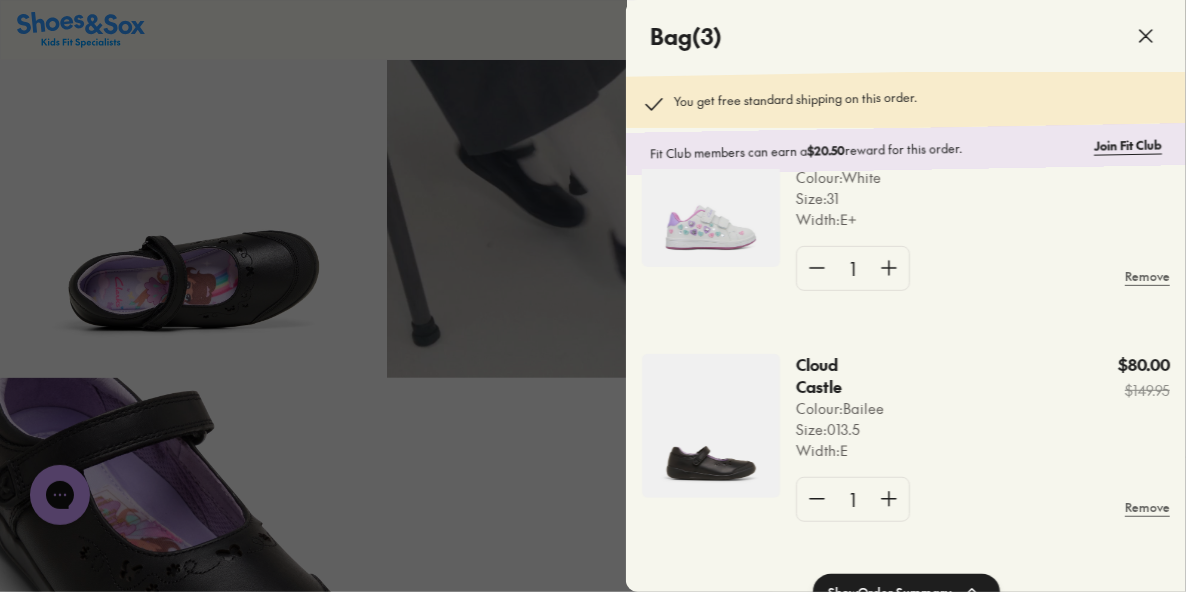 scroll, scrollTop: 322, scrollLeft: 0, axis: vertical 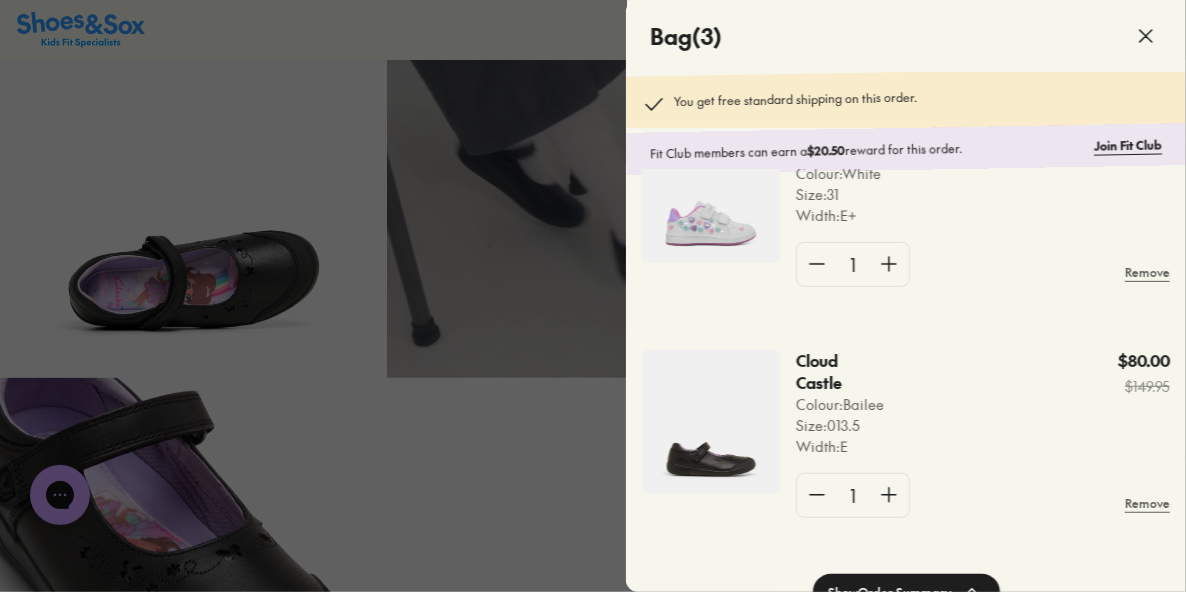 click 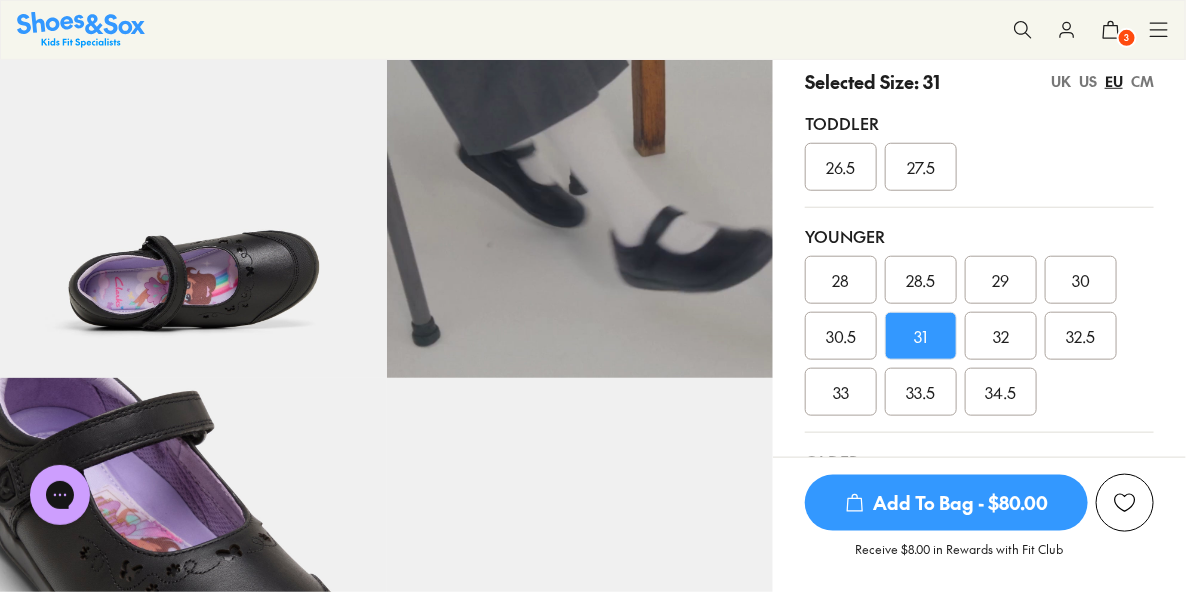 click on "US" at bounding box center [1088, 81] 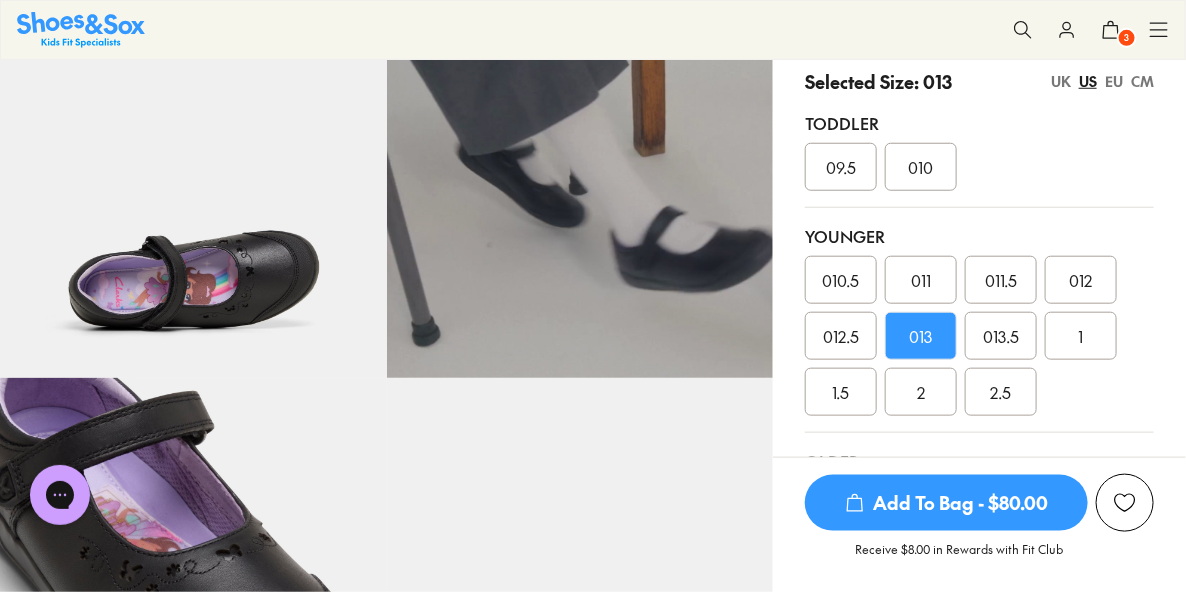click on "EU" at bounding box center (1114, 81) 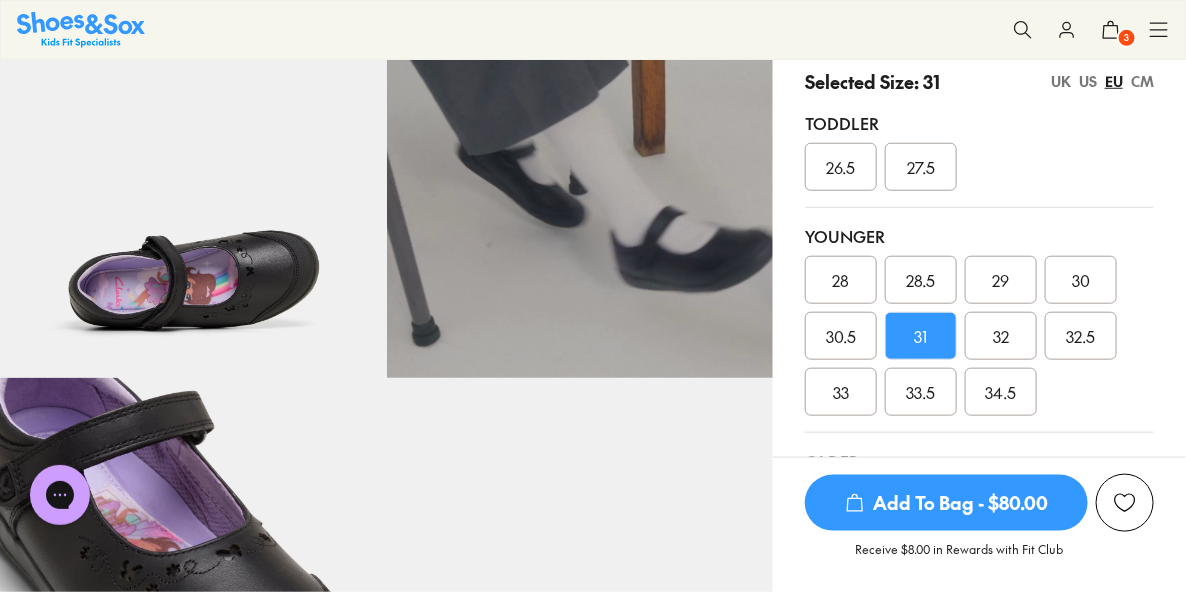click 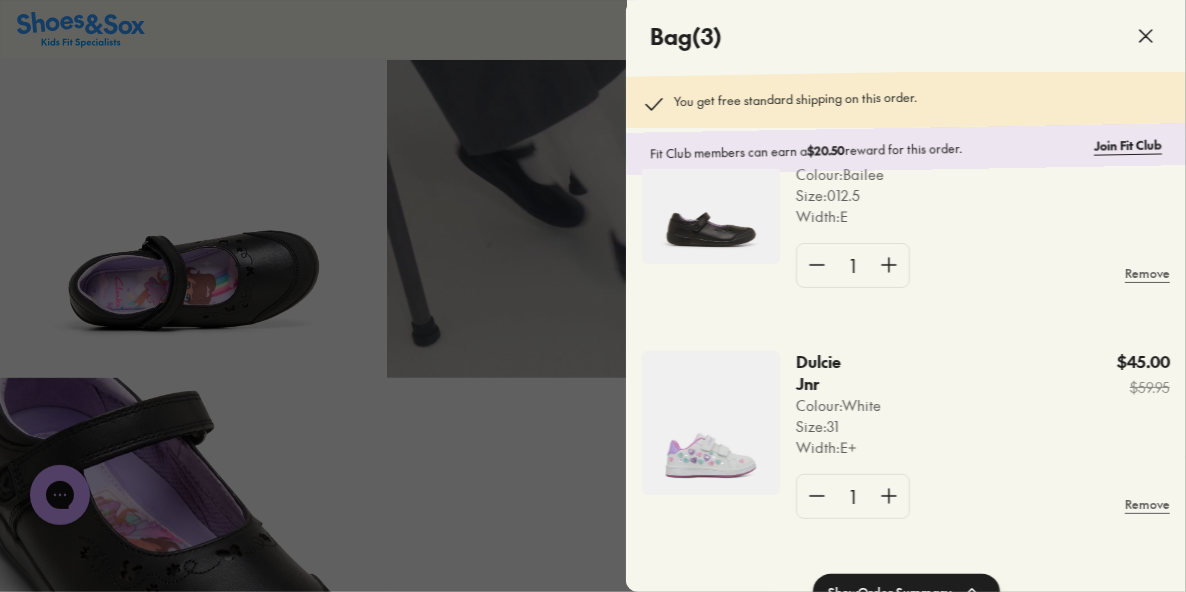 scroll, scrollTop: 73, scrollLeft: 0, axis: vertical 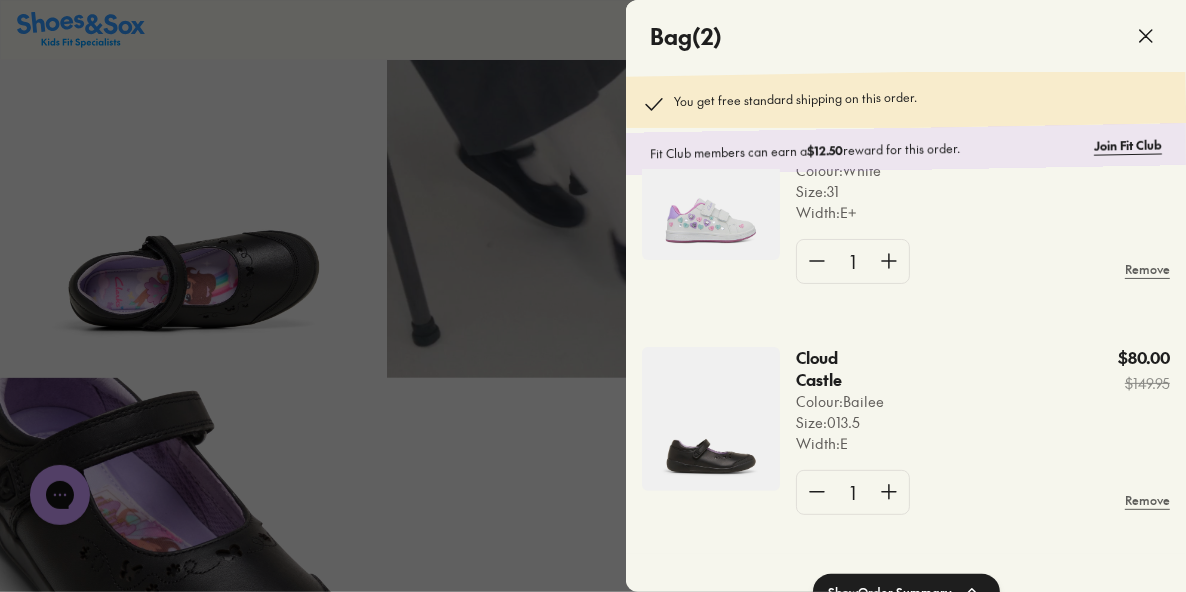 click 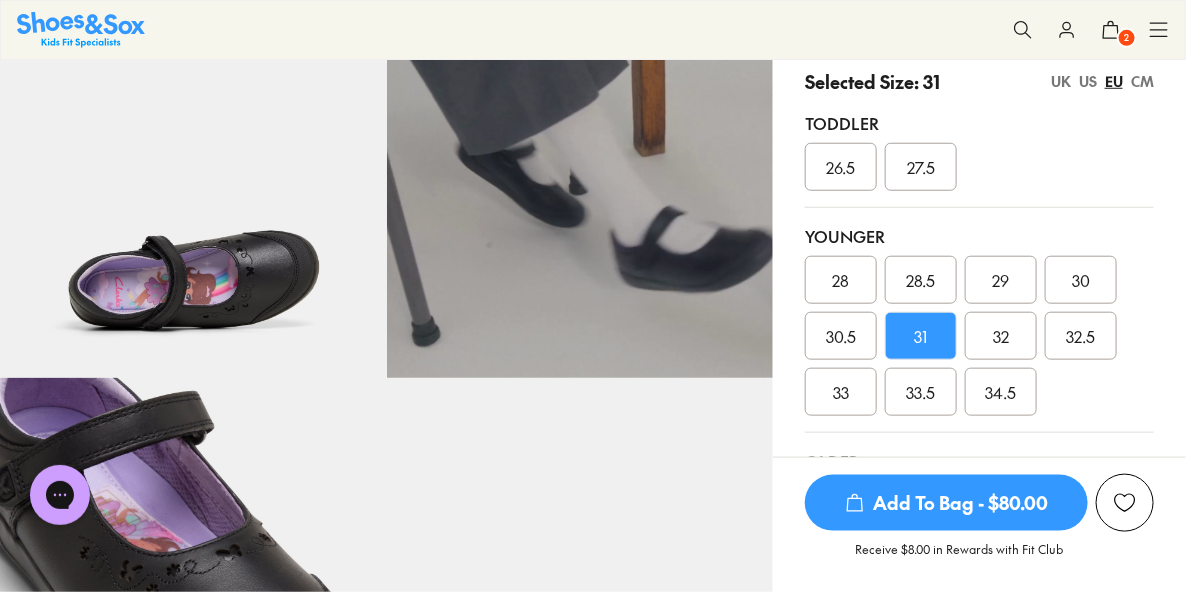 click on "US" at bounding box center (1088, 81) 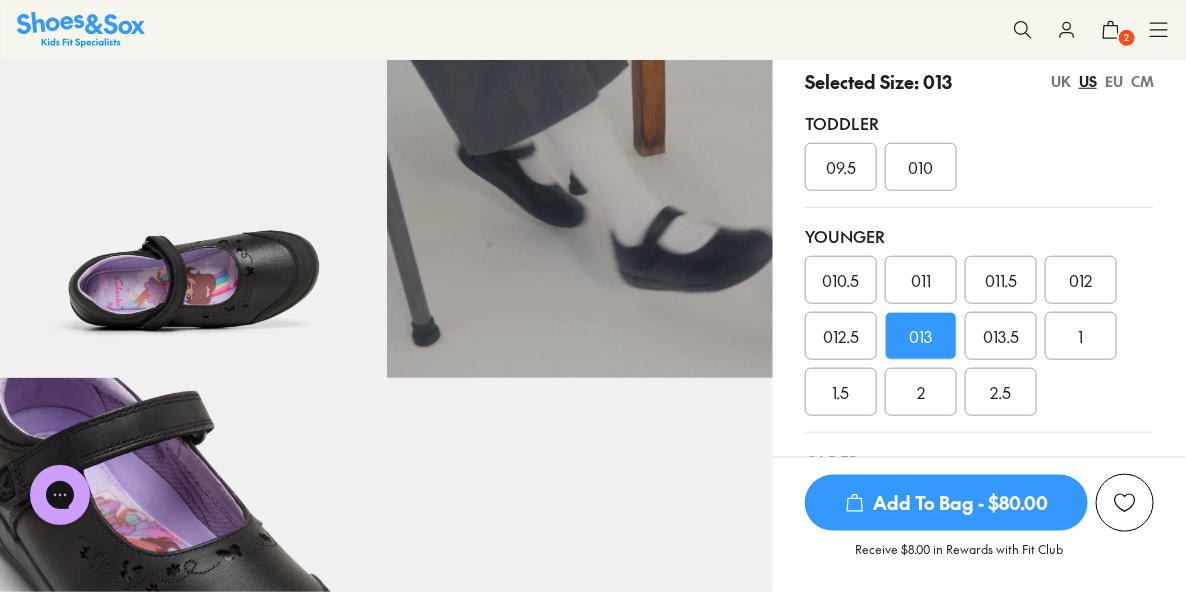 click on "EU" at bounding box center [1114, 81] 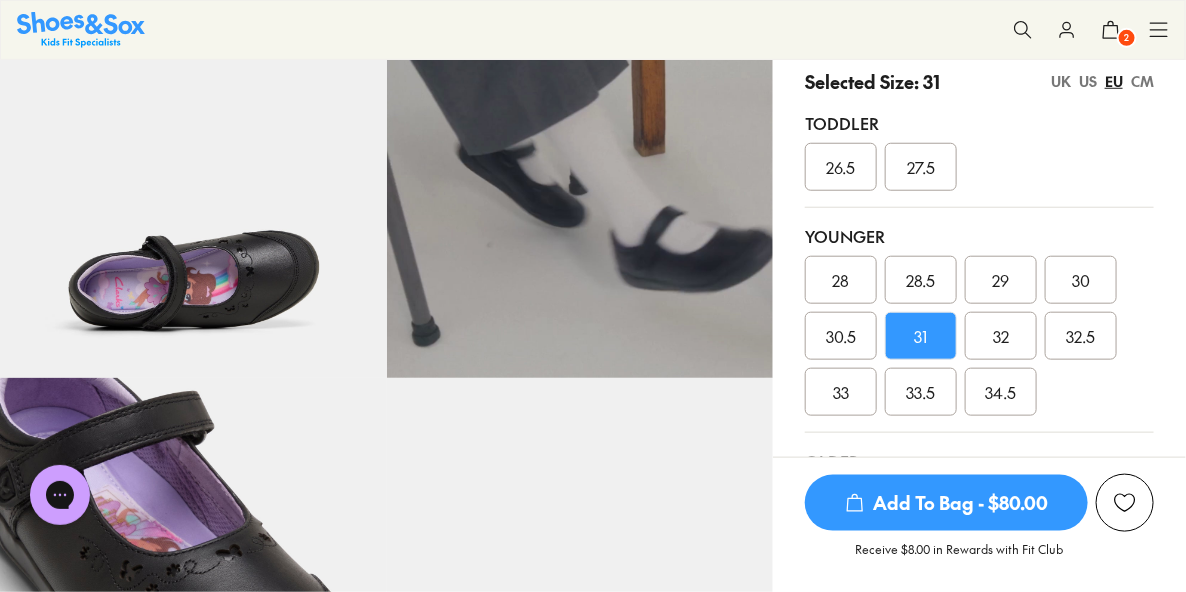 click on "31" at bounding box center (921, 336) 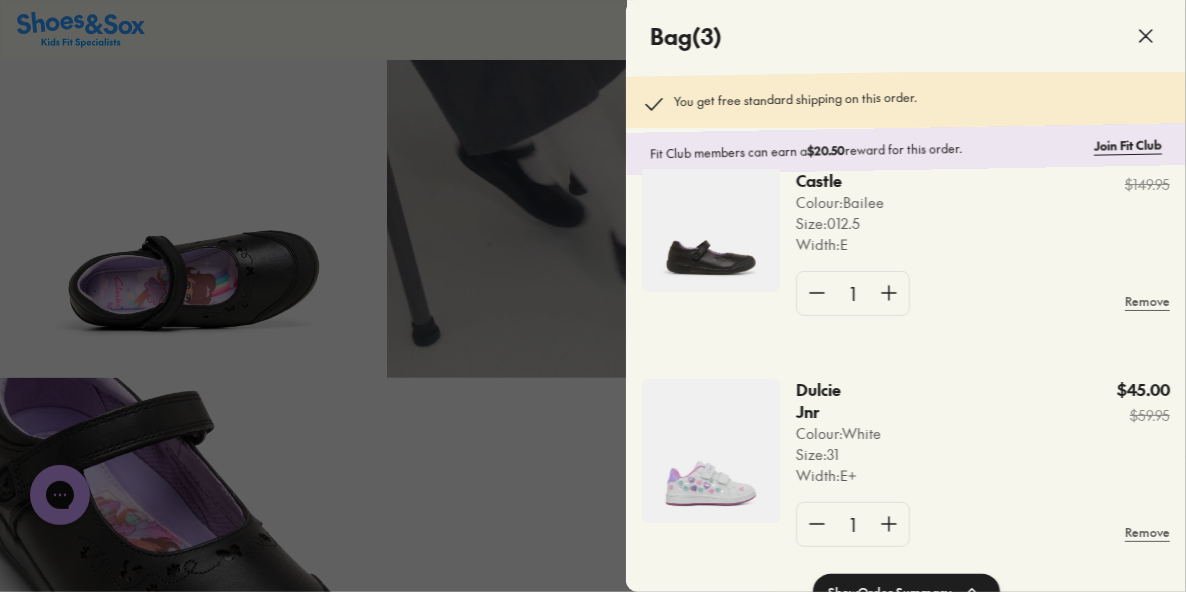 scroll, scrollTop: 57, scrollLeft: 0, axis: vertical 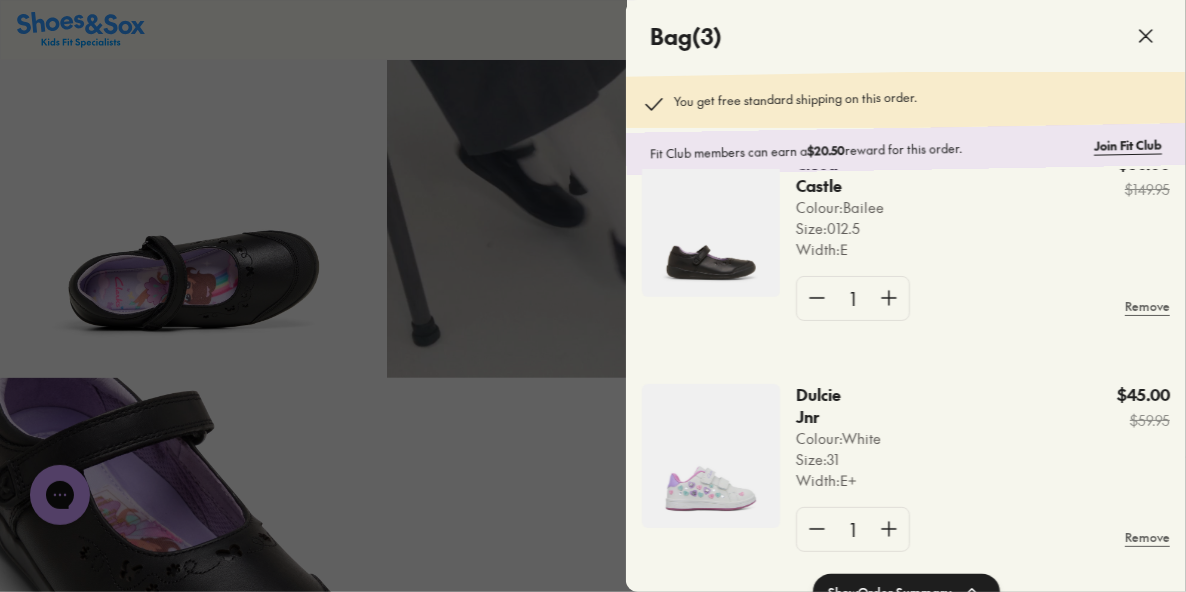 click 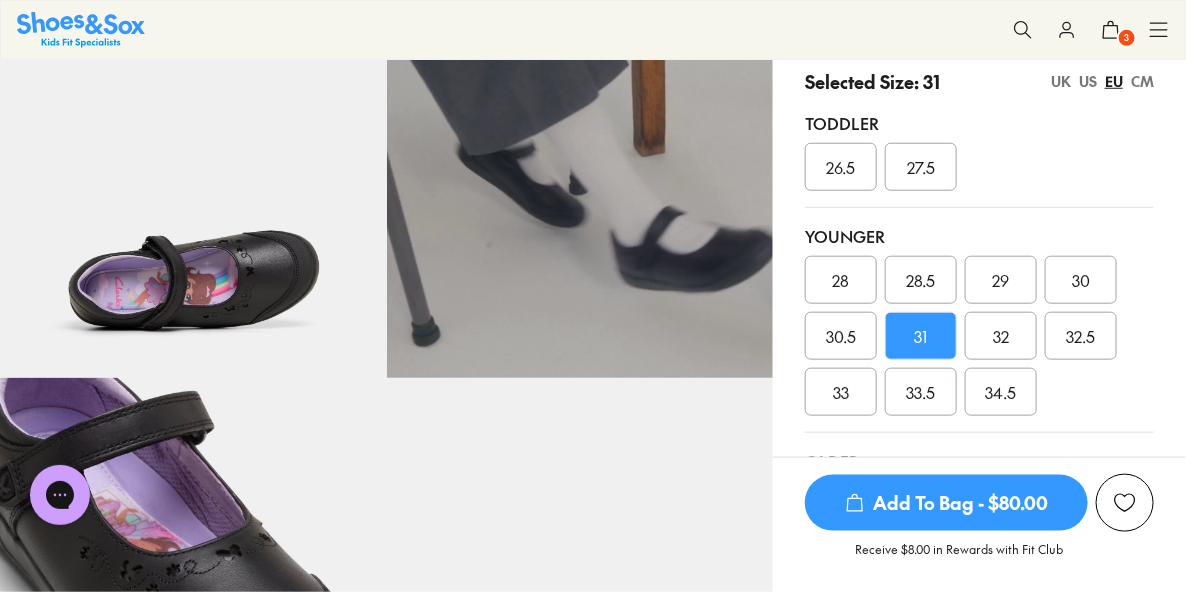 click on "US" at bounding box center (1088, 81) 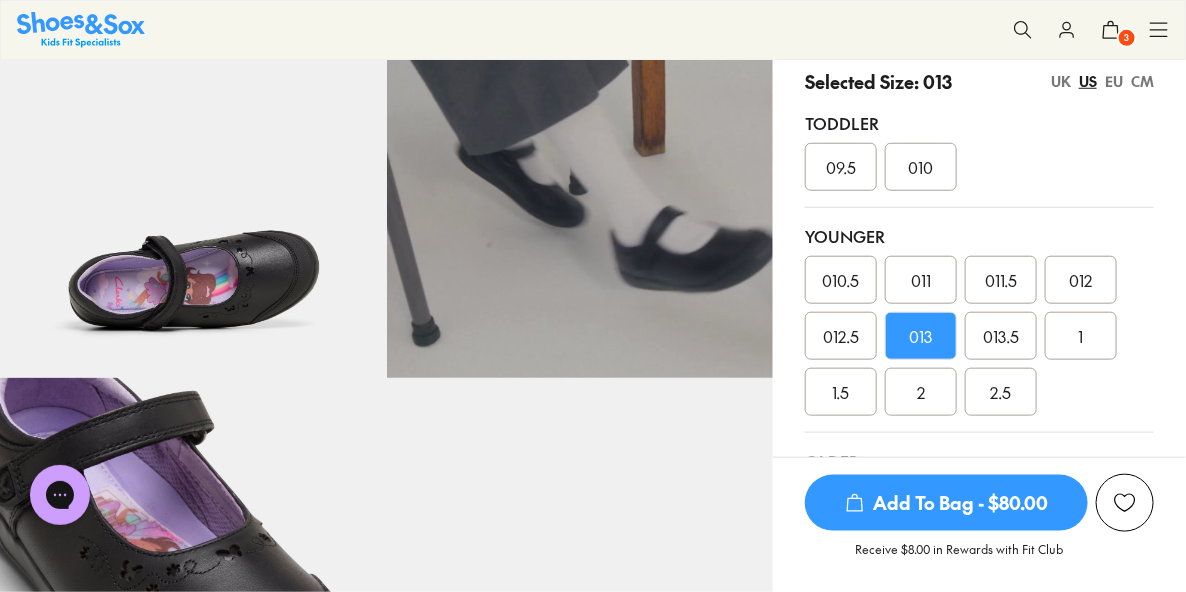 click on "012.5" at bounding box center (841, 336) 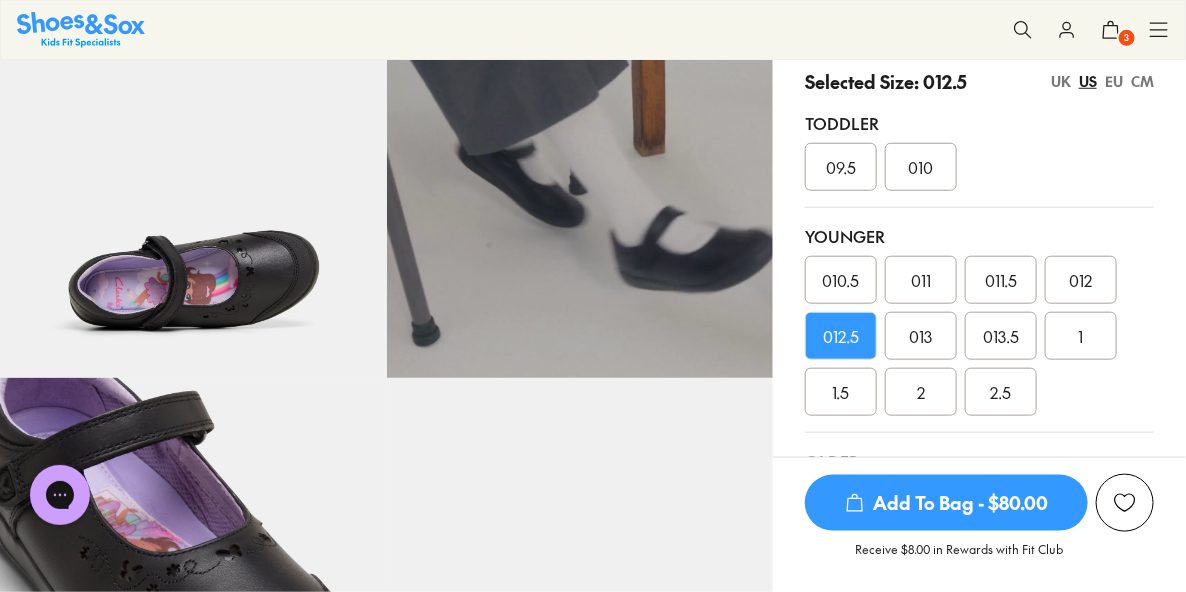 click on "Add To Bag - $80.00" at bounding box center [946, 503] 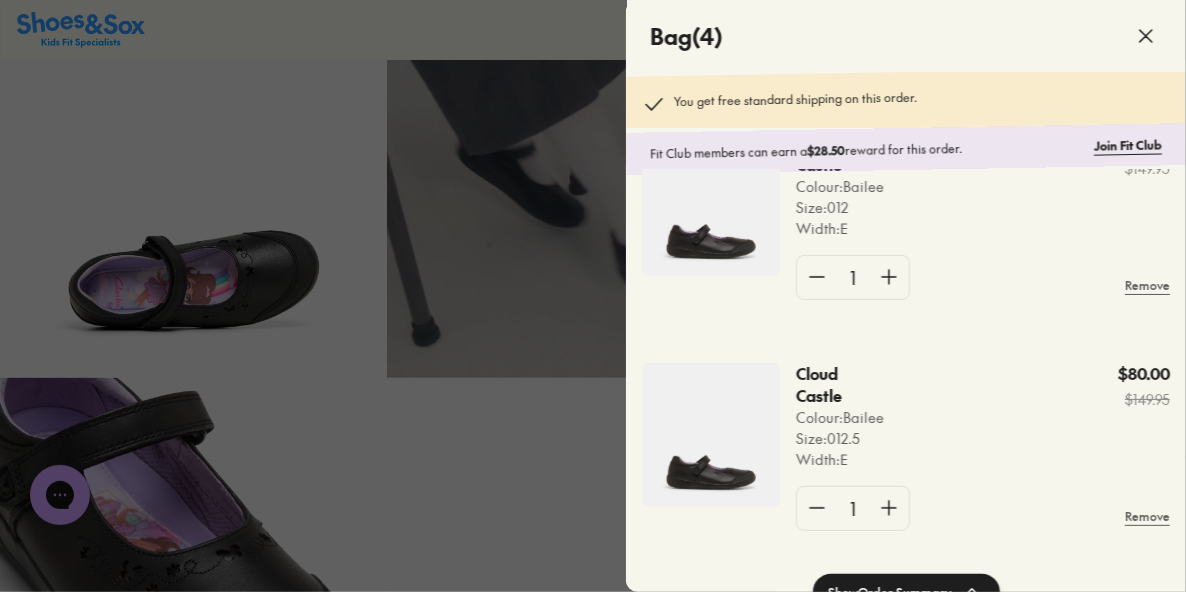 scroll, scrollTop: 79, scrollLeft: 0, axis: vertical 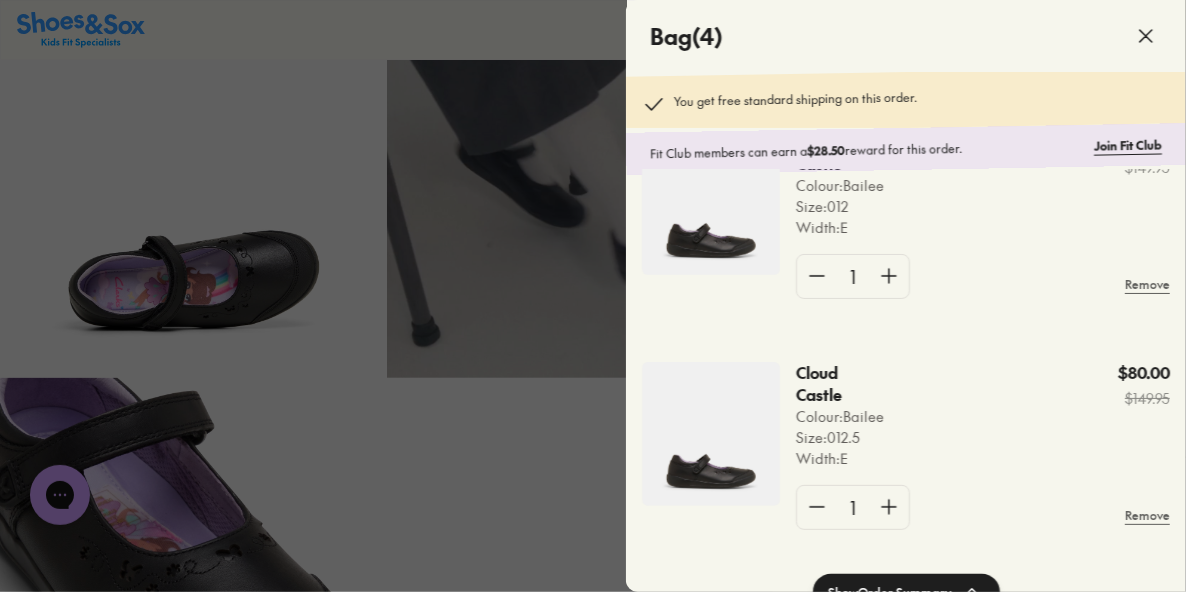 click 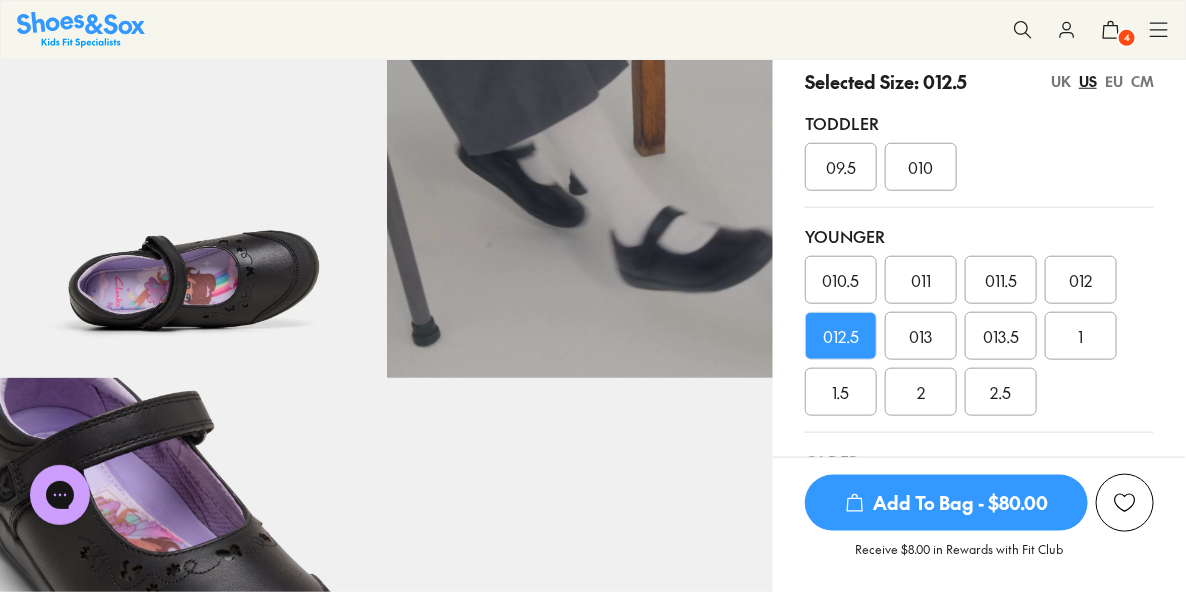 click on "EU" at bounding box center (1114, 81) 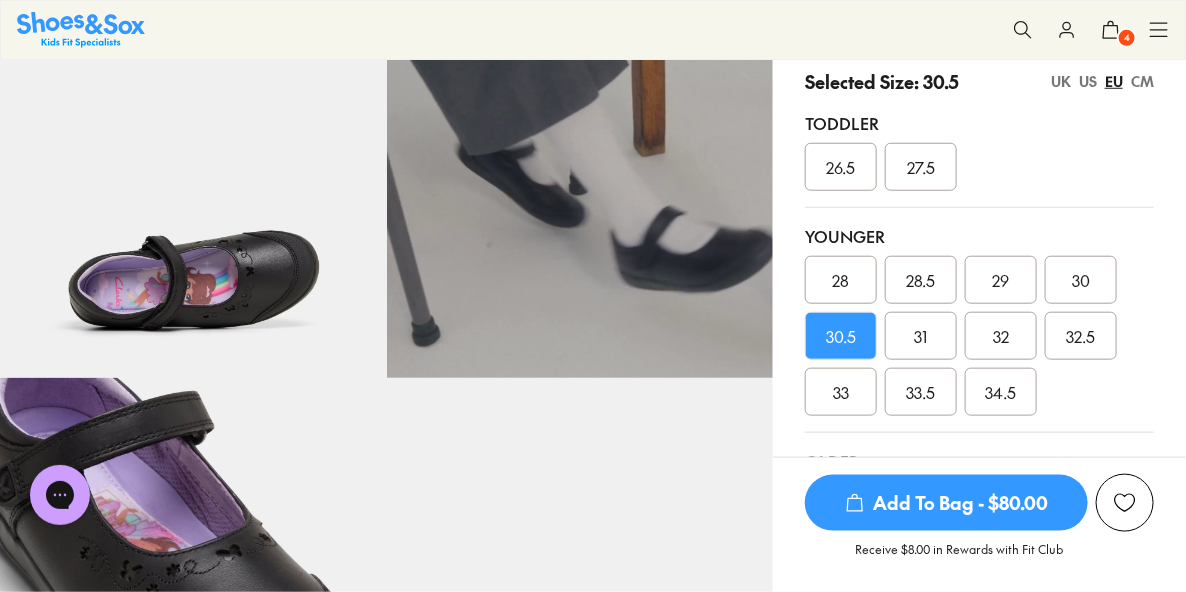 click on "US" at bounding box center [1088, 81] 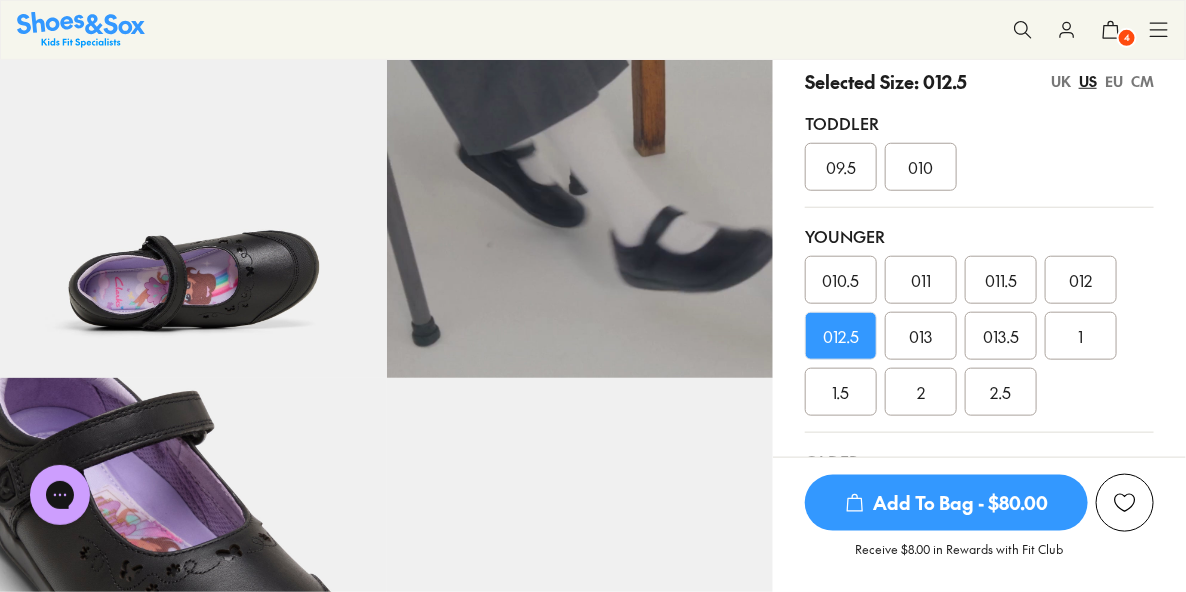 click on "EU" at bounding box center (1114, 81) 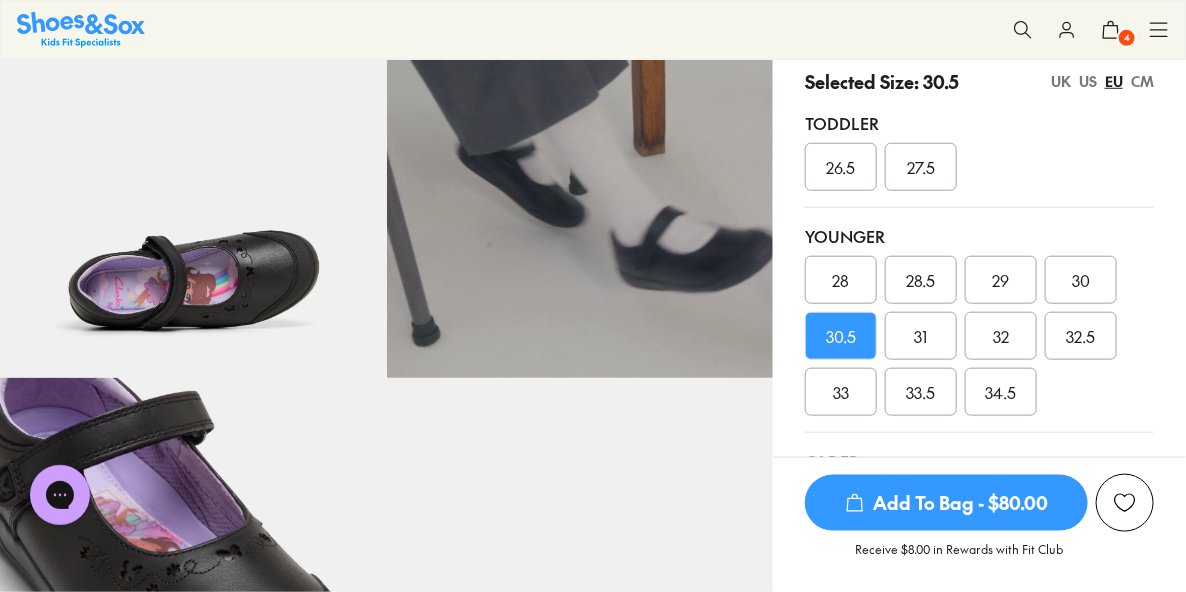 drag, startPoint x: 911, startPoint y: 358, endPoint x: 895, endPoint y: 376, distance: 24.083189 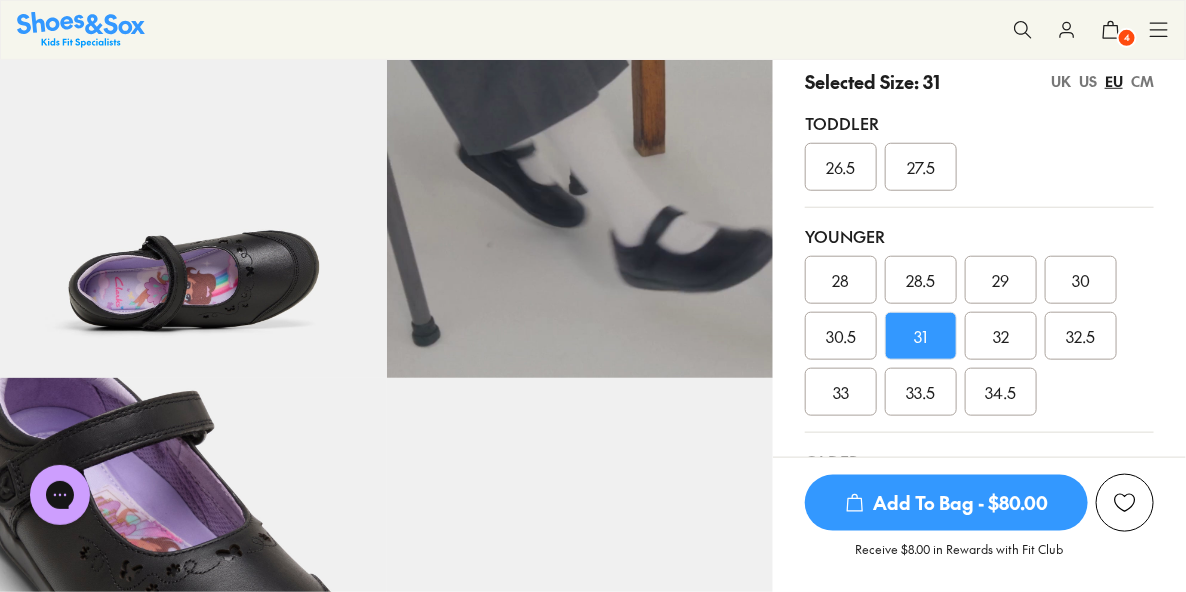 click on "Add To Bag - $80.00" at bounding box center (946, 503) 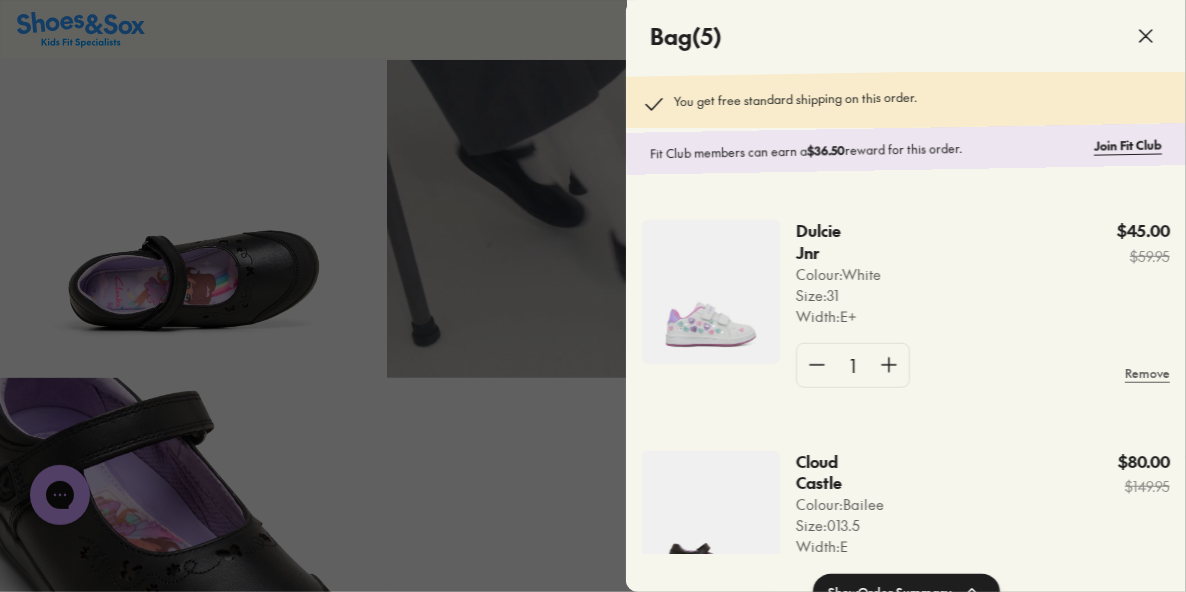 scroll, scrollTop: 563, scrollLeft: 0, axis: vertical 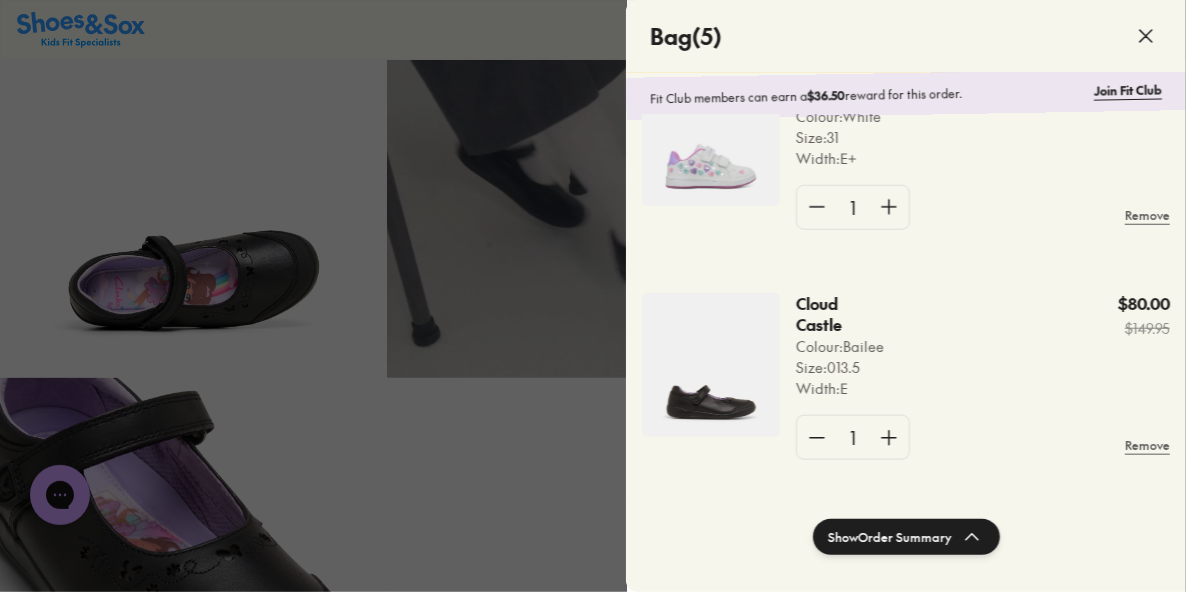 click 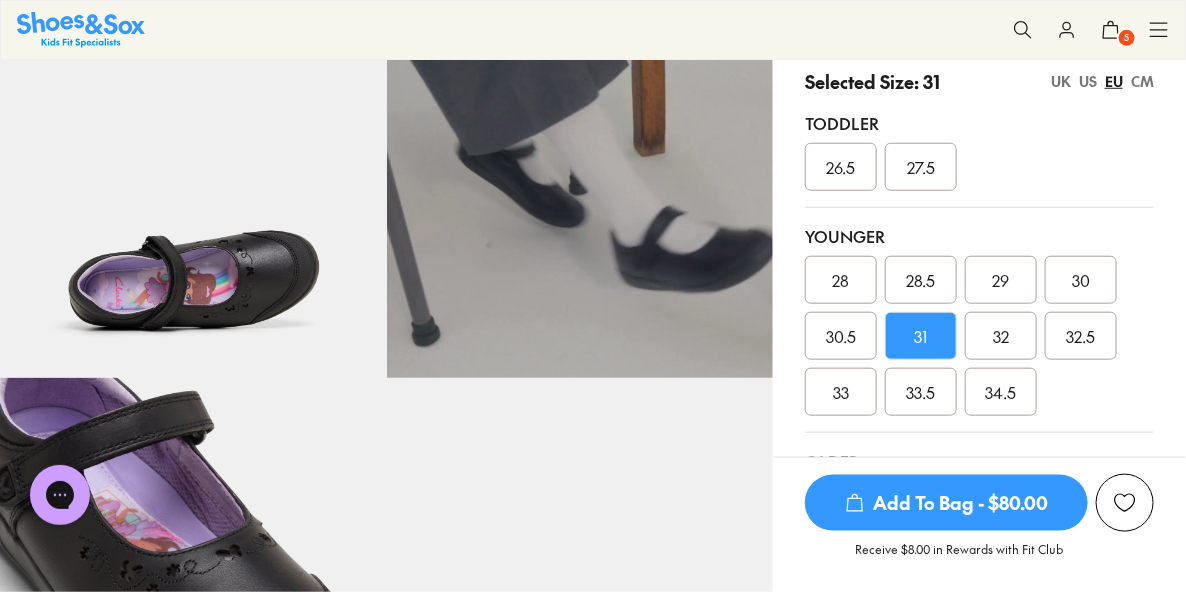 click on "32" at bounding box center (1001, 336) 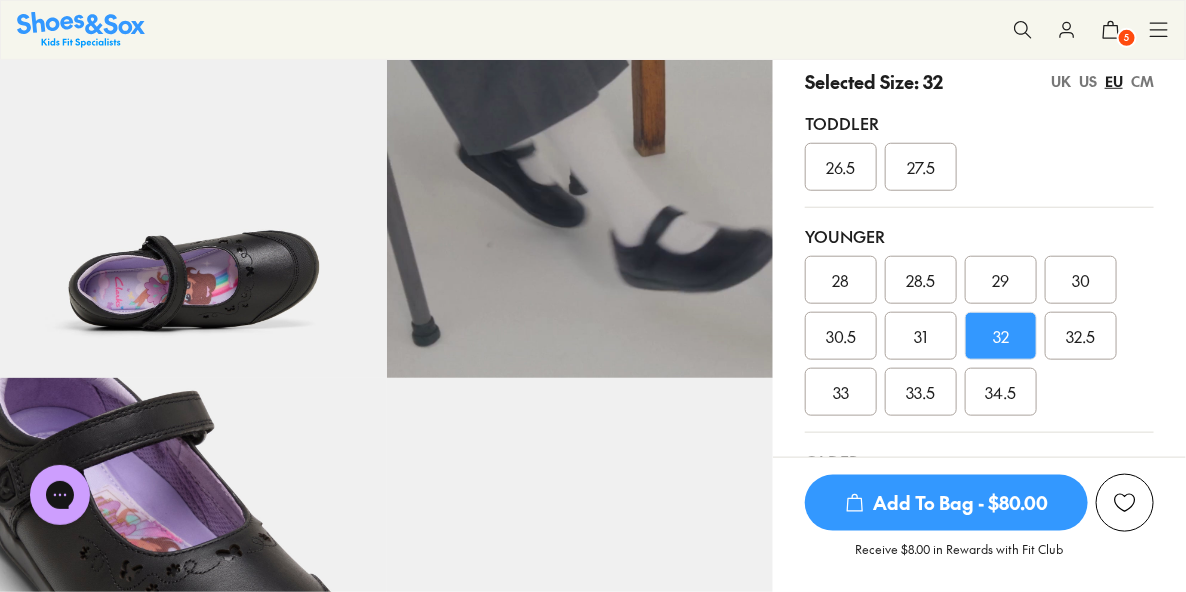 click on "Add To Bag - $80.00" at bounding box center [946, 503] 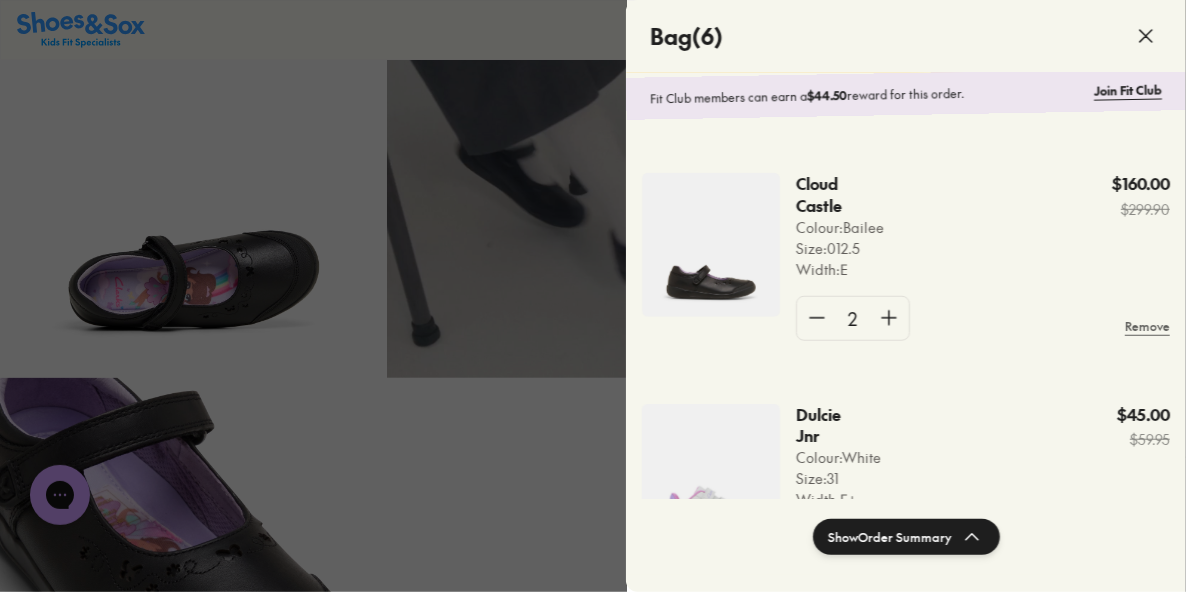 scroll, scrollTop: 441, scrollLeft: 0, axis: vertical 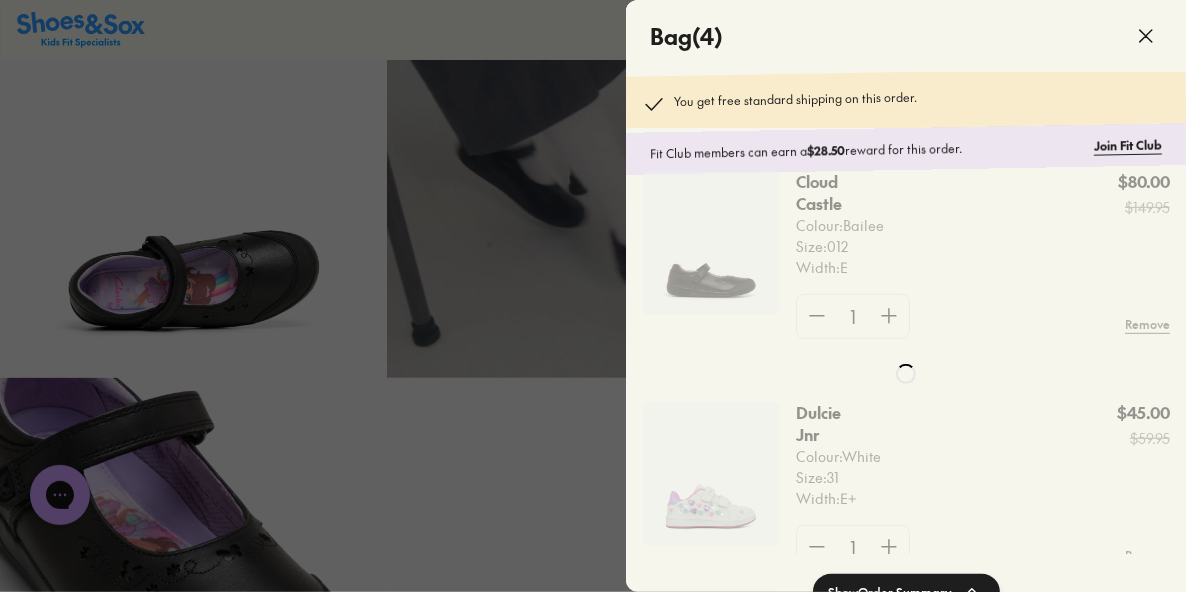 click 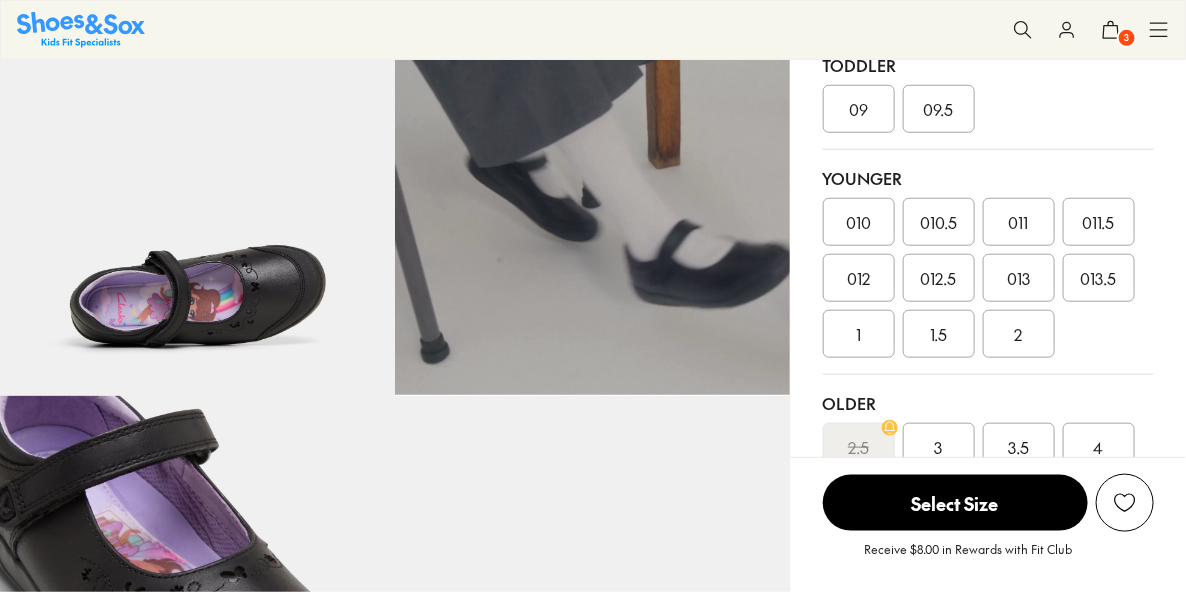 select on "*" 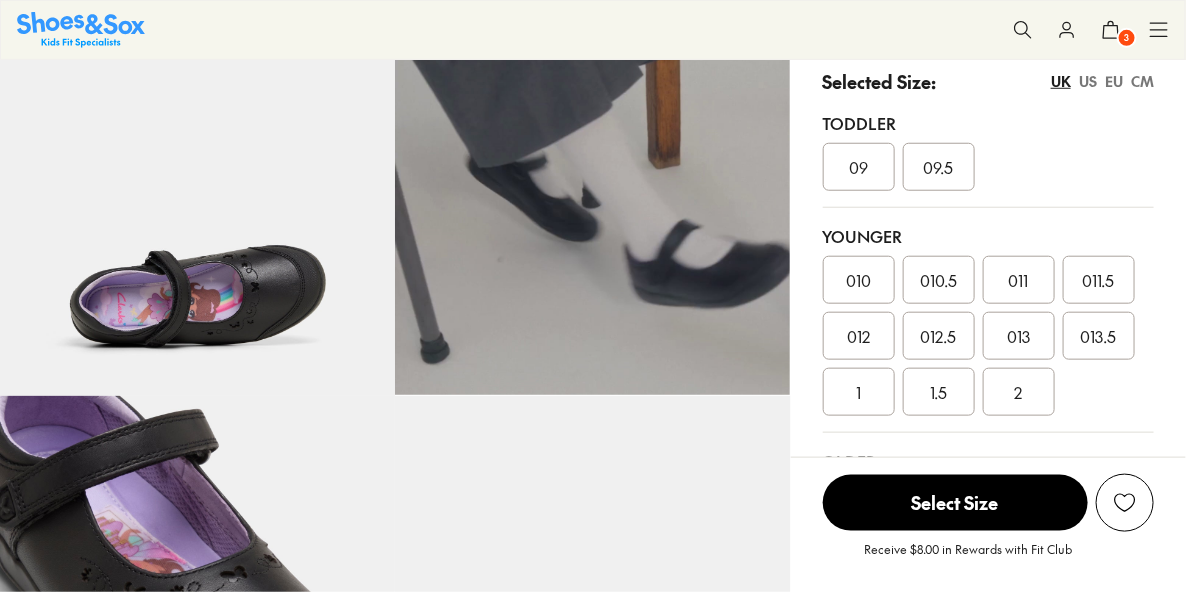 scroll, scrollTop: 495, scrollLeft: 0, axis: vertical 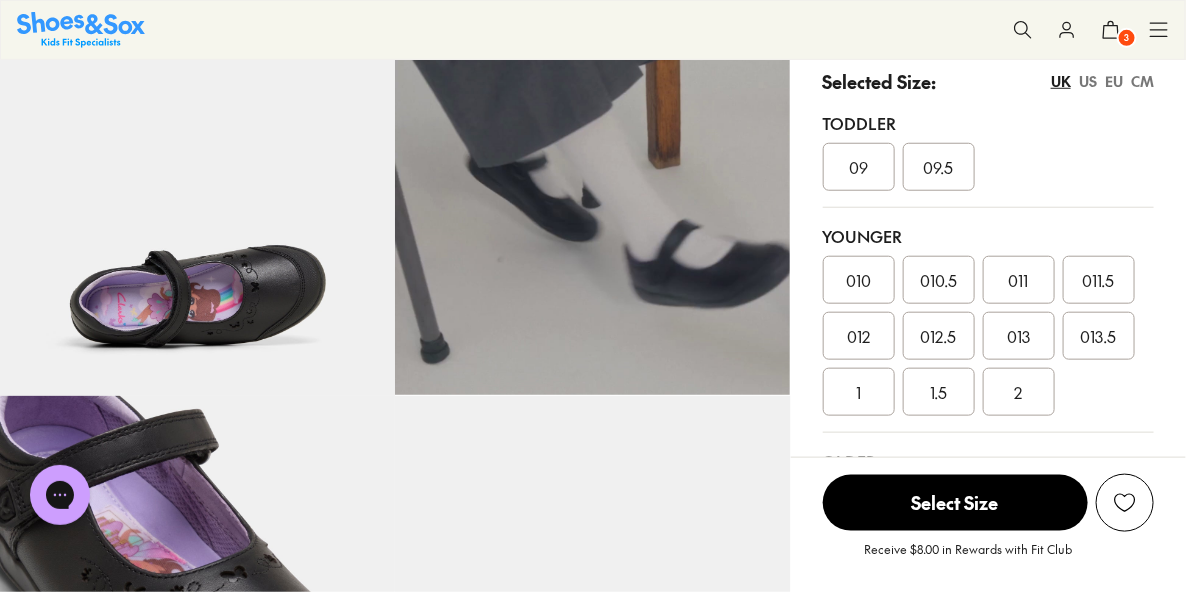 click on "EU" at bounding box center (1114, 81) 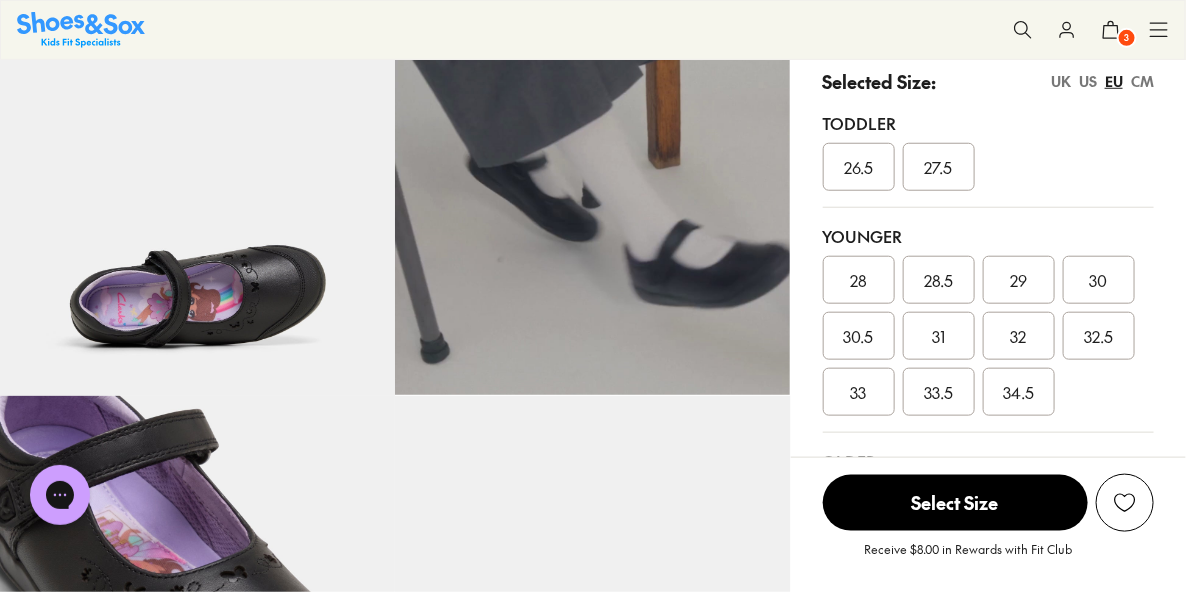 click on "31" at bounding box center (938, 336) 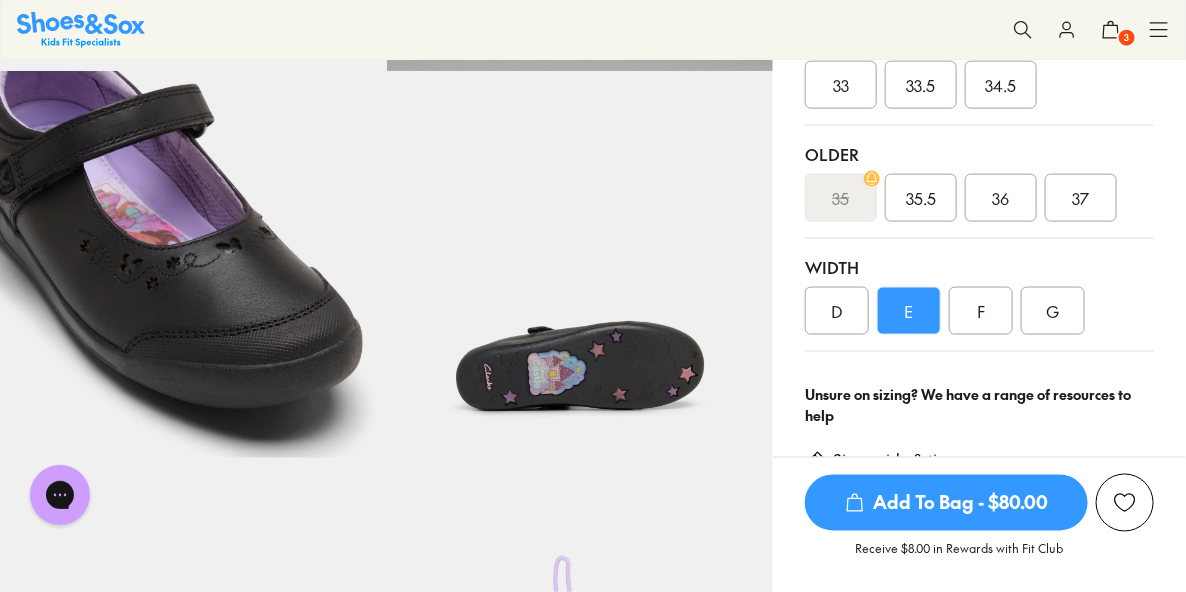 scroll, scrollTop: 803, scrollLeft: 0, axis: vertical 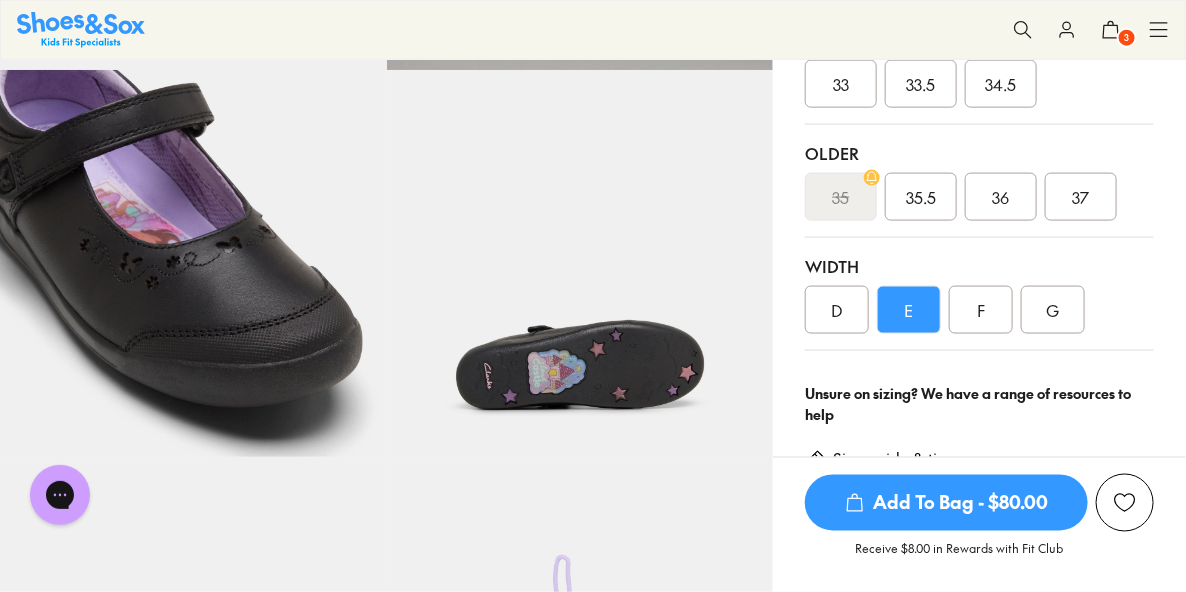 click on "Add To Bag - $80.00" at bounding box center (946, 503) 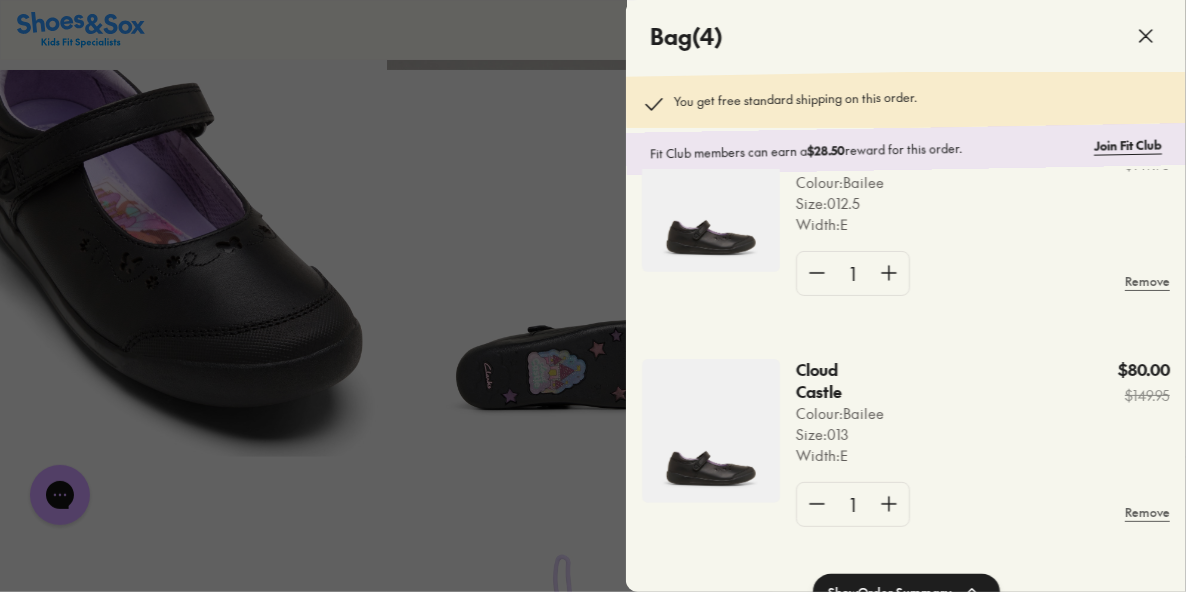 scroll, scrollTop: 0, scrollLeft: 0, axis: both 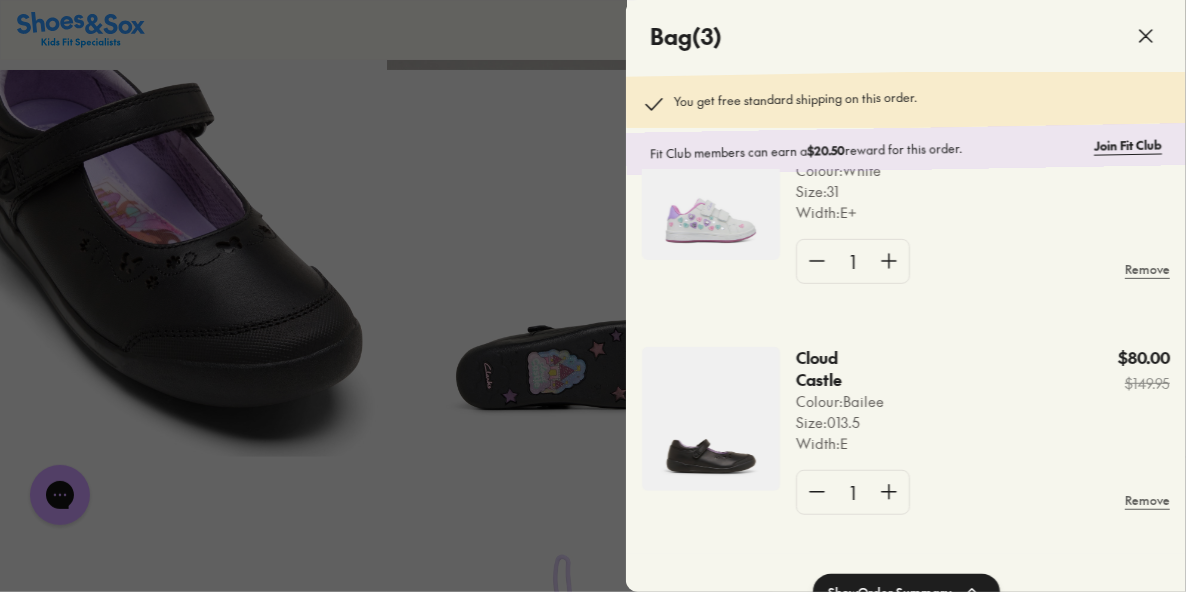 click 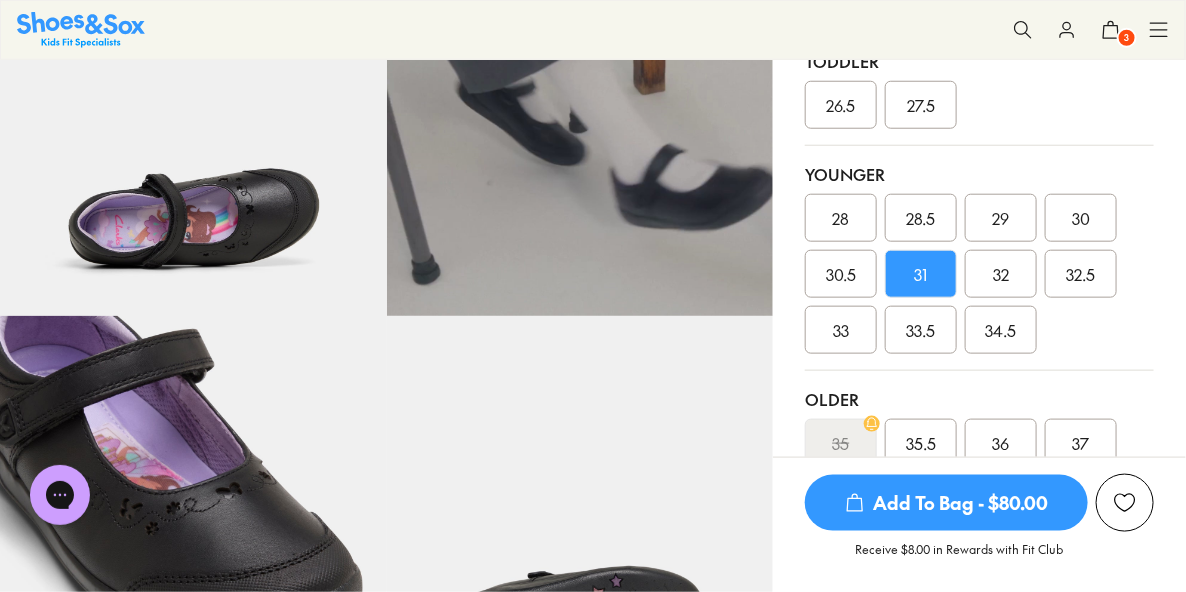 scroll, scrollTop: 447, scrollLeft: 0, axis: vertical 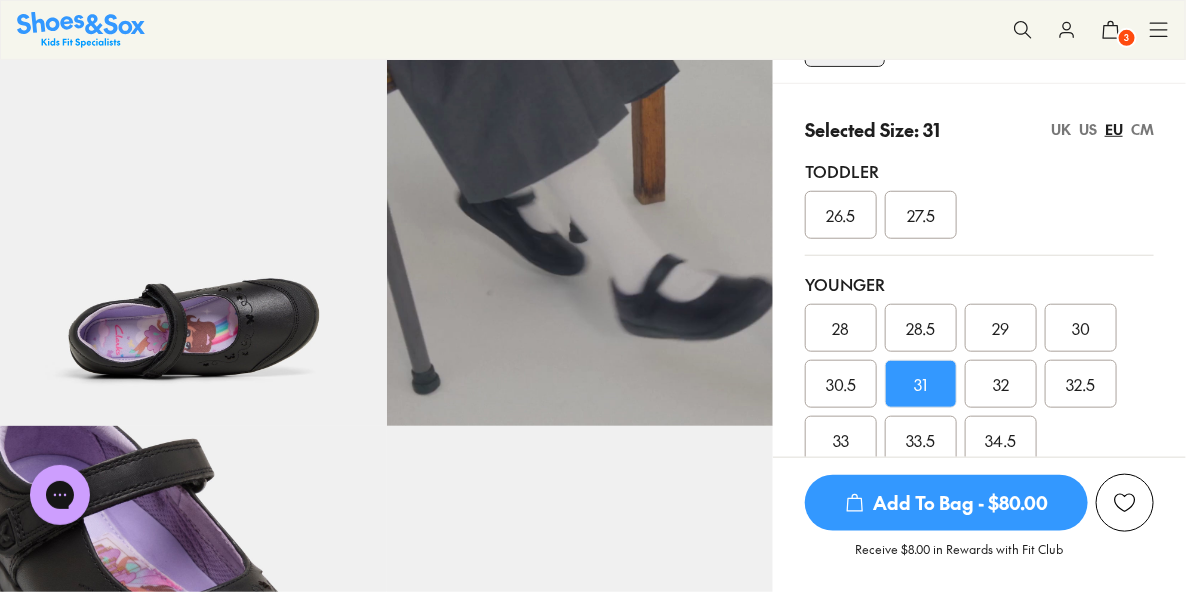 click on "US" at bounding box center [1088, 129] 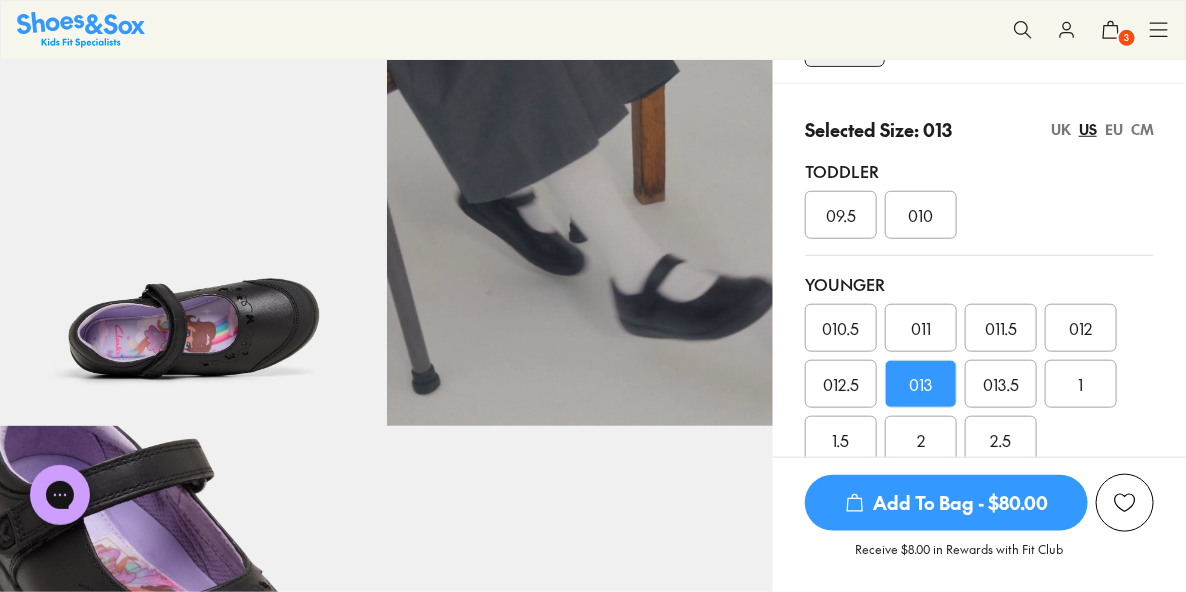 click on "EU" at bounding box center (1114, 129) 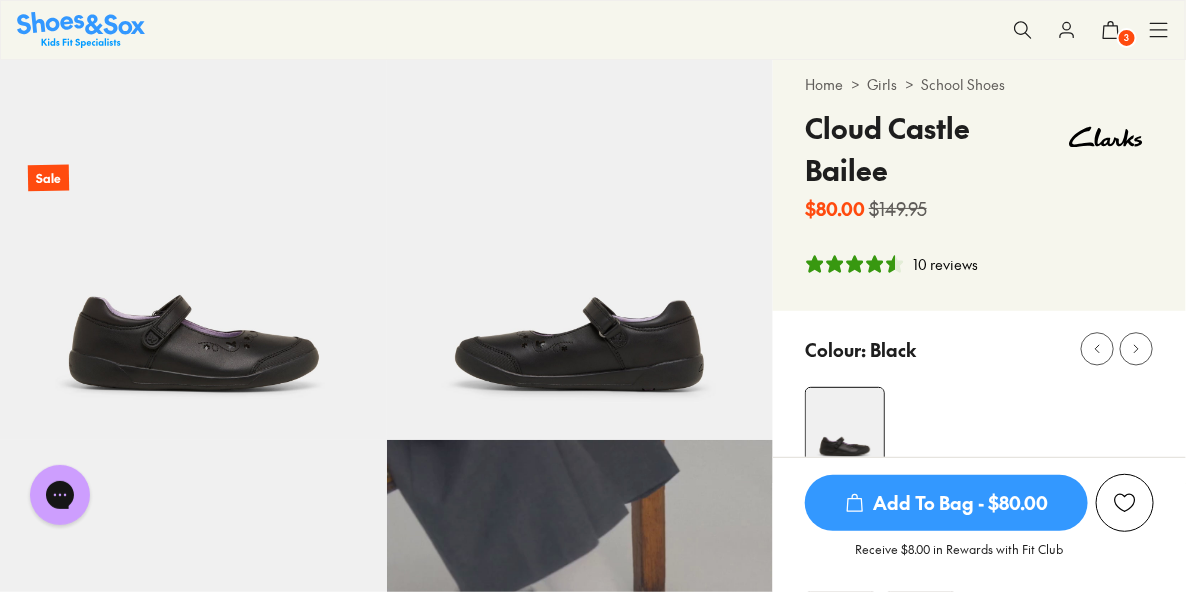 scroll, scrollTop: 45, scrollLeft: 0, axis: vertical 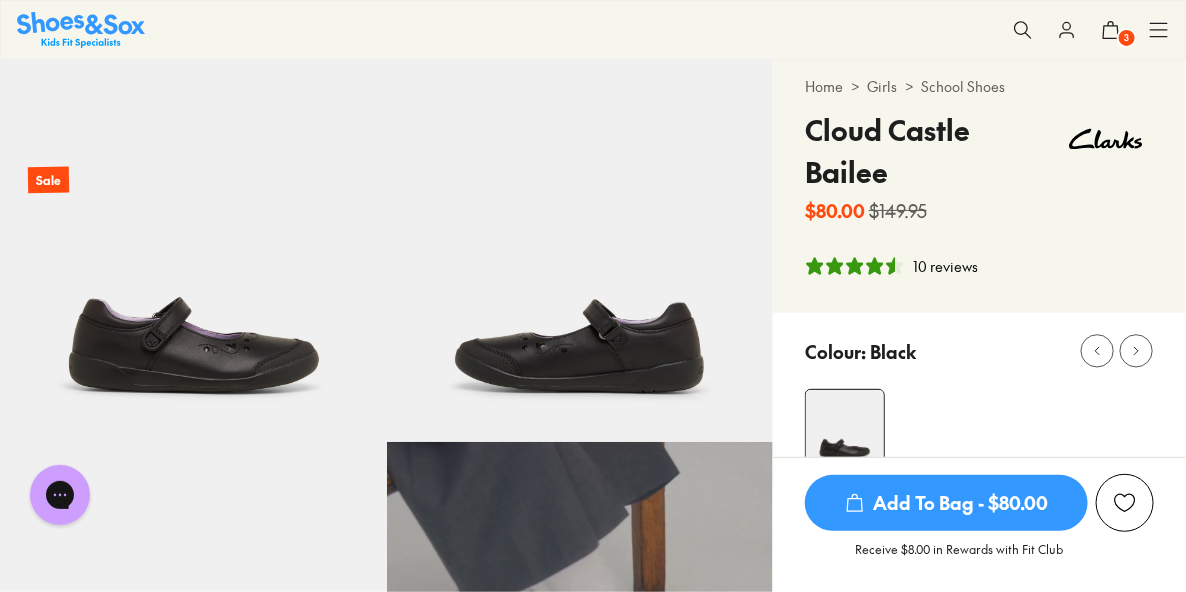 click on "3" at bounding box center (1127, 38) 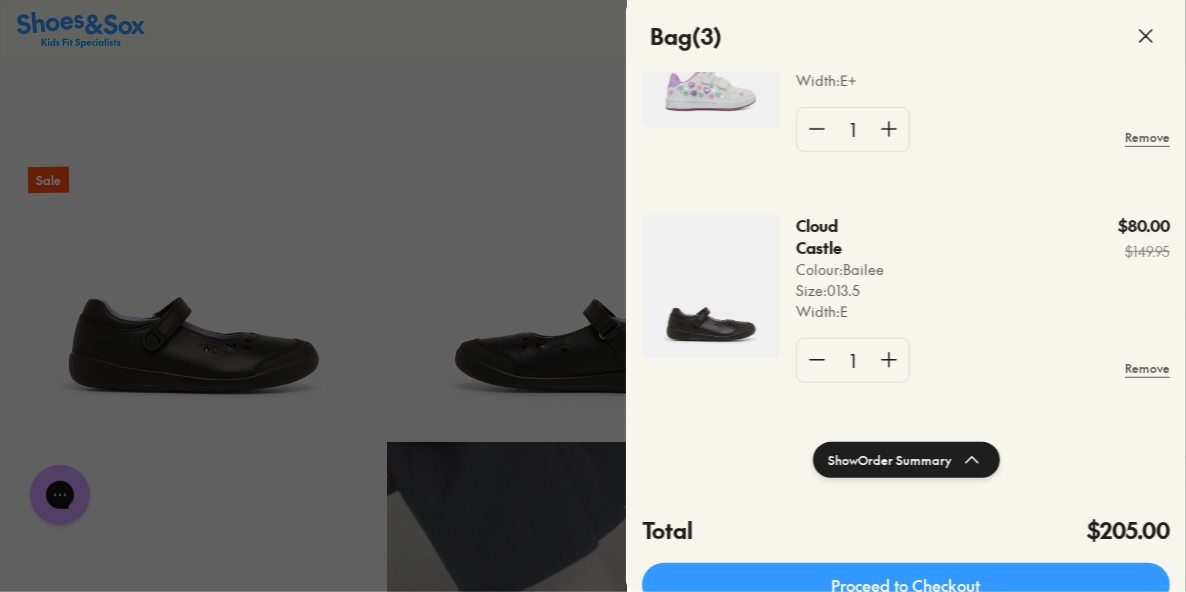 scroll, scrollTop: 131, scrollLeft: 0, axis: vertical 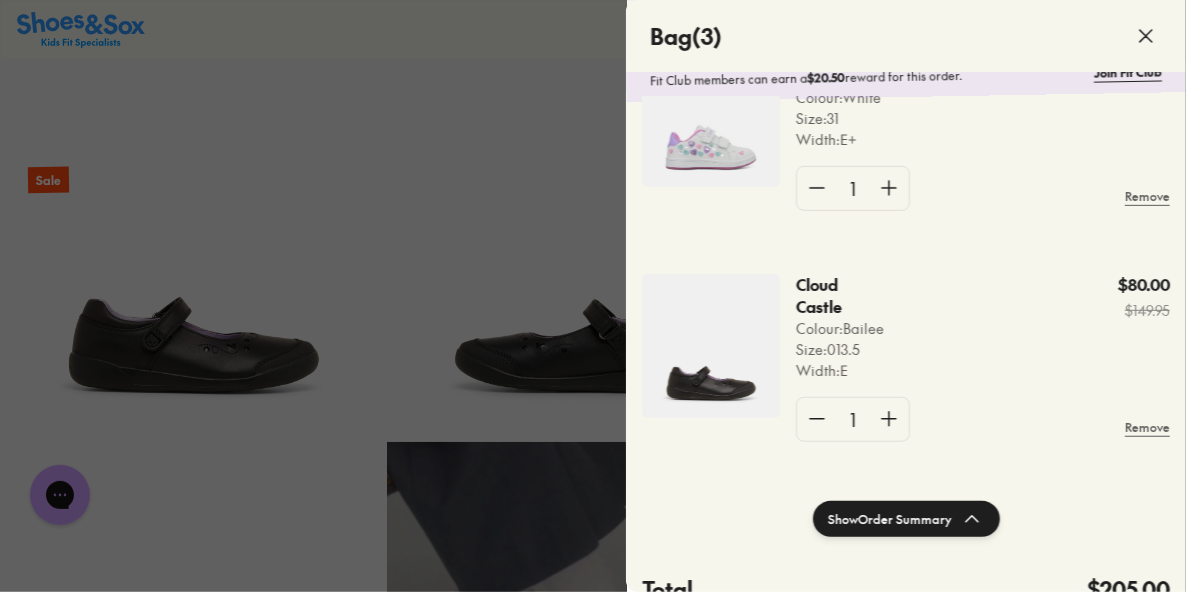 click 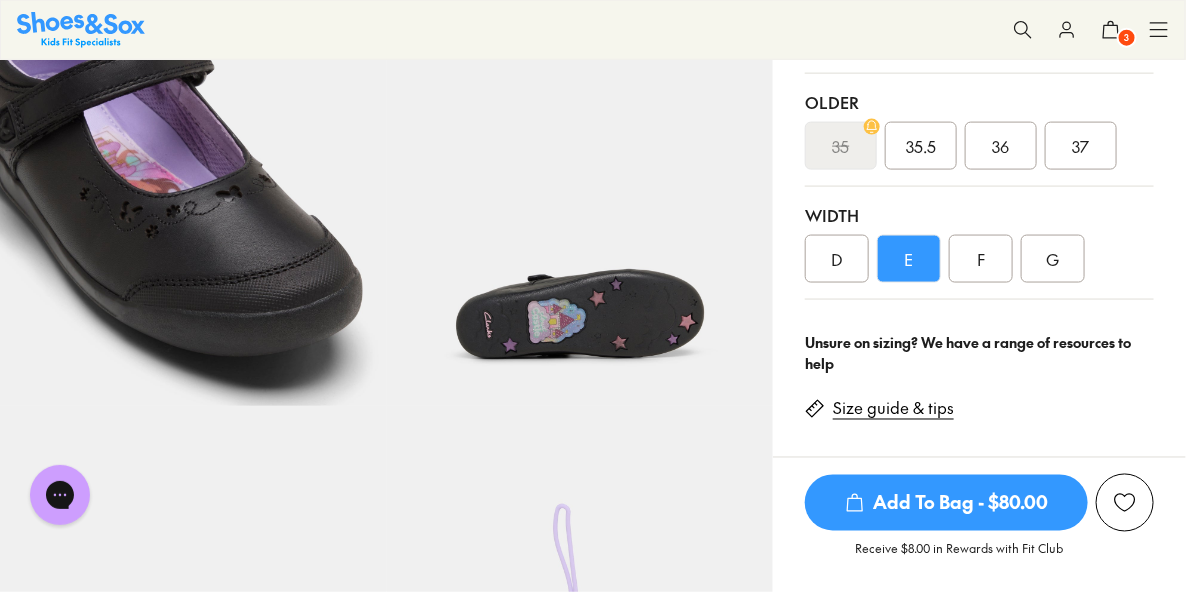 scroll, scrollTop: 879, scrollLeft: 0, axis: vertical 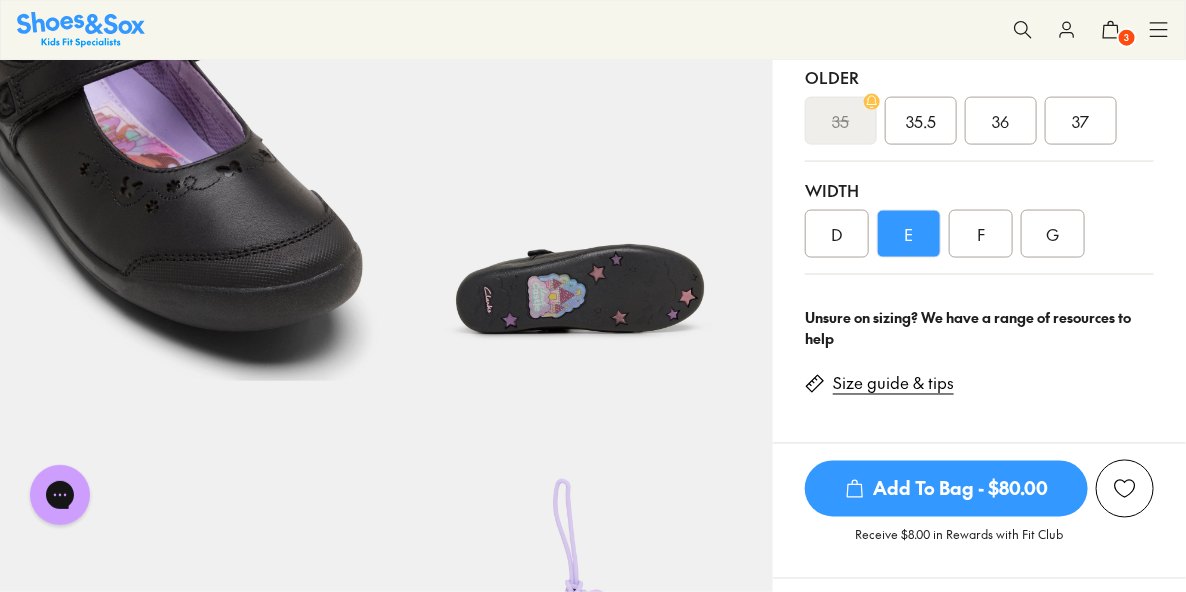 click on "F" at bounding box center (981, 234) 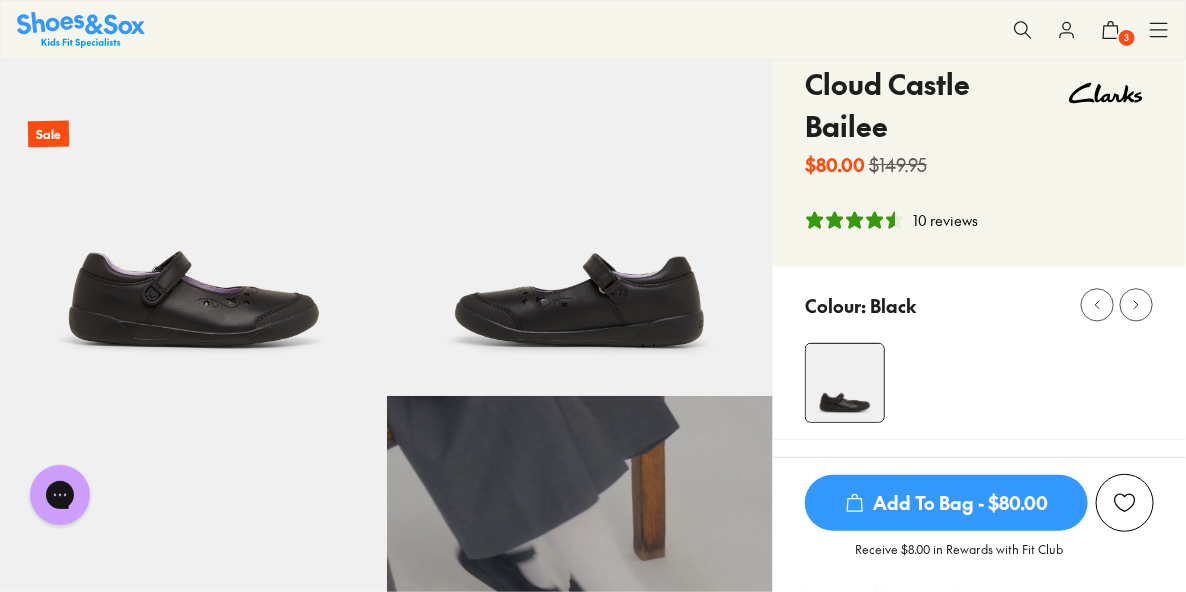 scroll, scrollTop: 0, scrollLeft: 0, axis: both 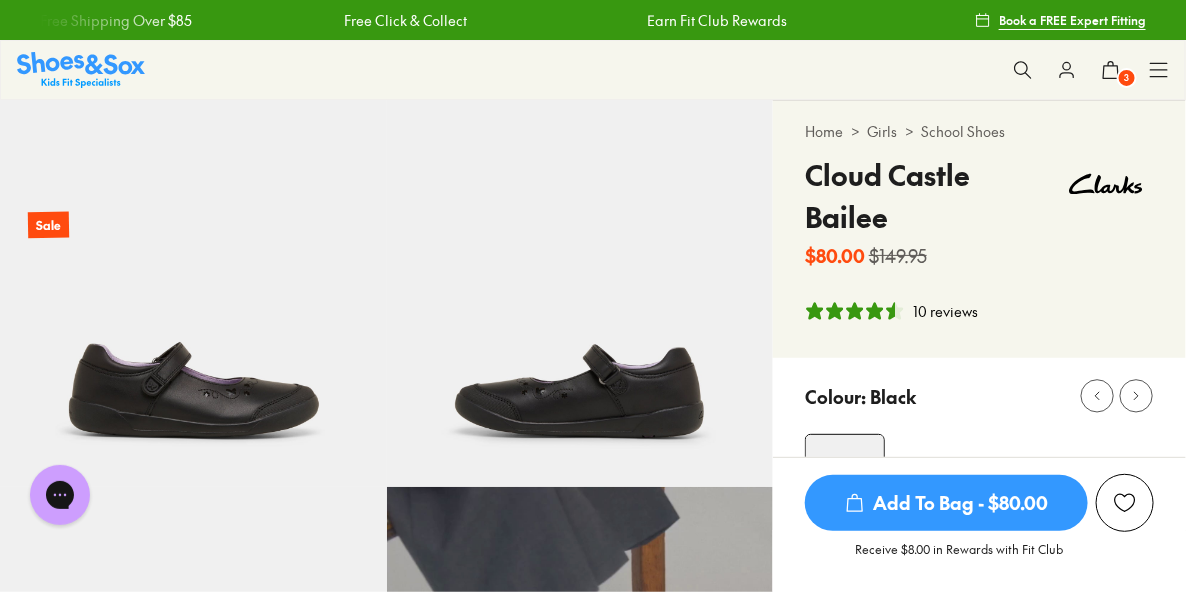 click on "3" at bounding box center [1127, 78] 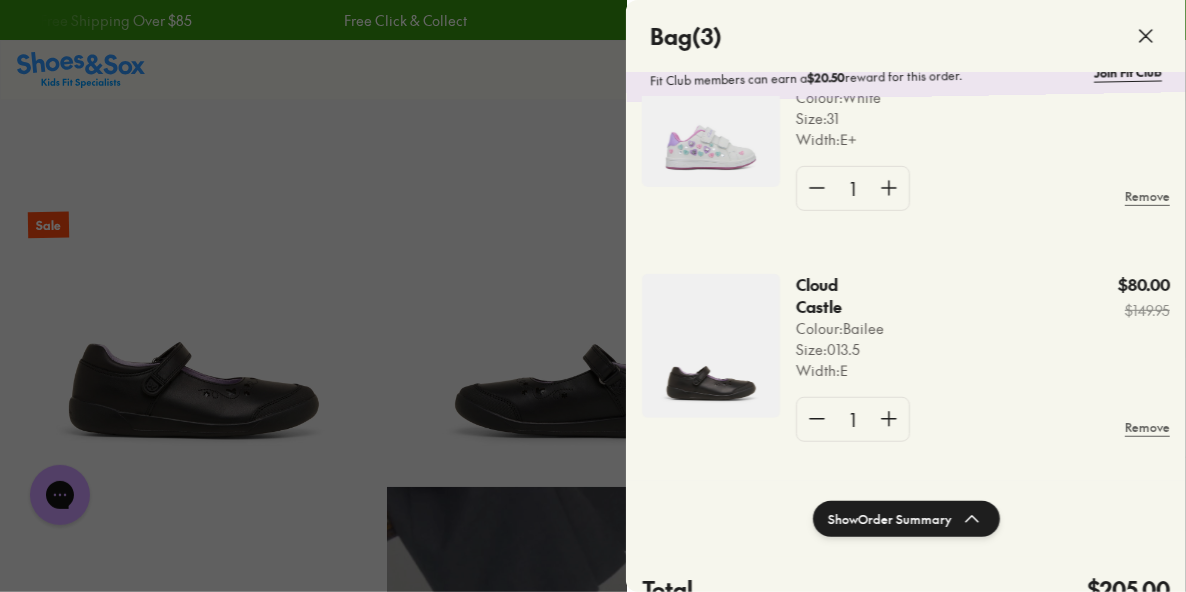 scroll, scrollTop: 332, scrollLeft: 0, axis: vertical 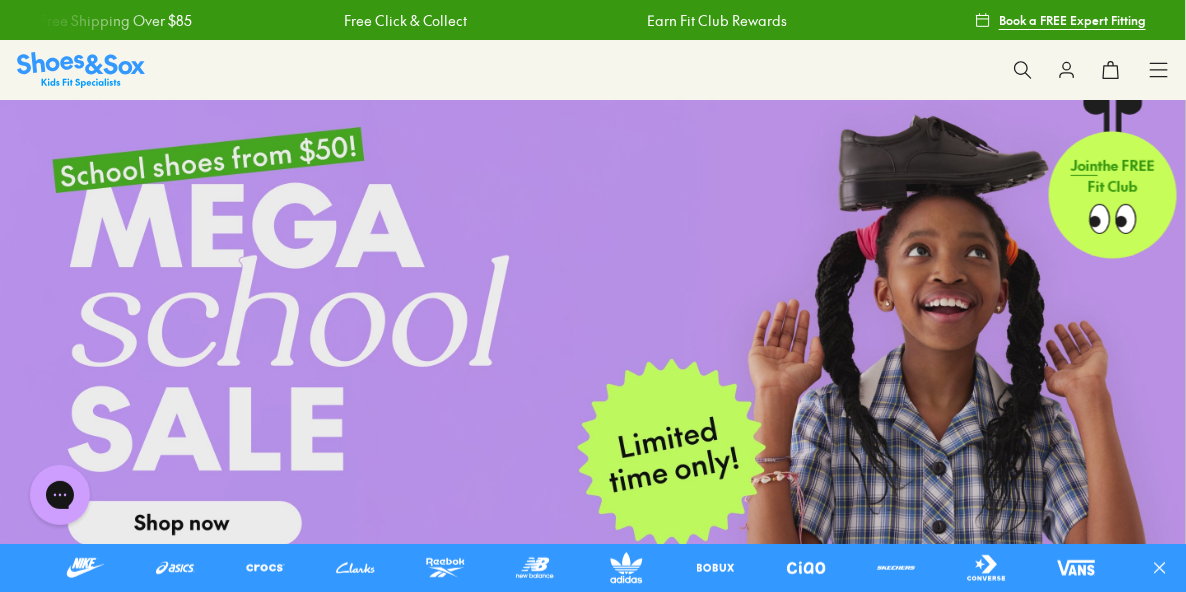 click on "Search our range of products" at bounding box center [0, 0] 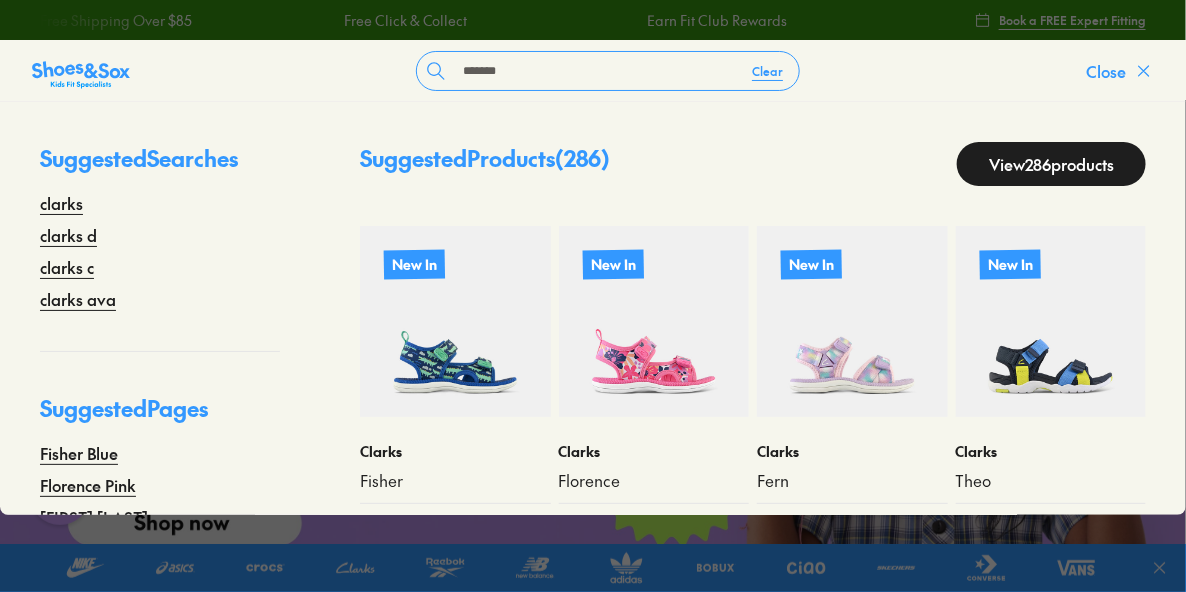 click 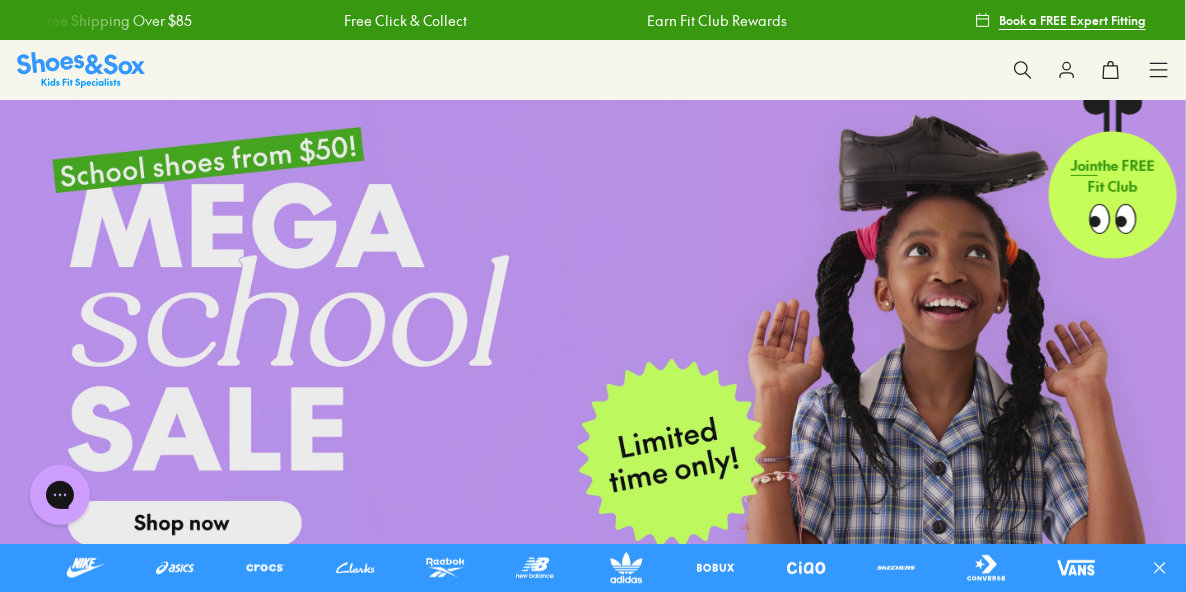 click on "Search our range of products" at bounding box center [0, 0] 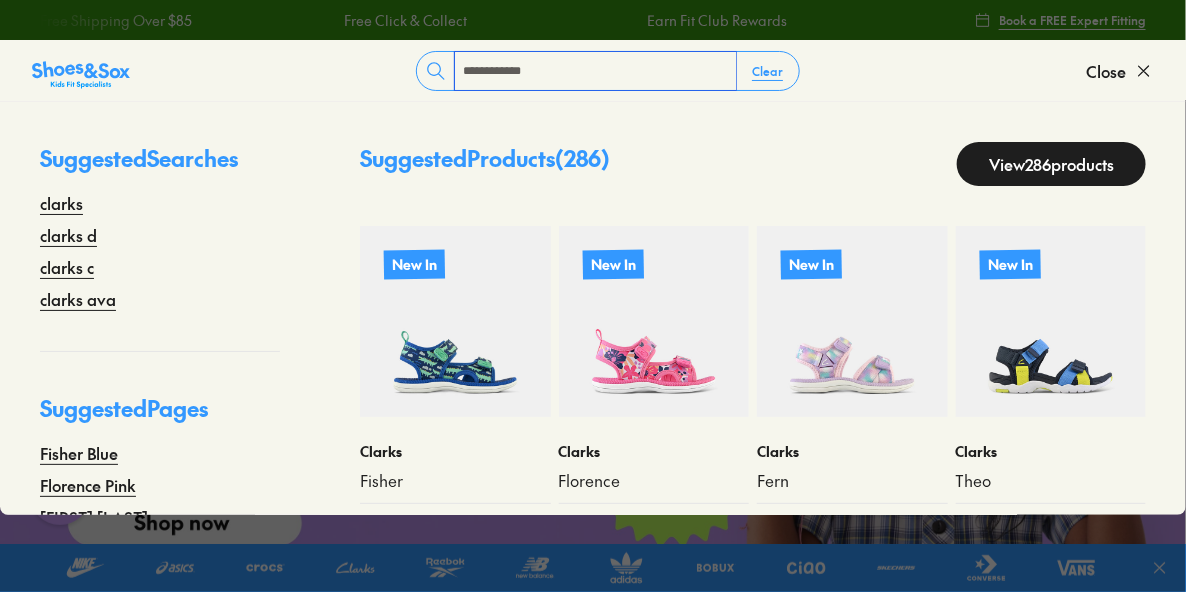 type on "**********" 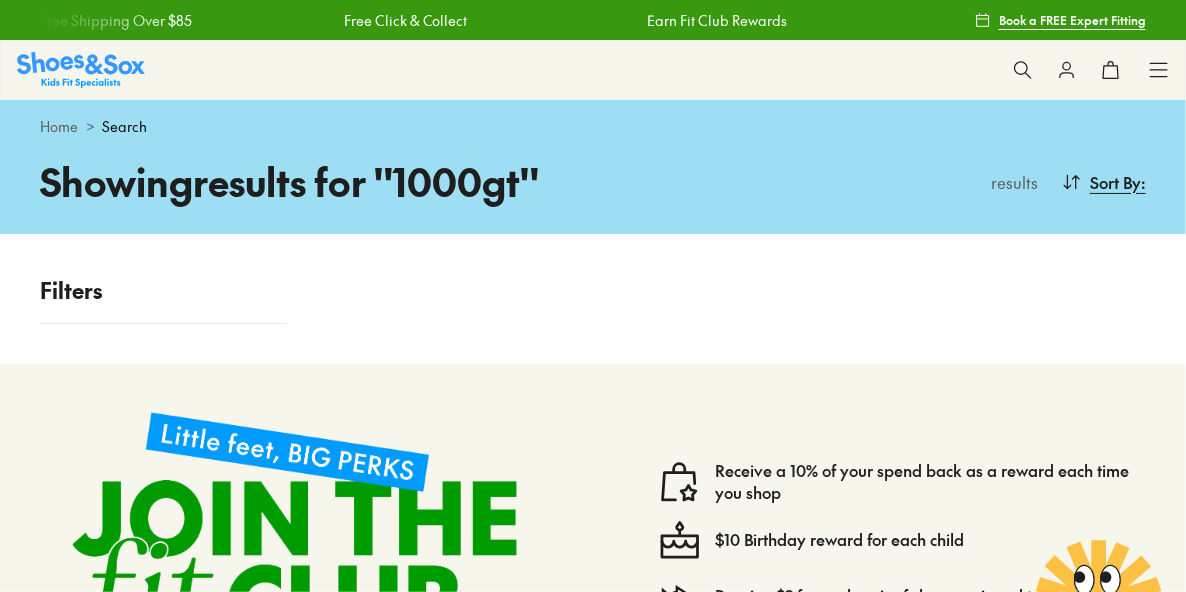 scroll, scrollTop: 291, scrollLeft: 0, axis: vertical 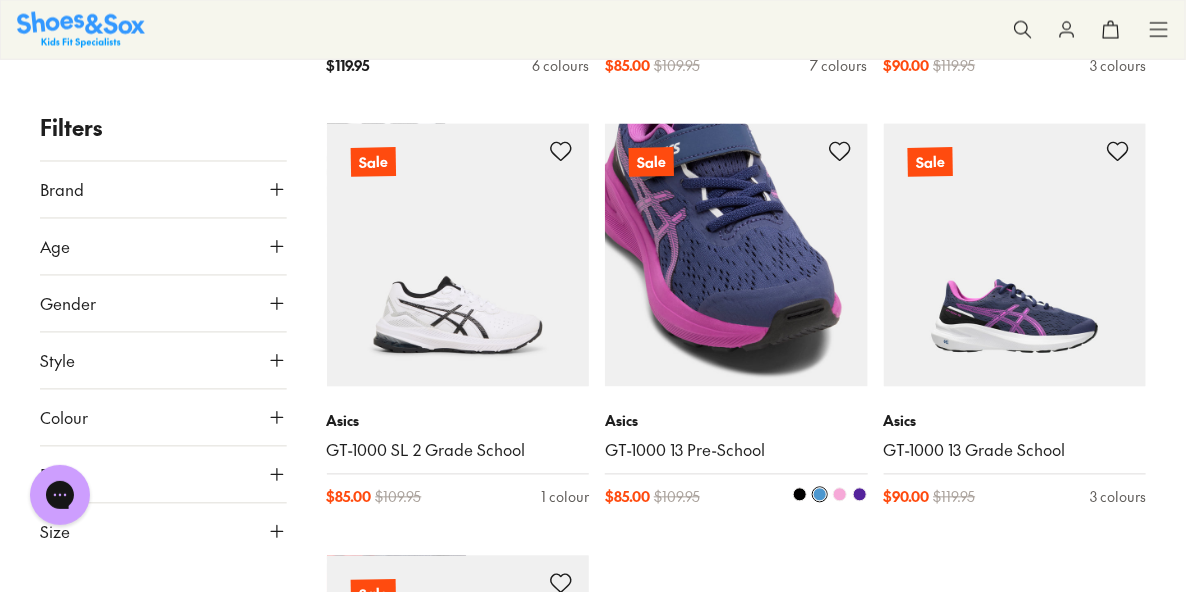 click at bounding box center (736, 255) 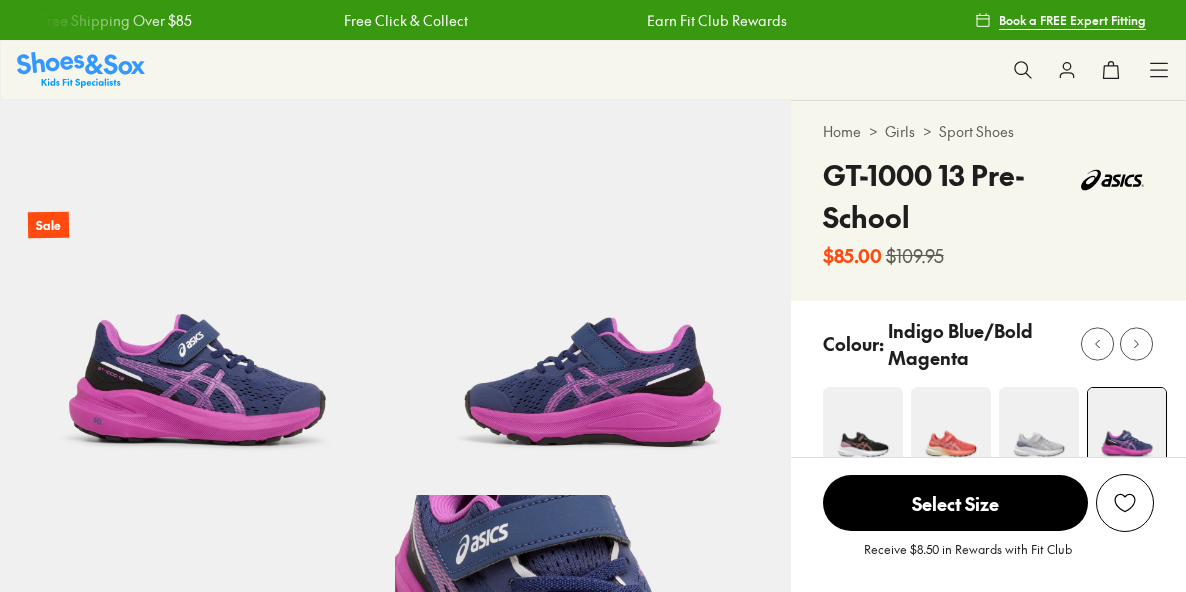 scroll, scrollTop: 0, scrollLeft: 0, axis: both 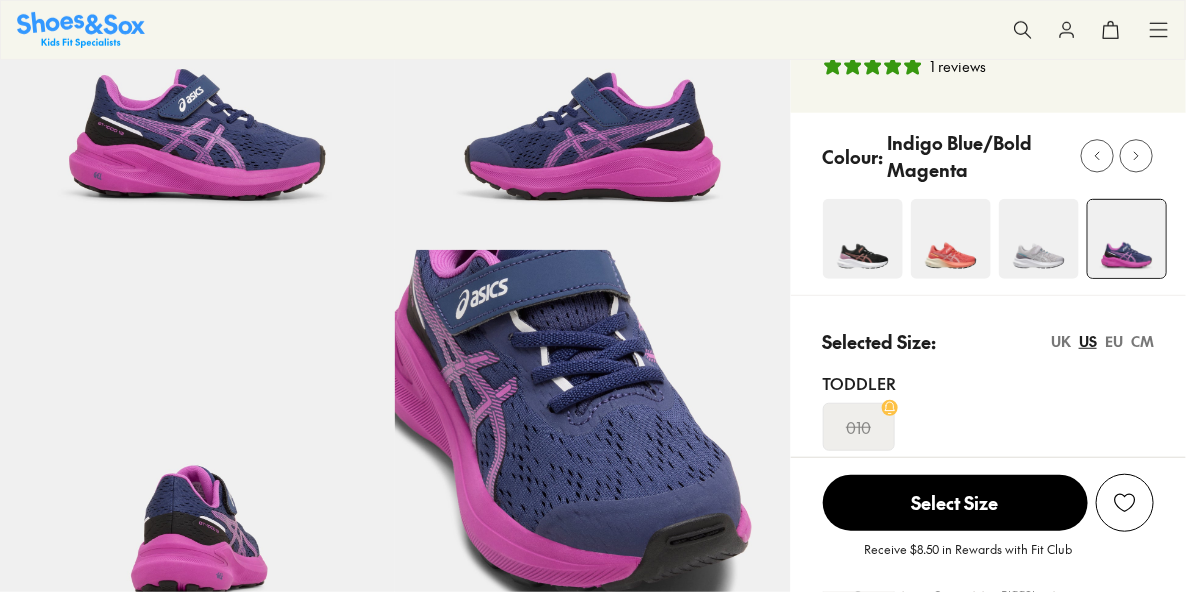 select on "*" 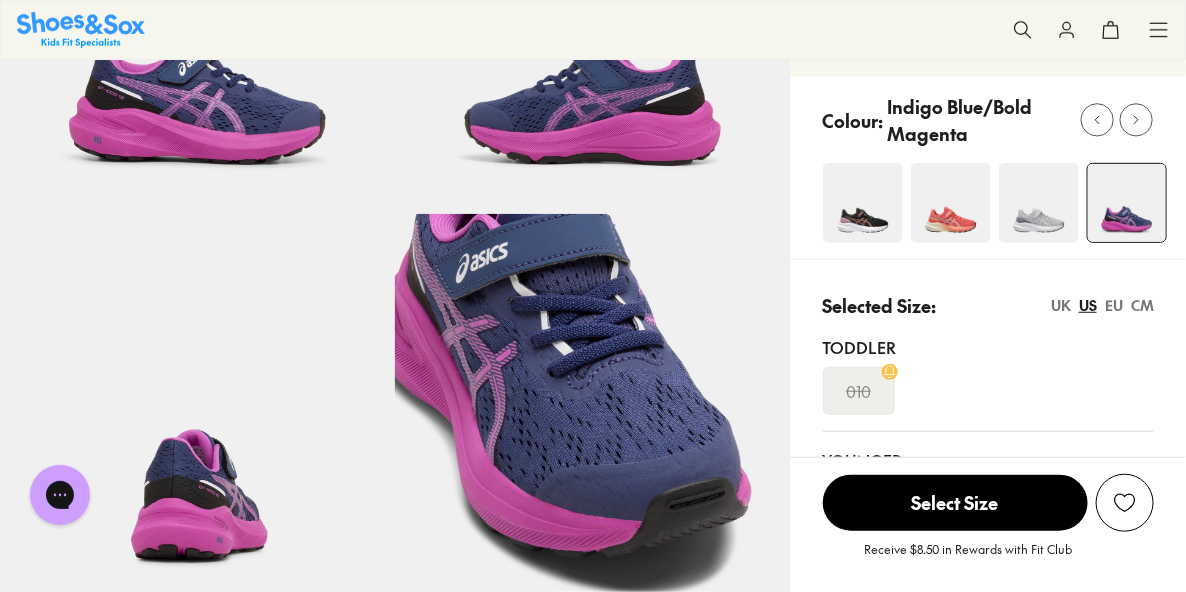 scroll, scrollTop: 280, scrollLeft: 0, axis: vertical 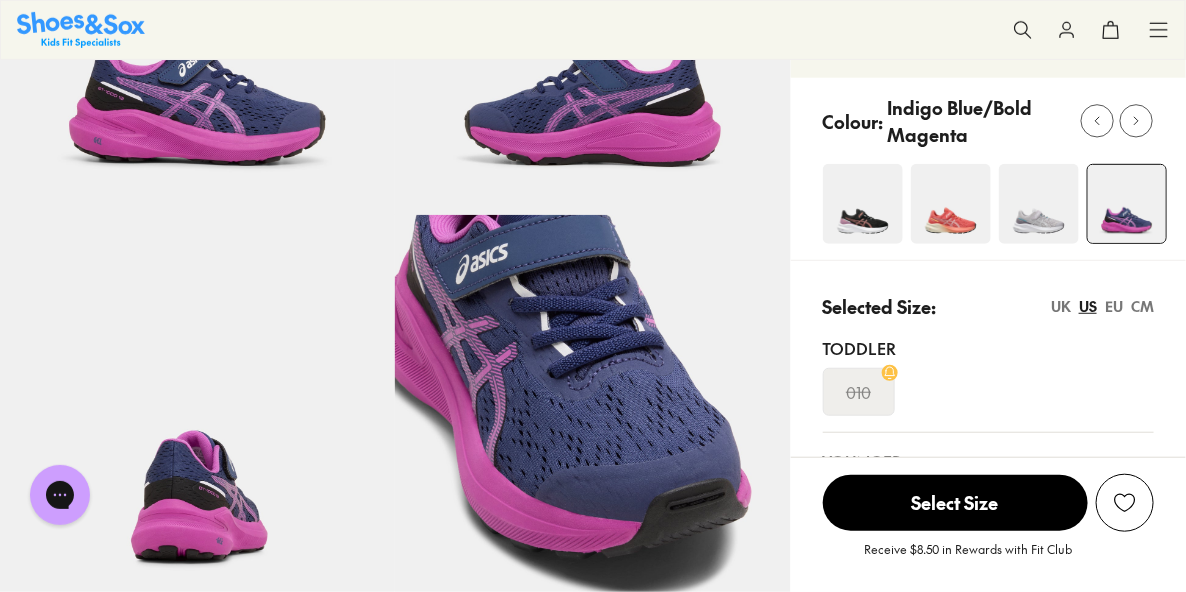 click at bounding box center [951, 204] 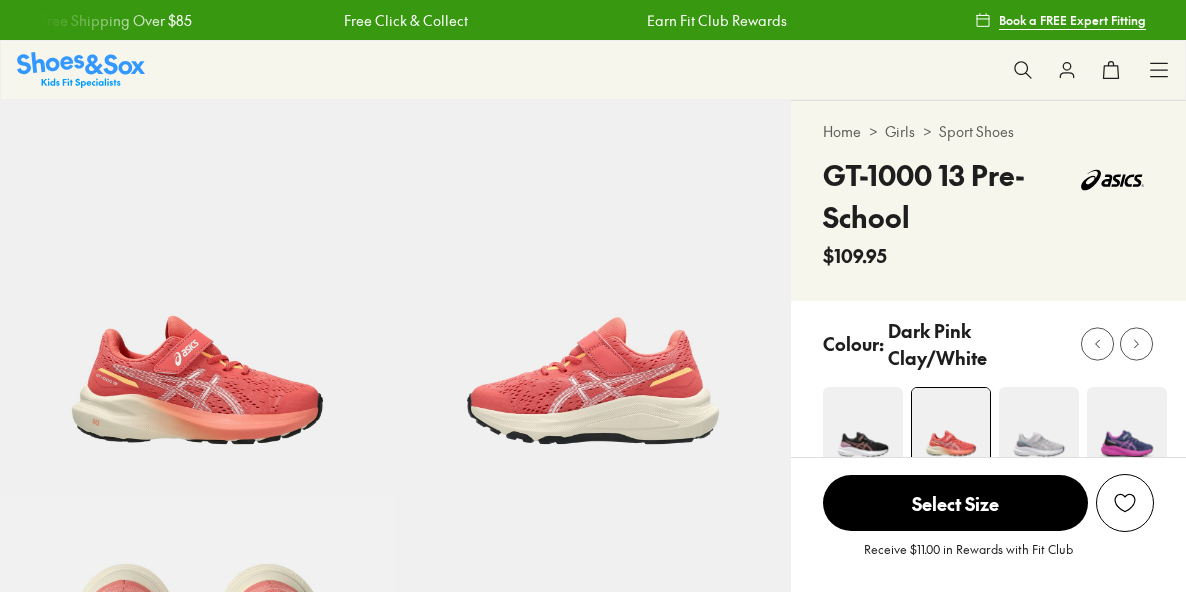 scroll, scrollTop: 0, scrollLeft: 0, axis: both 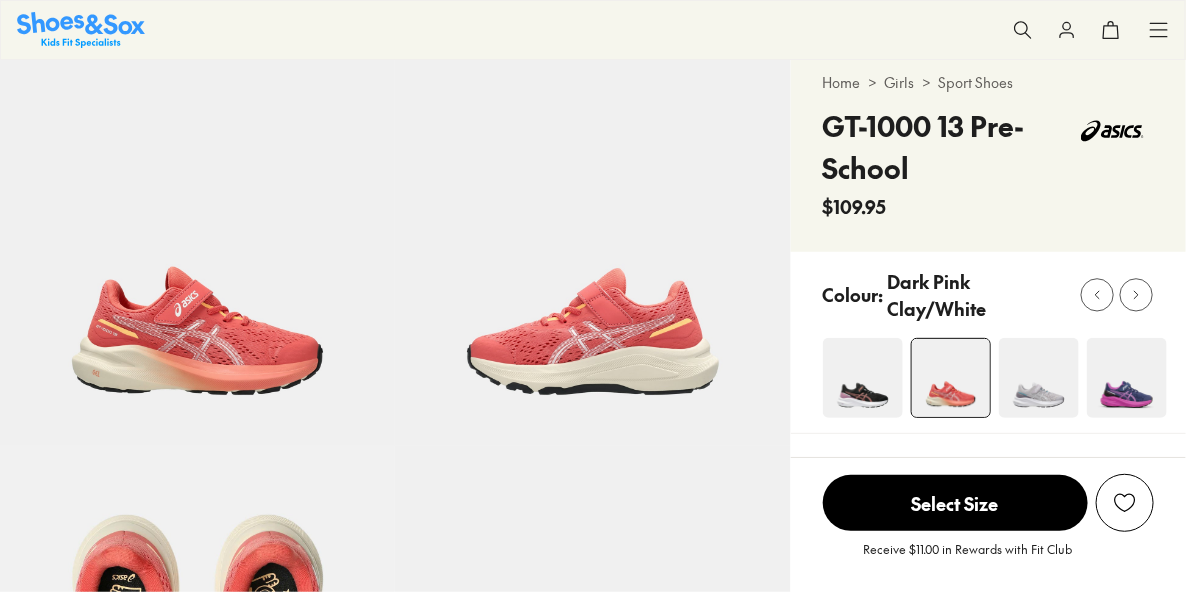 select on "*" 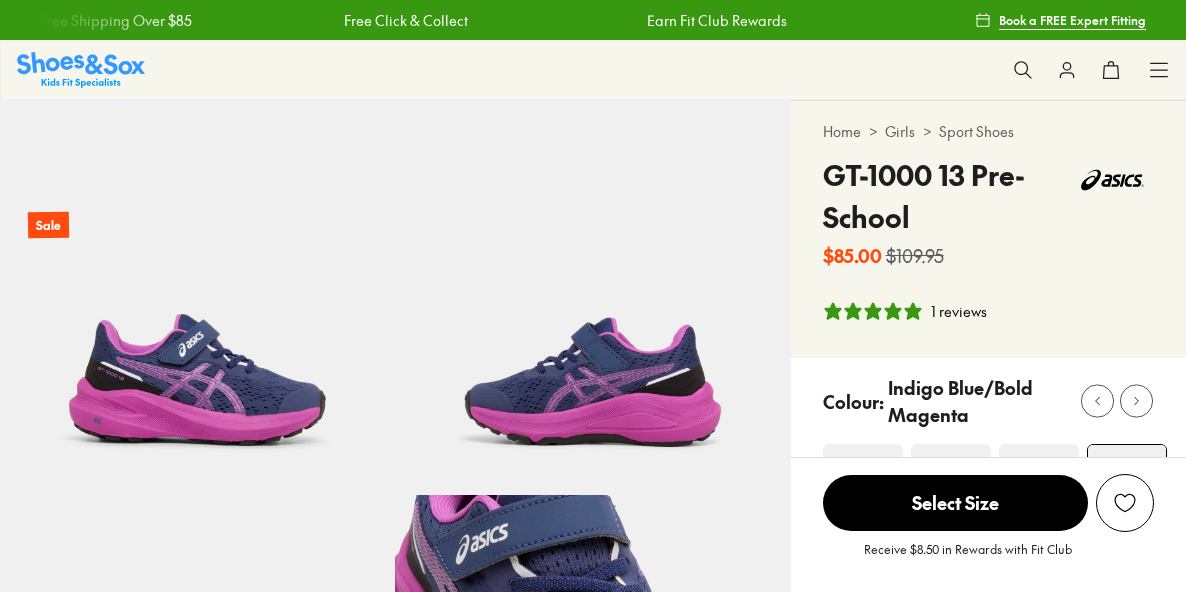 scroll, scrollTop: 280, scrollLeft: 0, axis: vertical 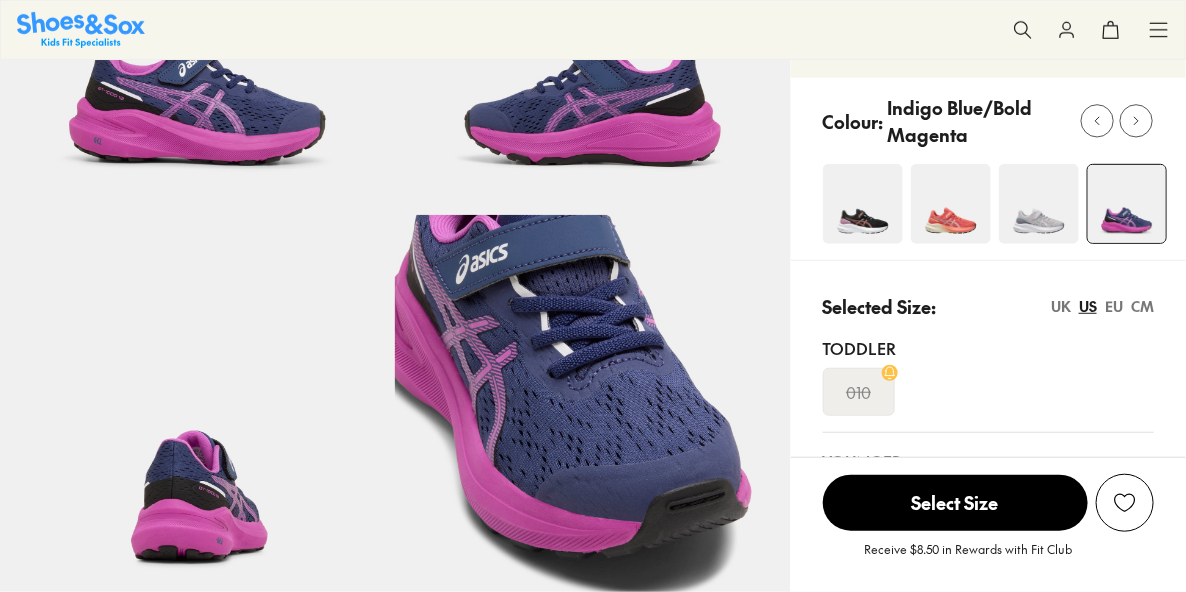 select on "*" 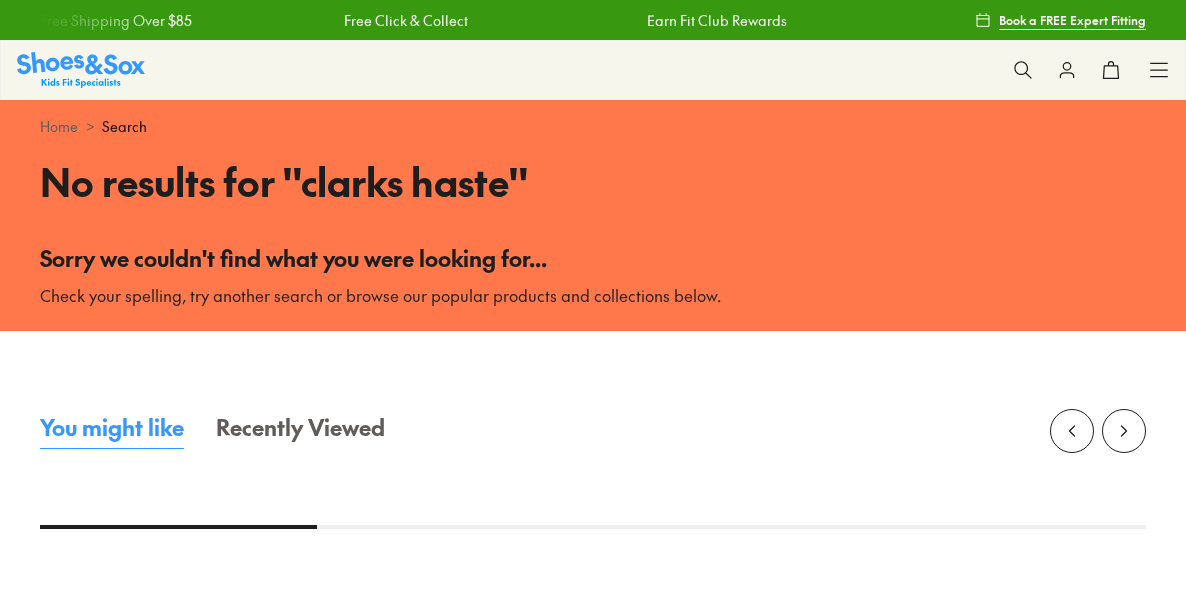 scroll, scrollTop: 0, scrollLeft: 0, axis: both 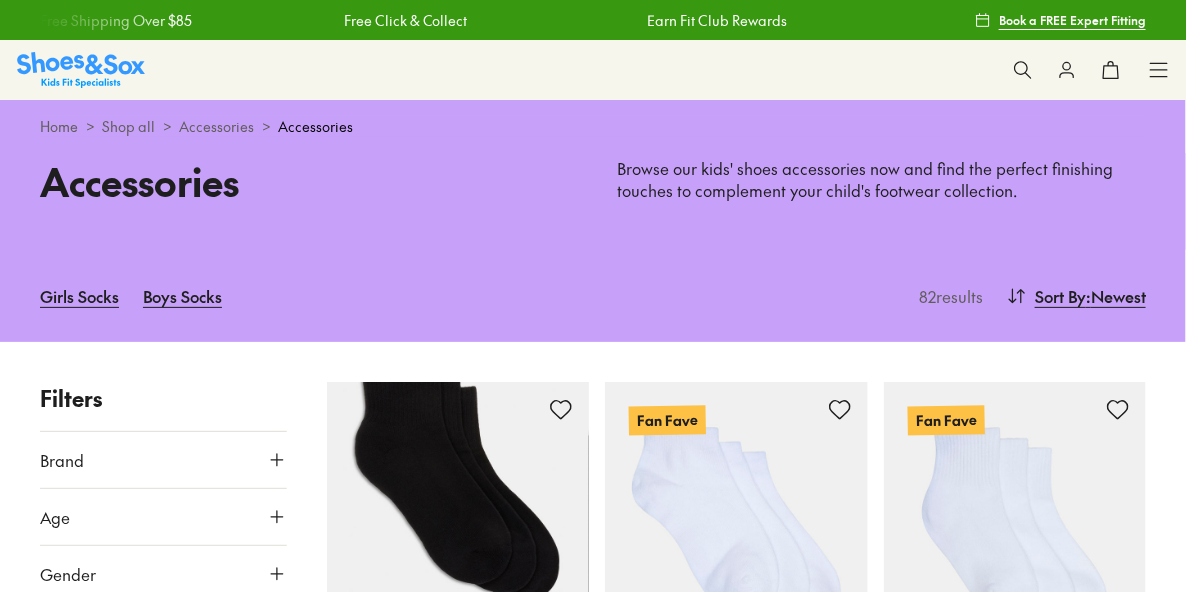 click on "Search our range of products" at bounding box center [0, 0] 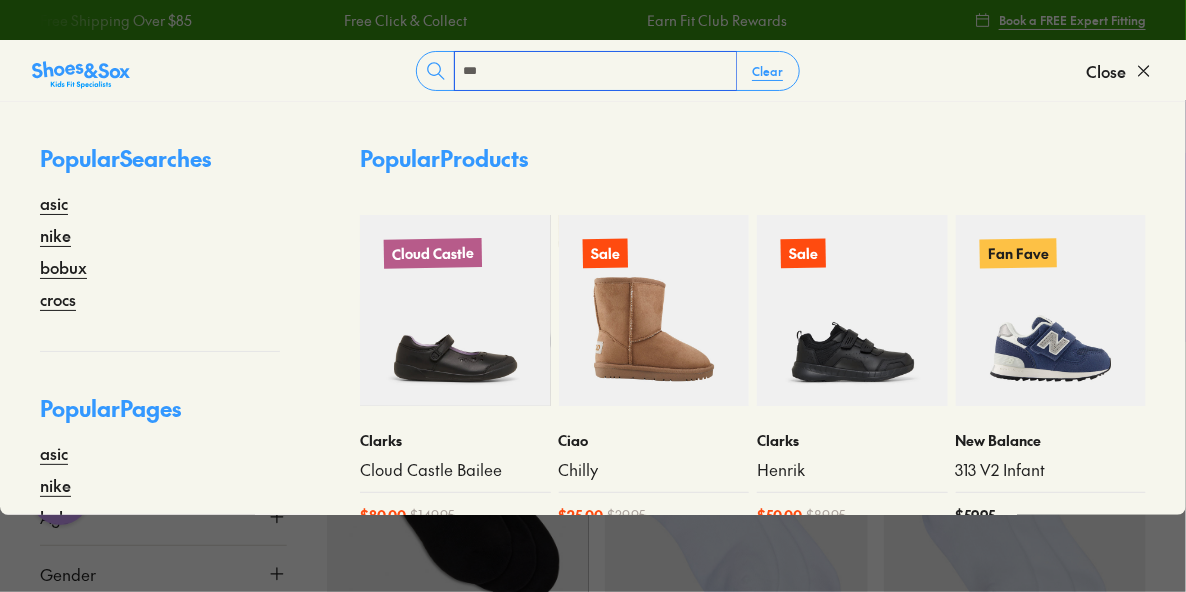 scroll, scrollTop: 0, scrollLeft: 0, axis: both 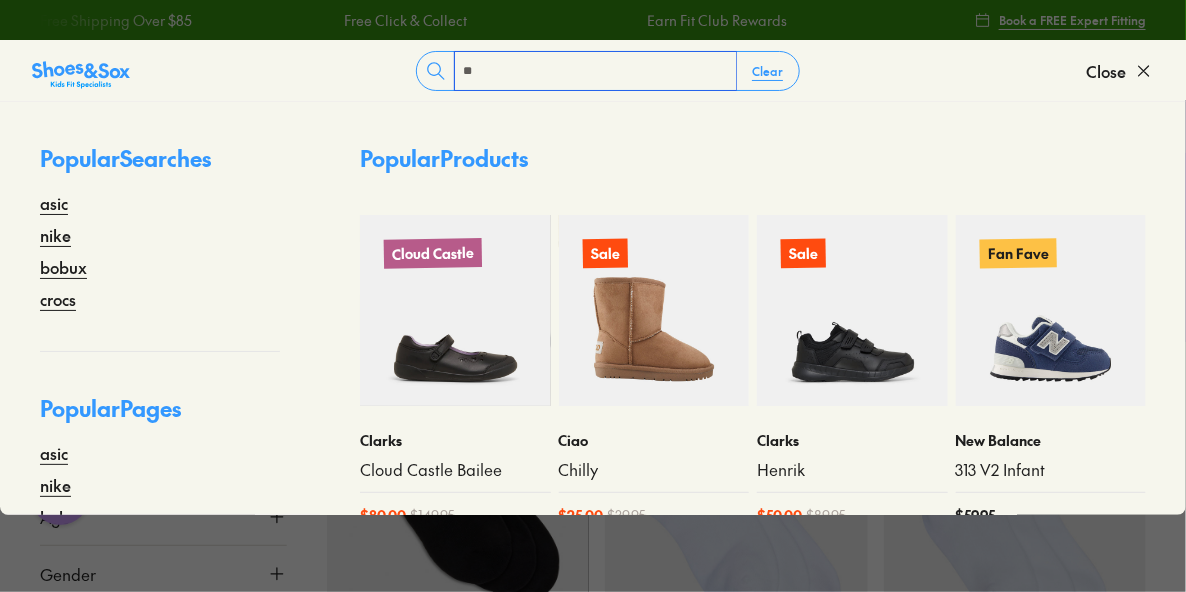 type on "*" 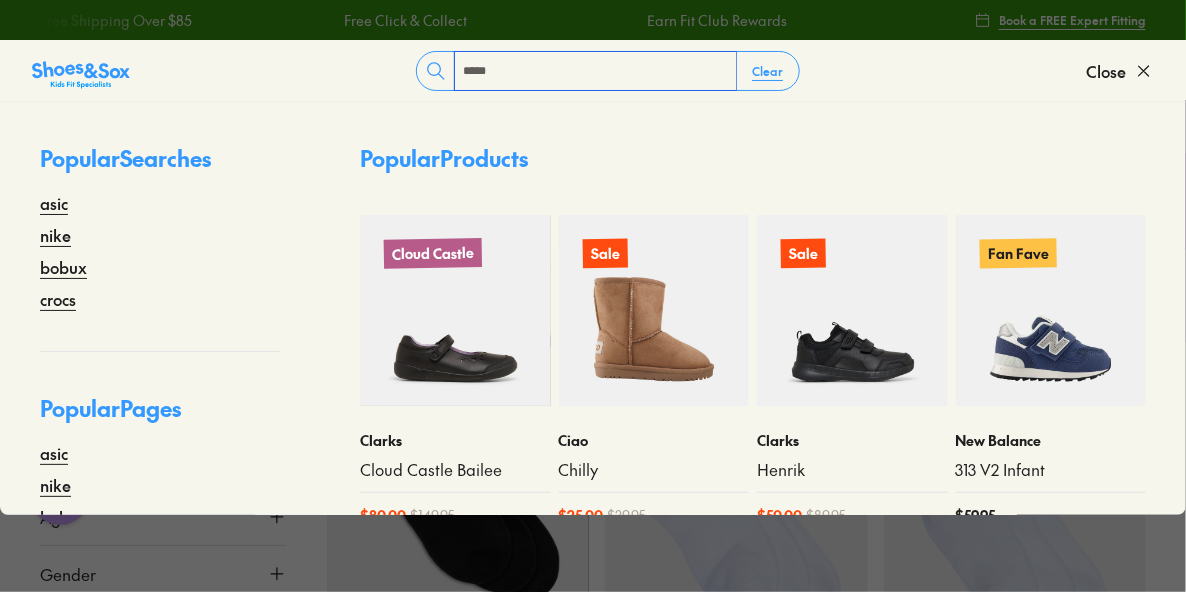 type on "*****" 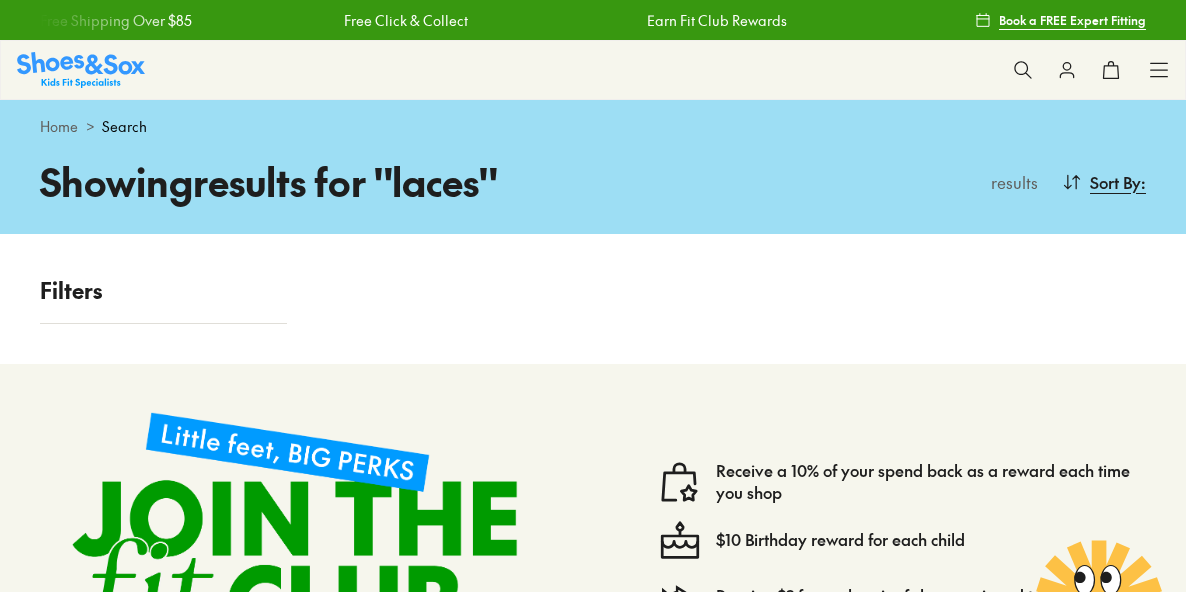 scroll, scrollTop: 415, scrollLeft: 0, axis: vertical 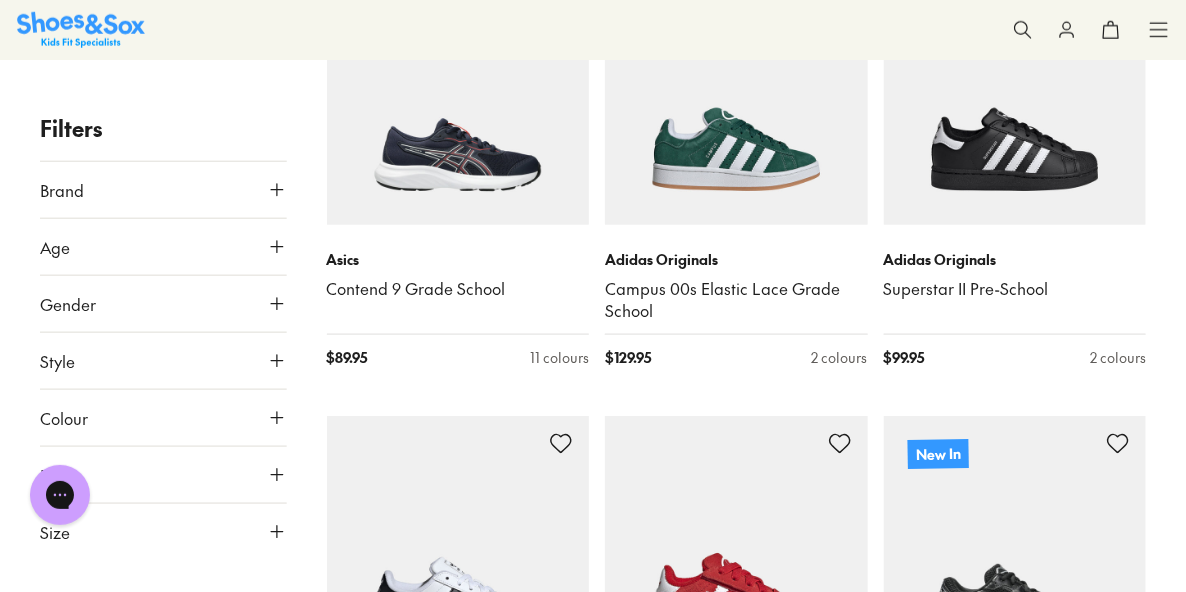 click on "Search our range of products" at bounding box center (0, 0) 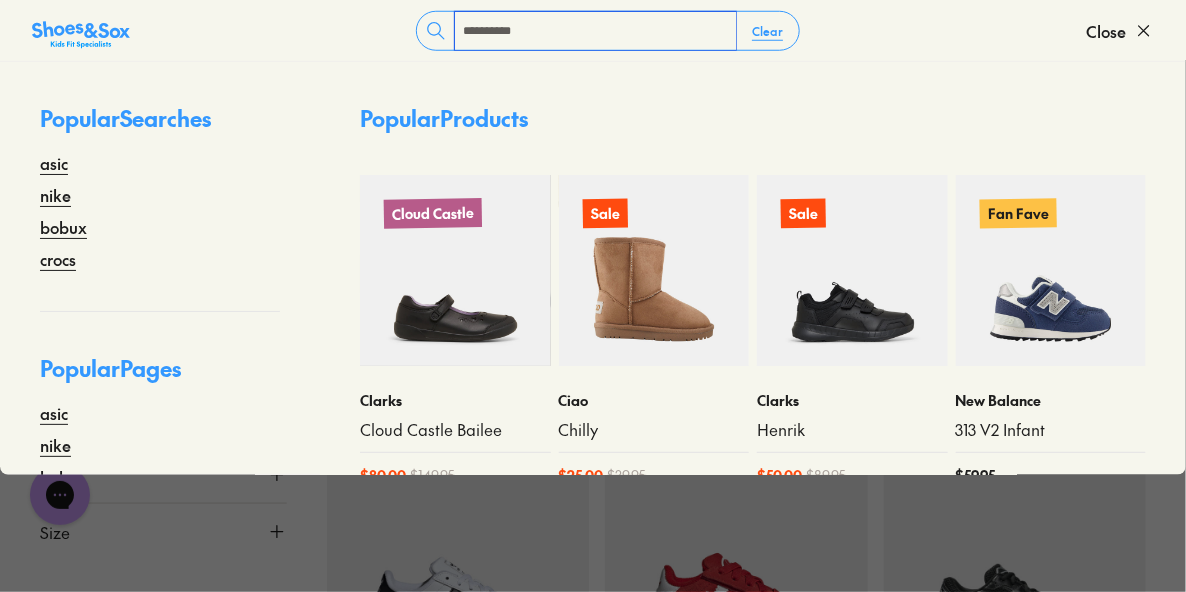 type on "**********" 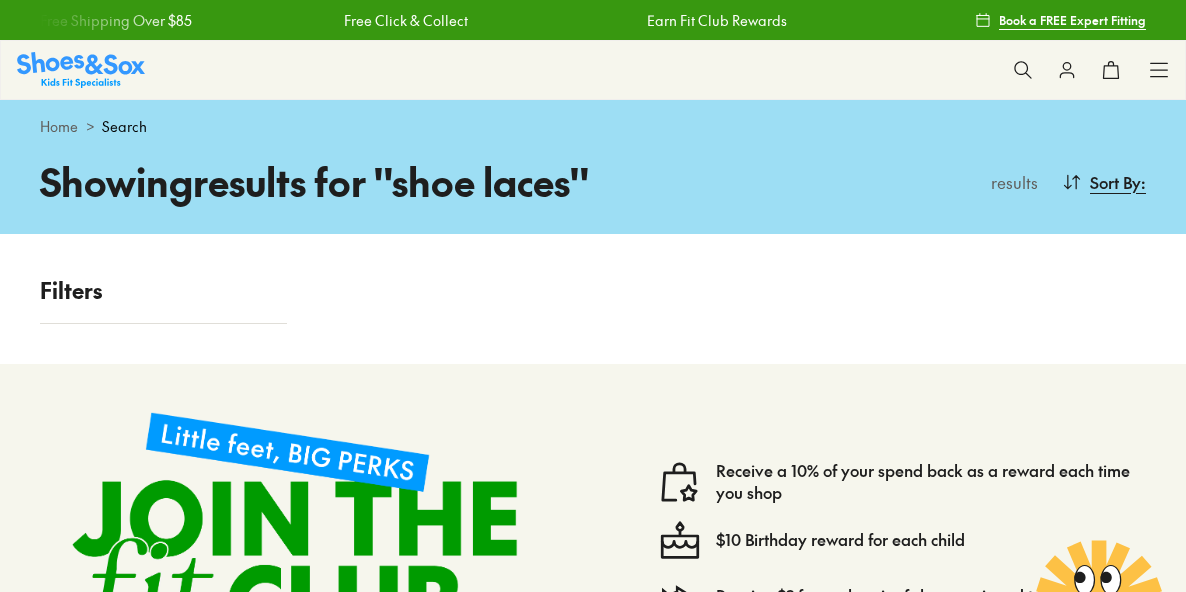 scroll, scrollTop: 0, scrollLeft: 0, axis: both 